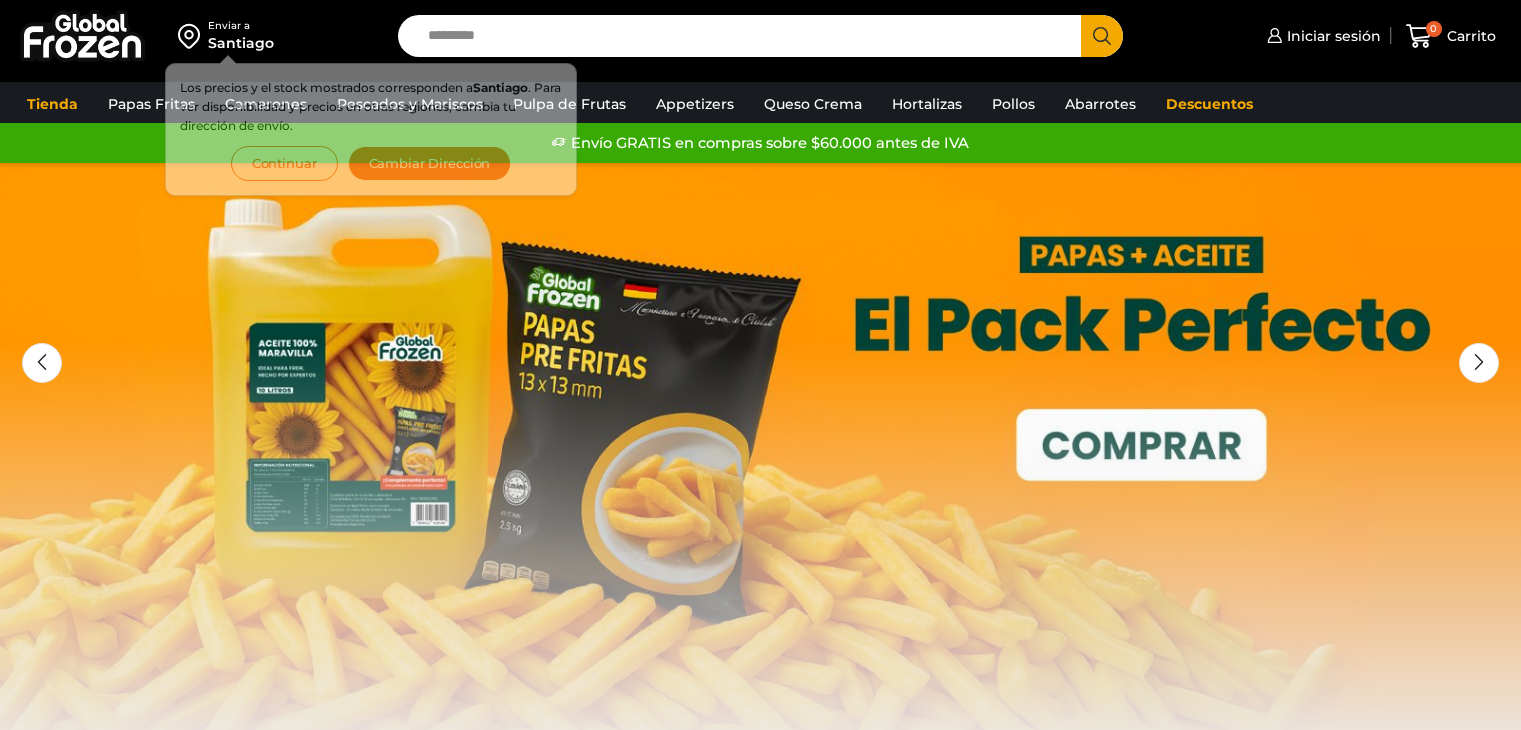 scroll, scrollTop: 0, scrollLeft: 0, axis: both 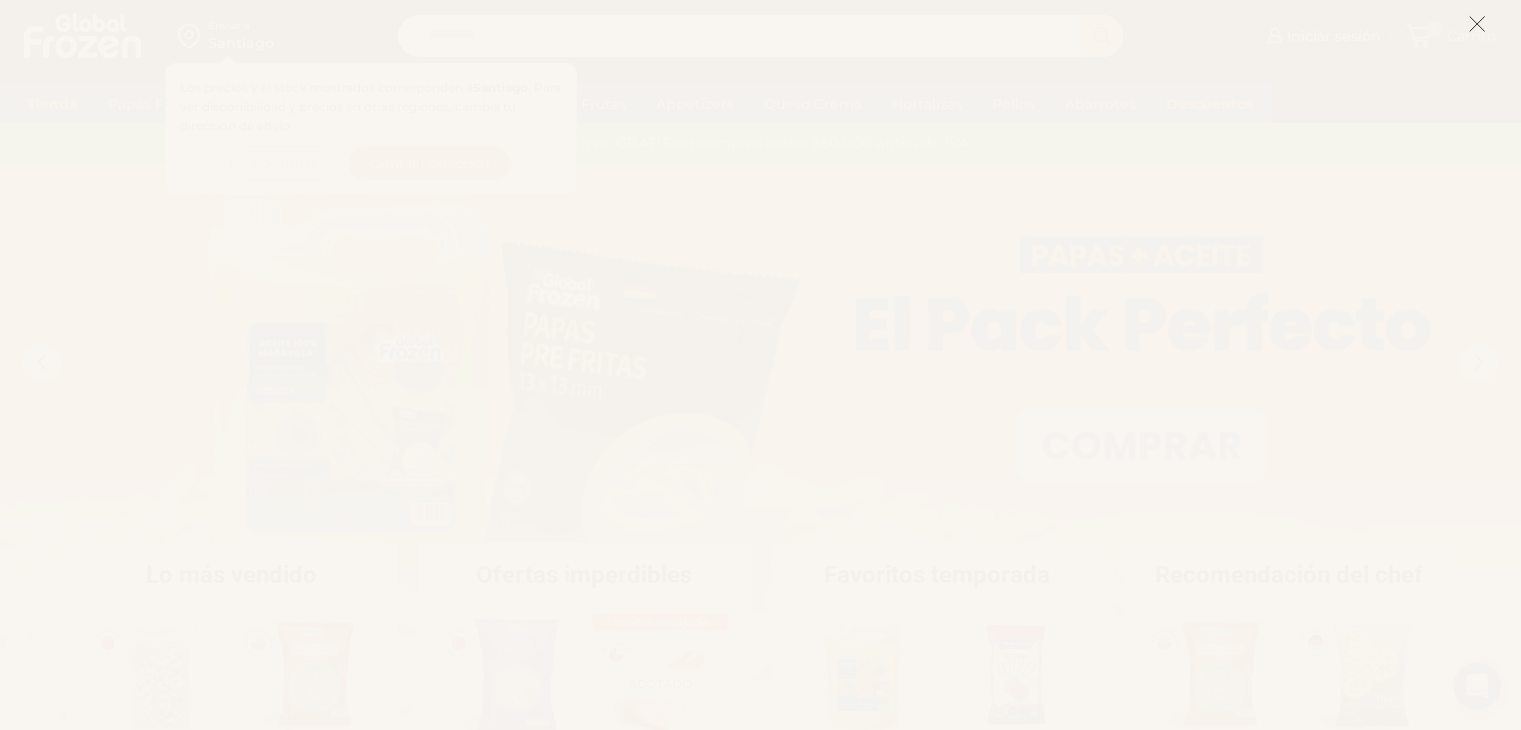 click 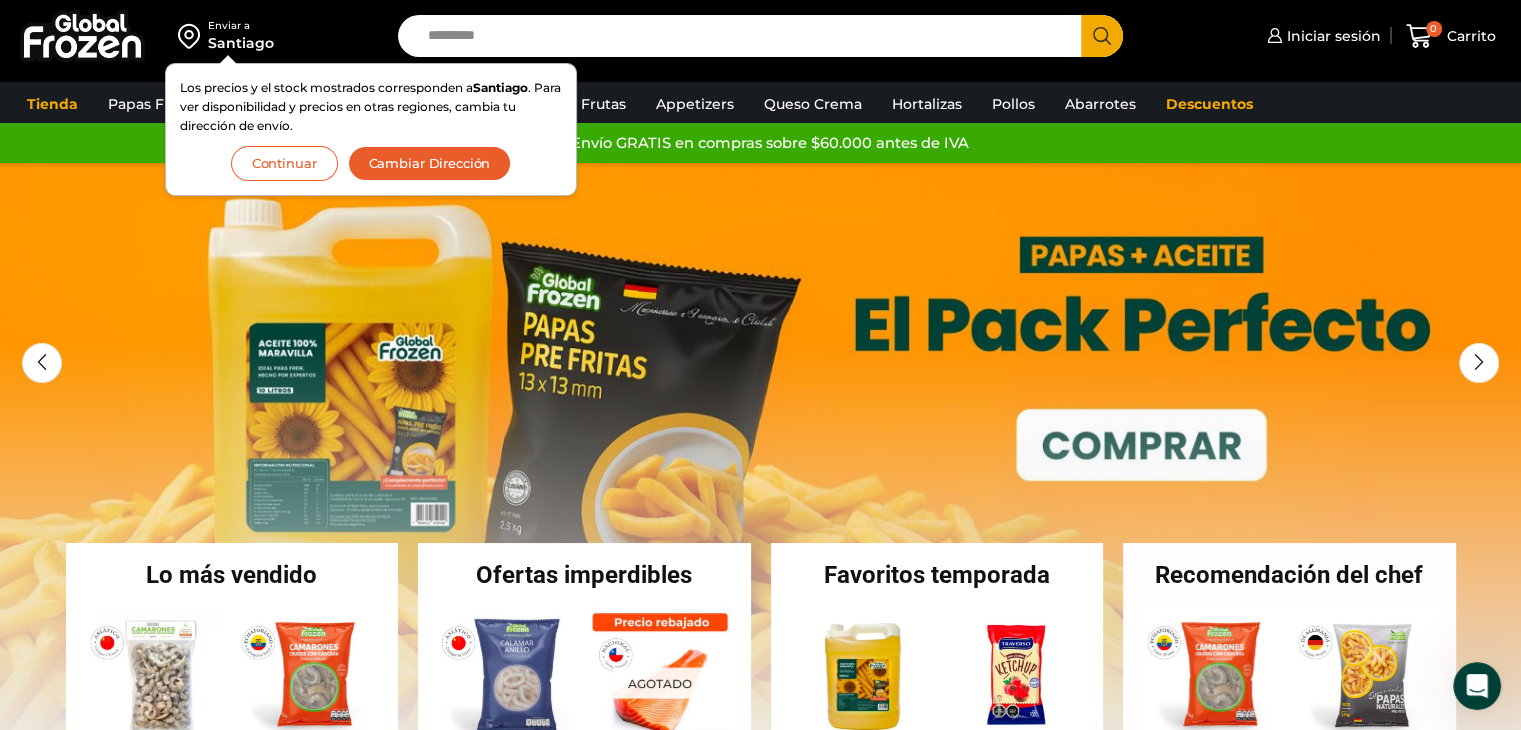 click on "Enviar a
Santiago
Los precios y el stock mostrados corresponden a  Santiago . Para ver disponibilidad y precios en otras regiones, cambia tu dirección de envío.
Continuar Cambiar Dirección
Search input
Search" at bounding box center [760, 36] 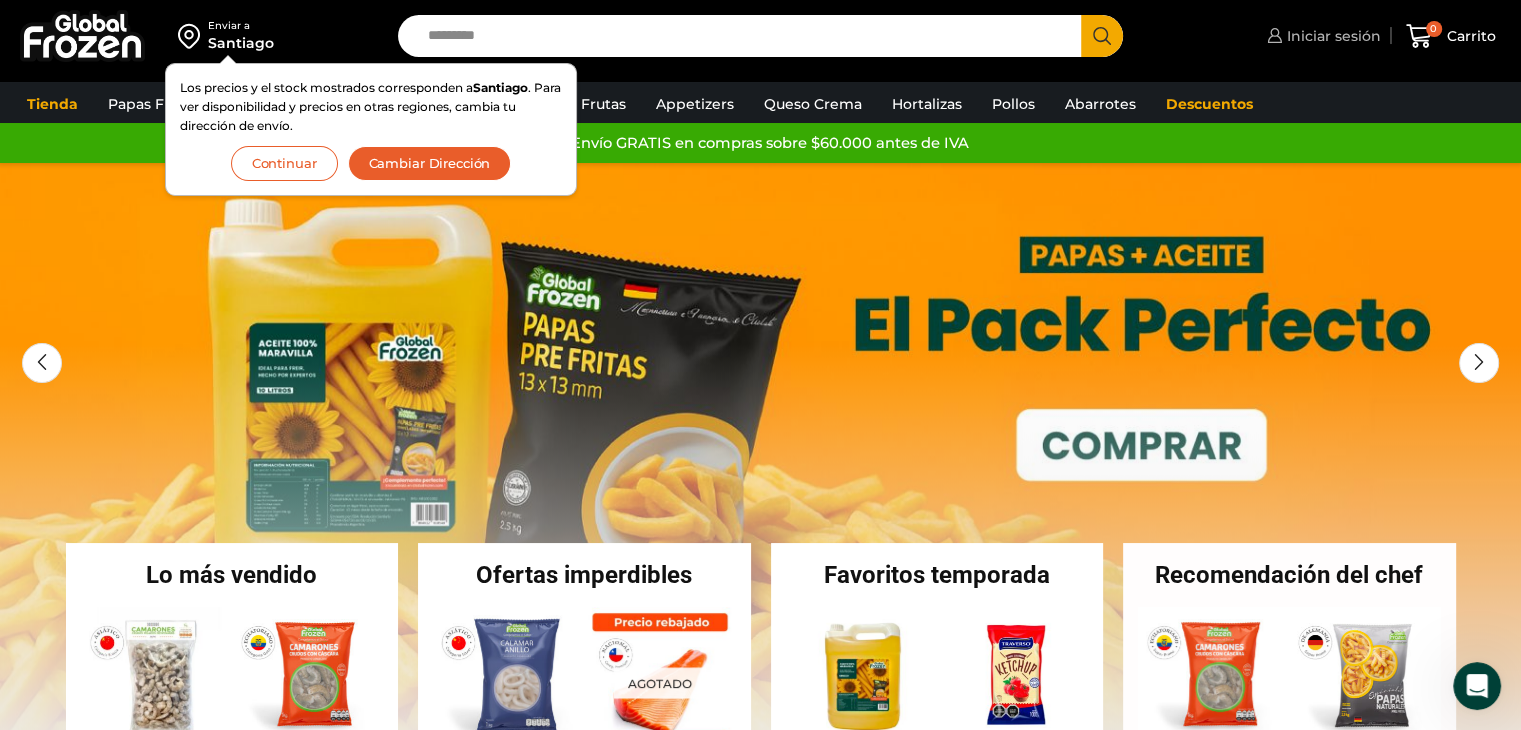 click on "Iniciar sesión" at bounding box center [1331, 36] 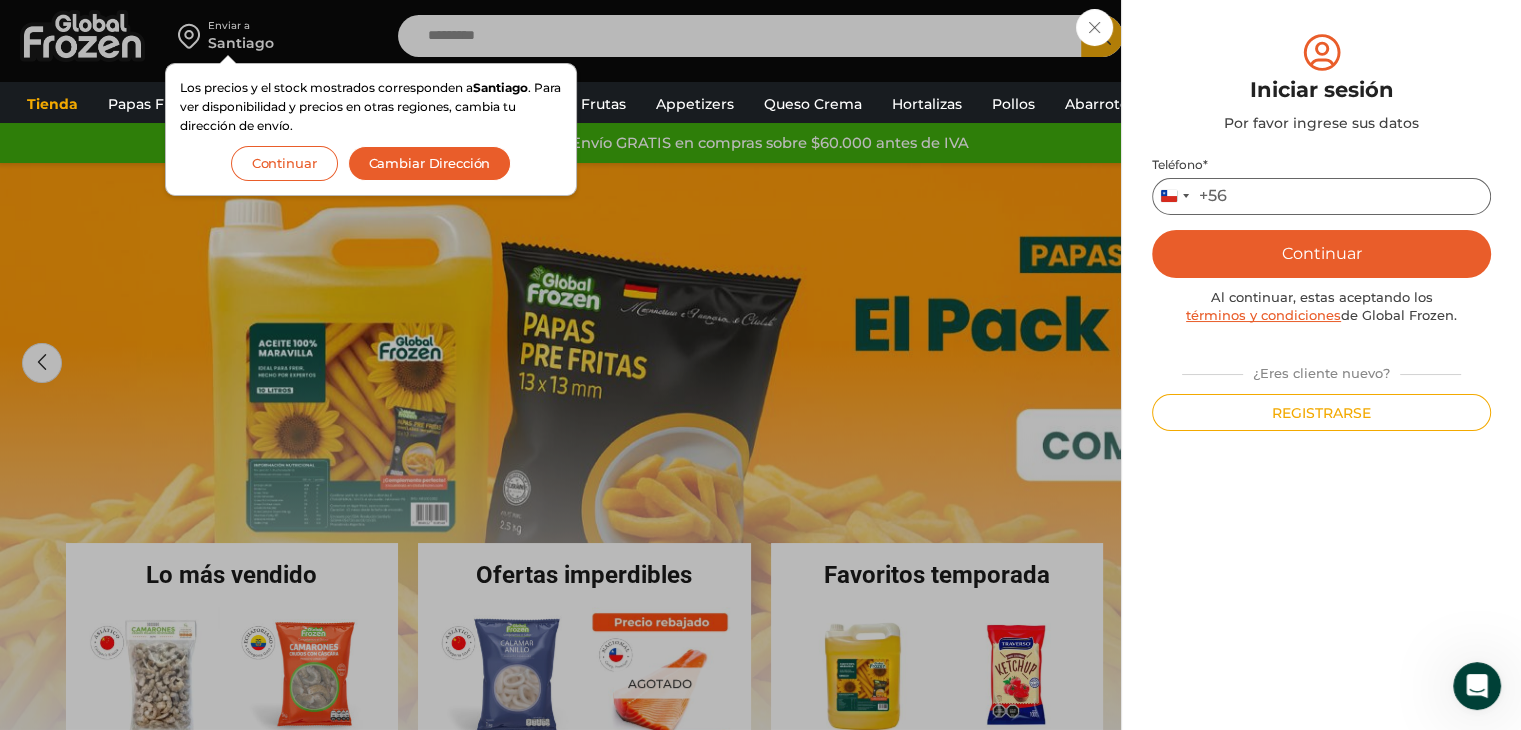 click on "Teléfono
*" at bounding box center (1321, 196) 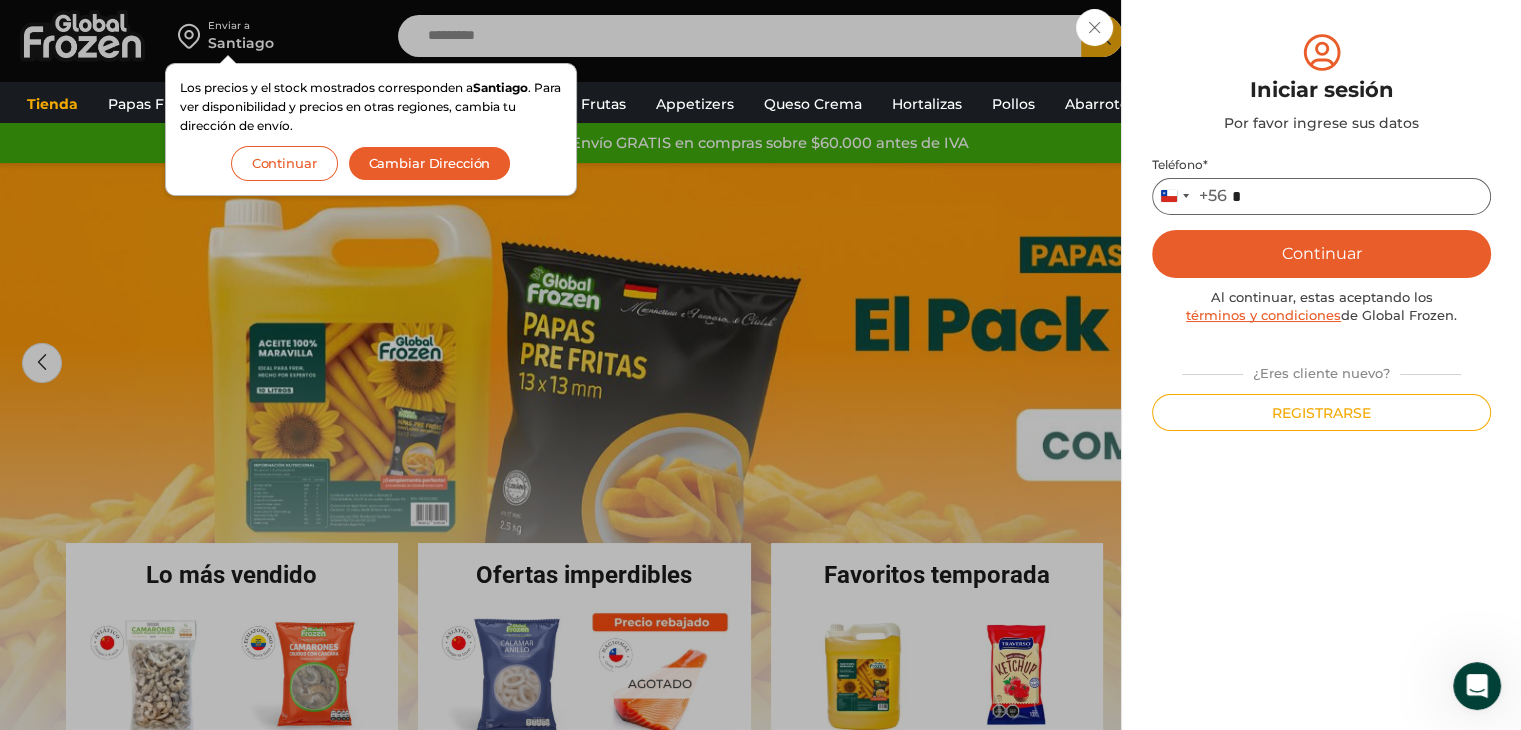 type on "*" 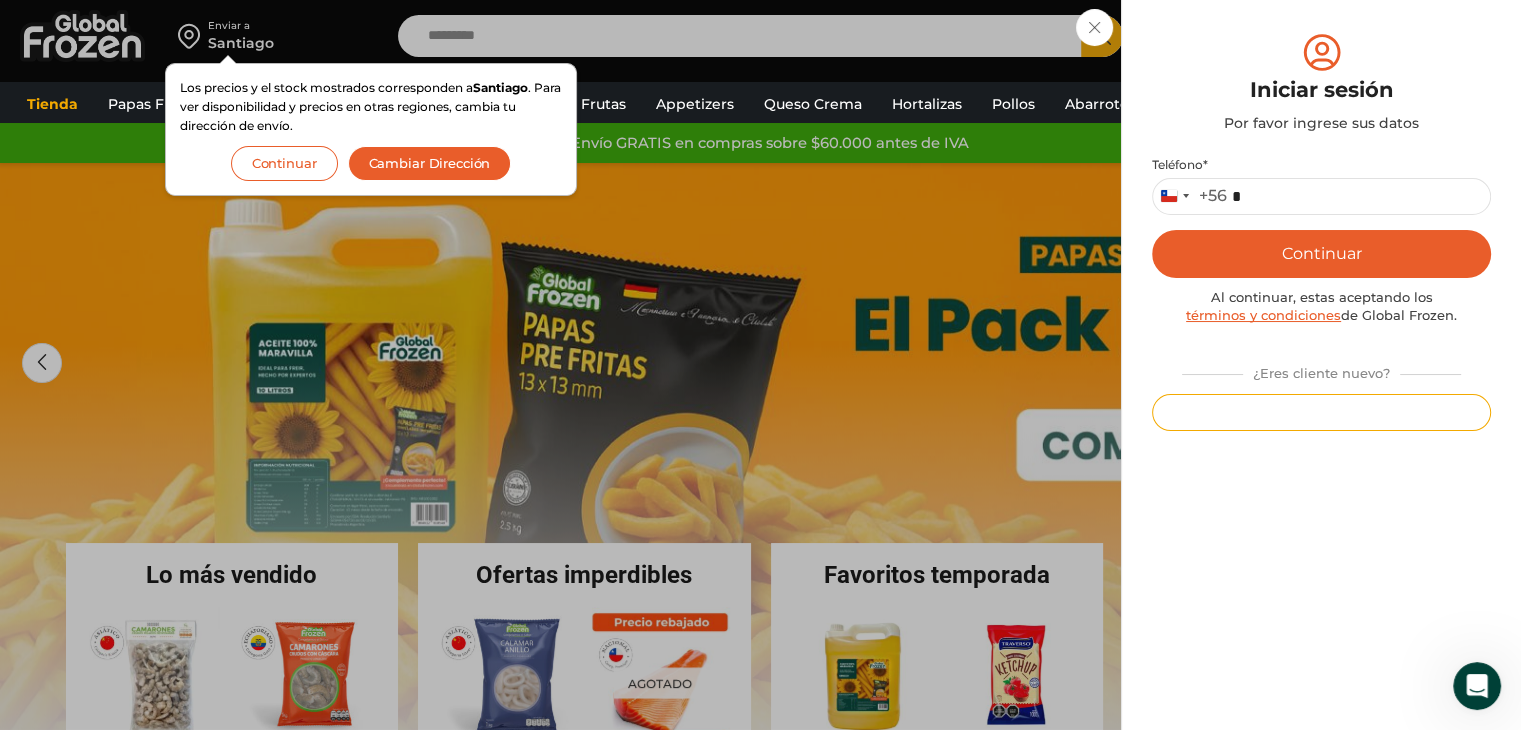 click on "Registrarse" at bounding box center (1321, 412) 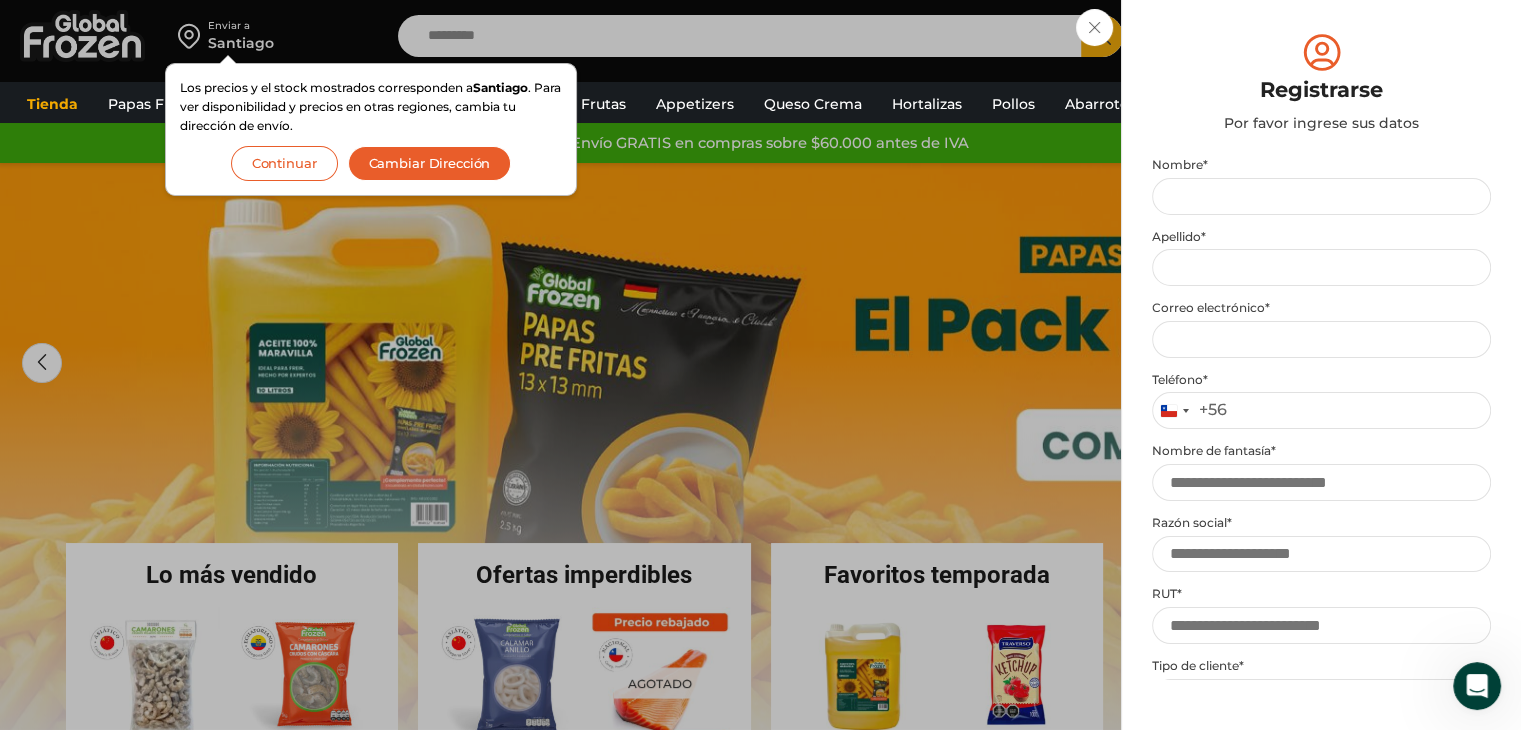click on "Nombre  *" at bounding box center (1321, 186) 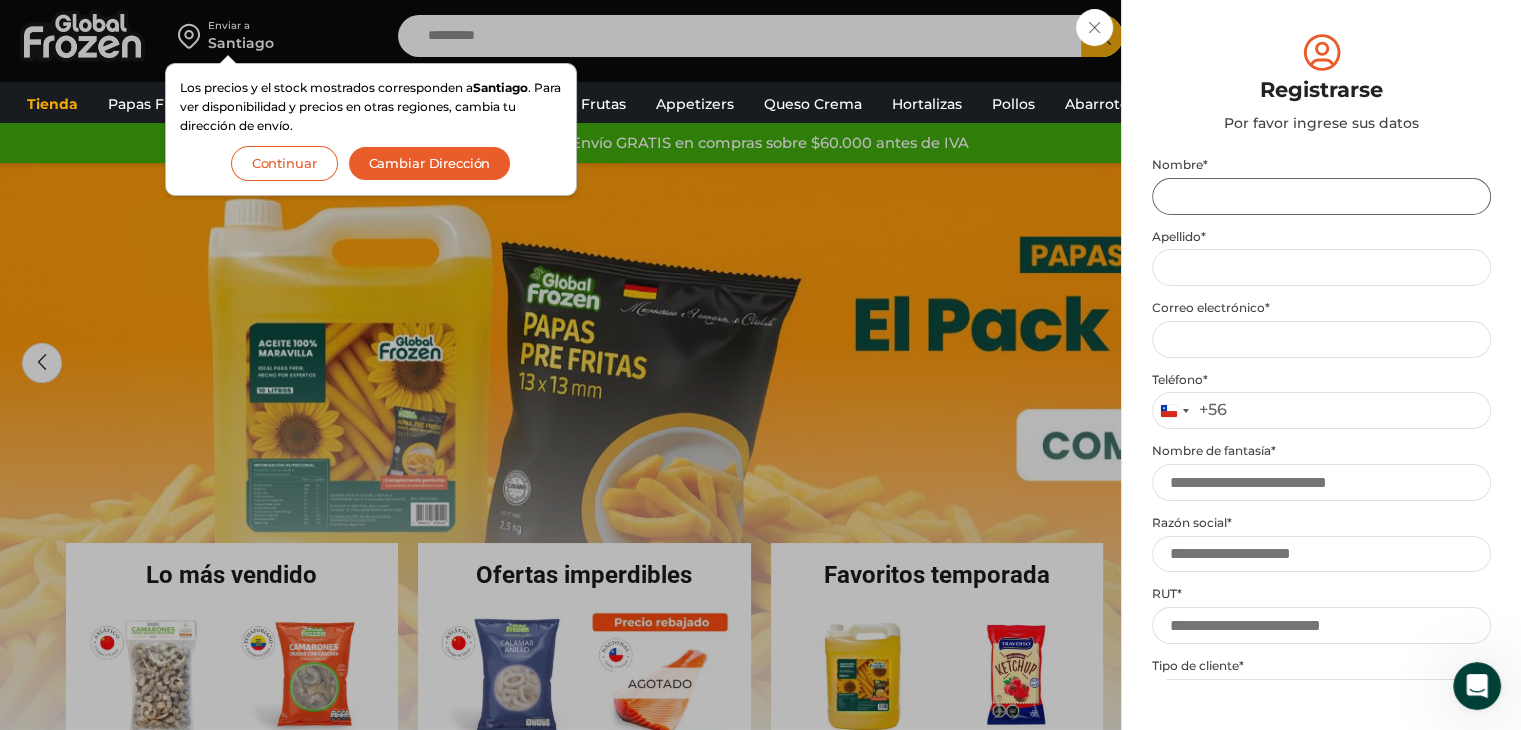 click on "Nombre  *" at bounding box center (1321, 196) 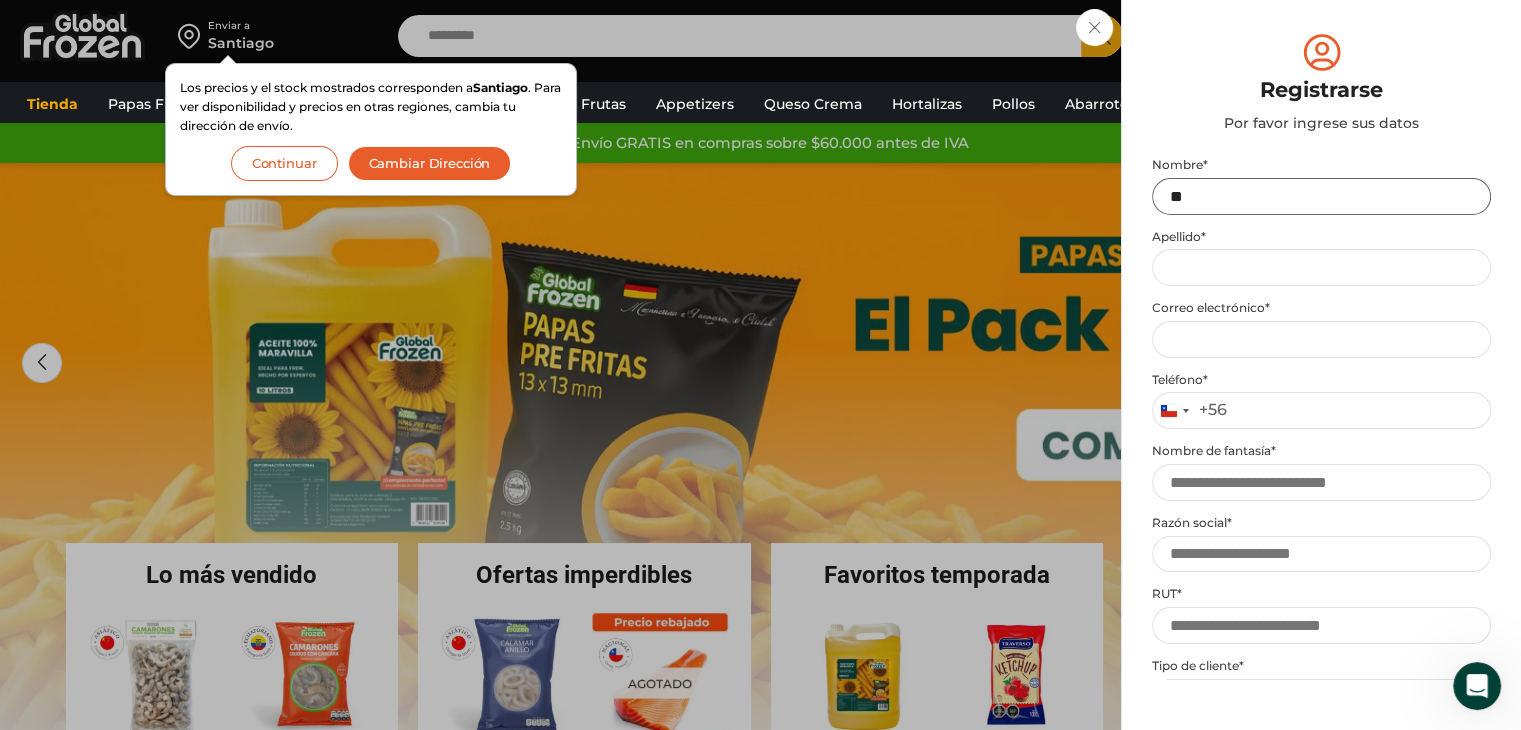 type on "*" 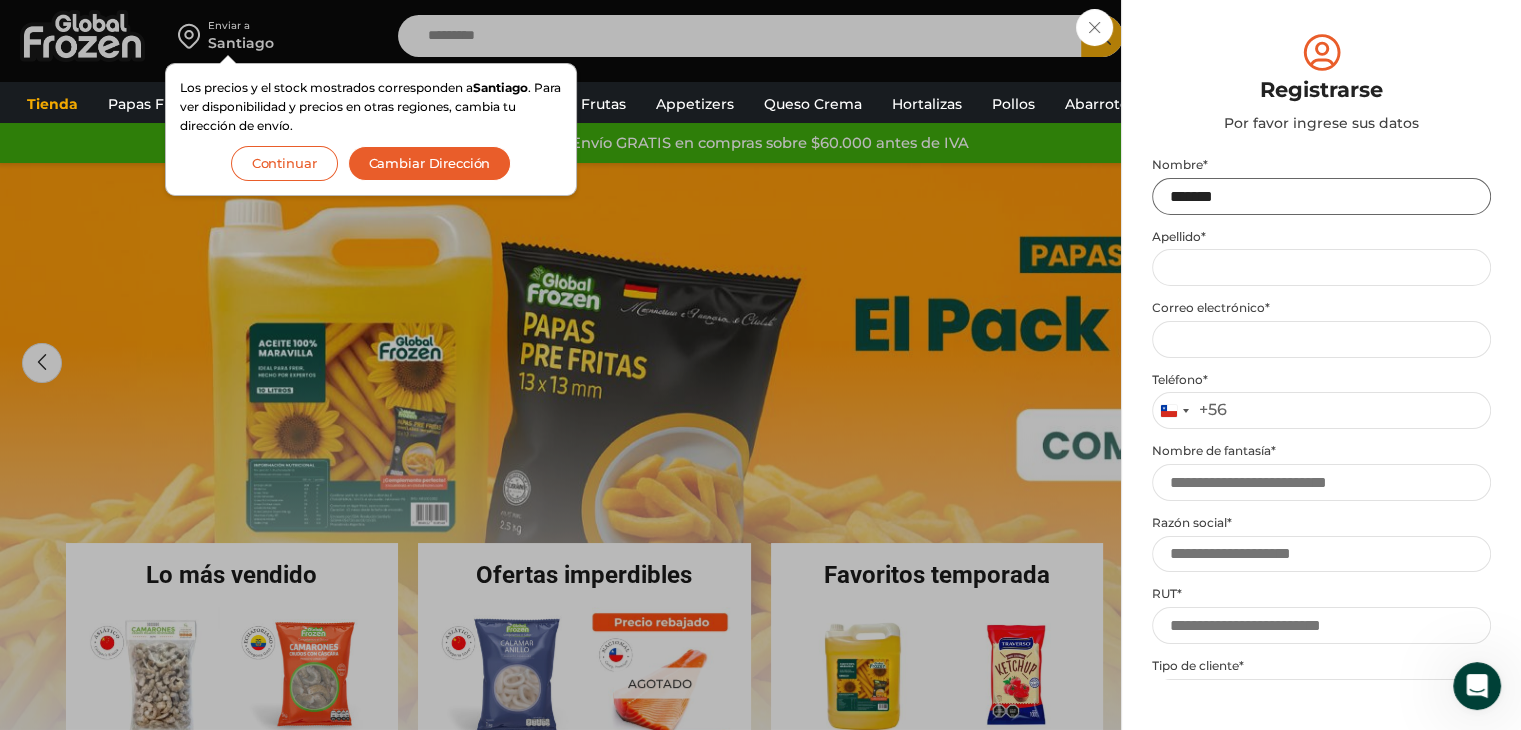 type on "******" 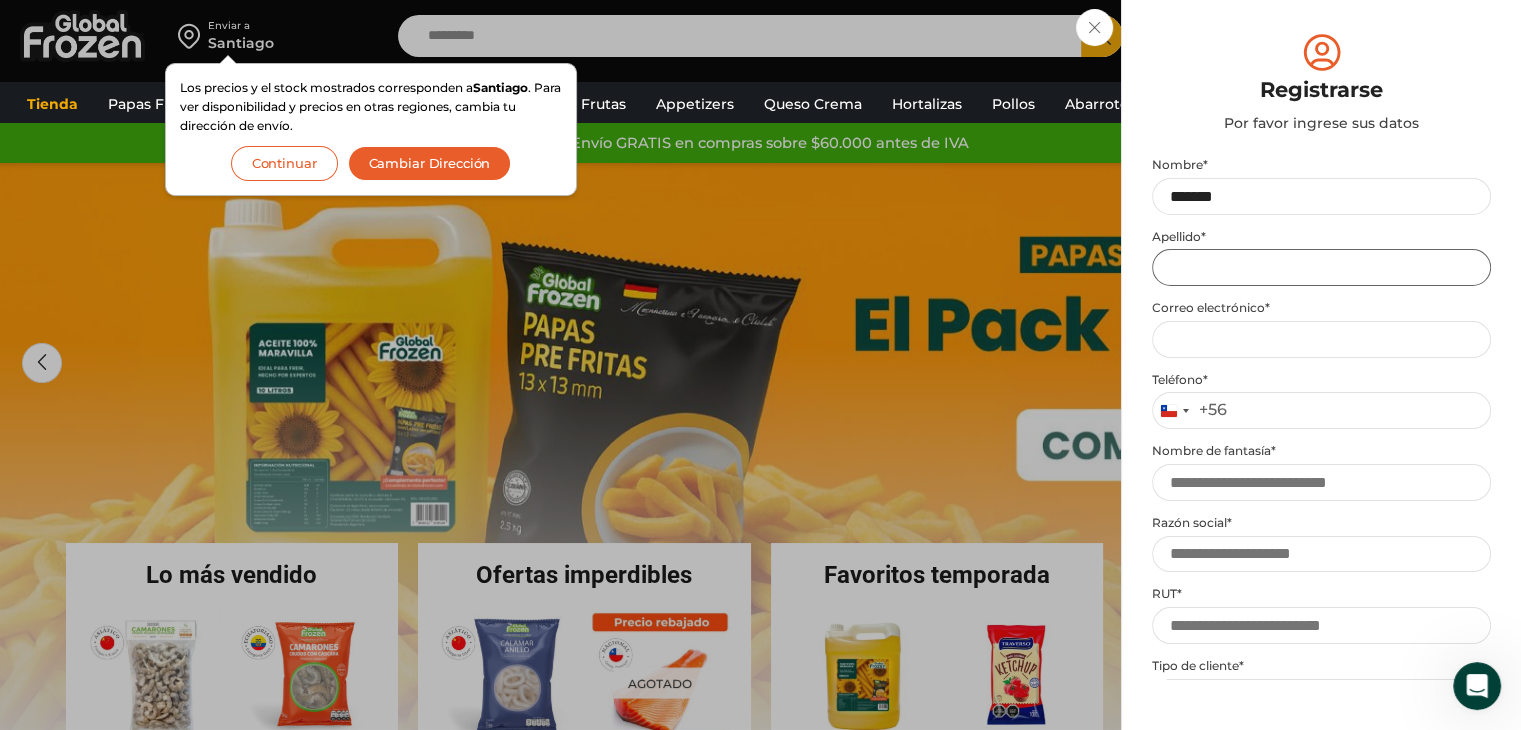 click on "Apellido  *" at bounding box center [1321, 267] 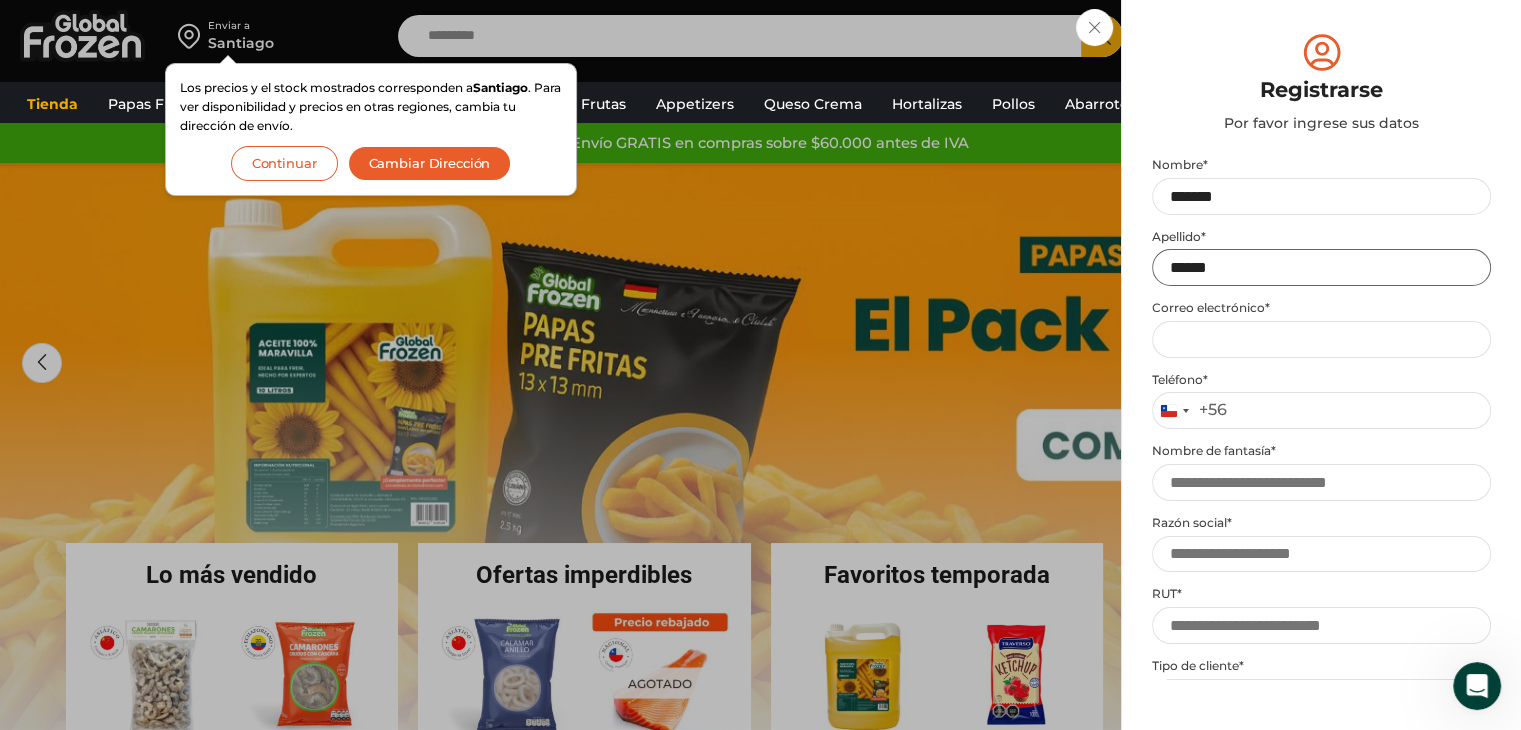 type on "******" 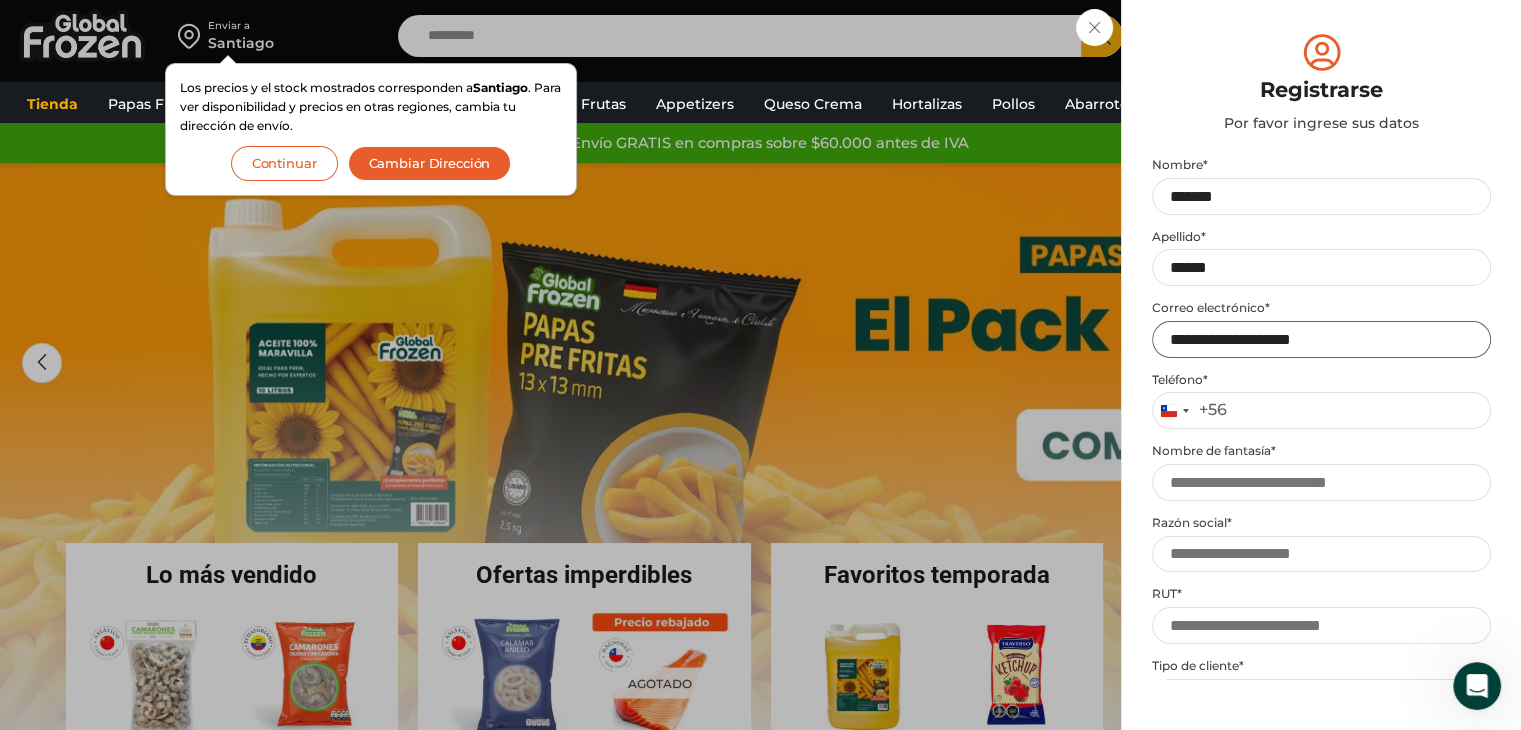 type on "**********" 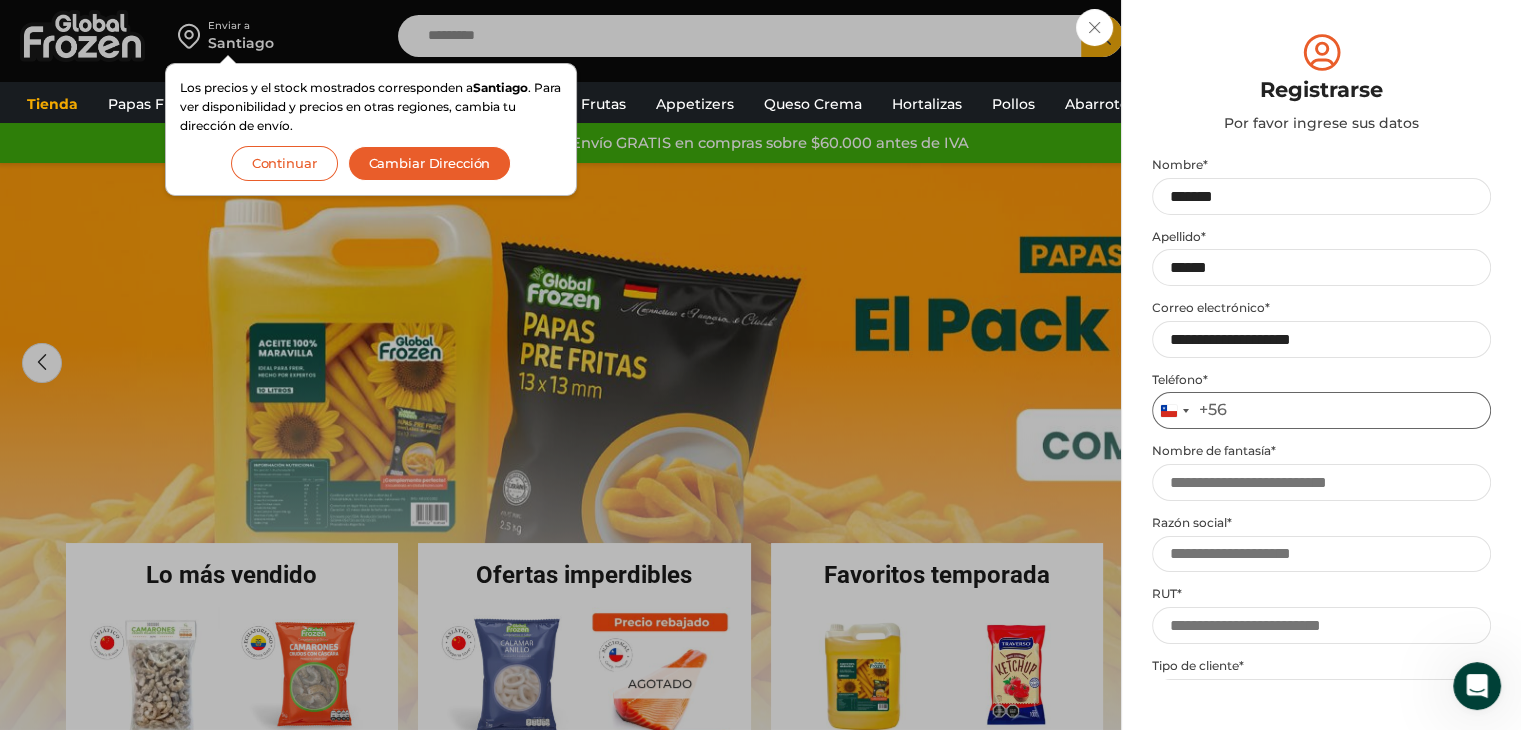 click on "Teléfono  *" at bounding box center (1321, 410) 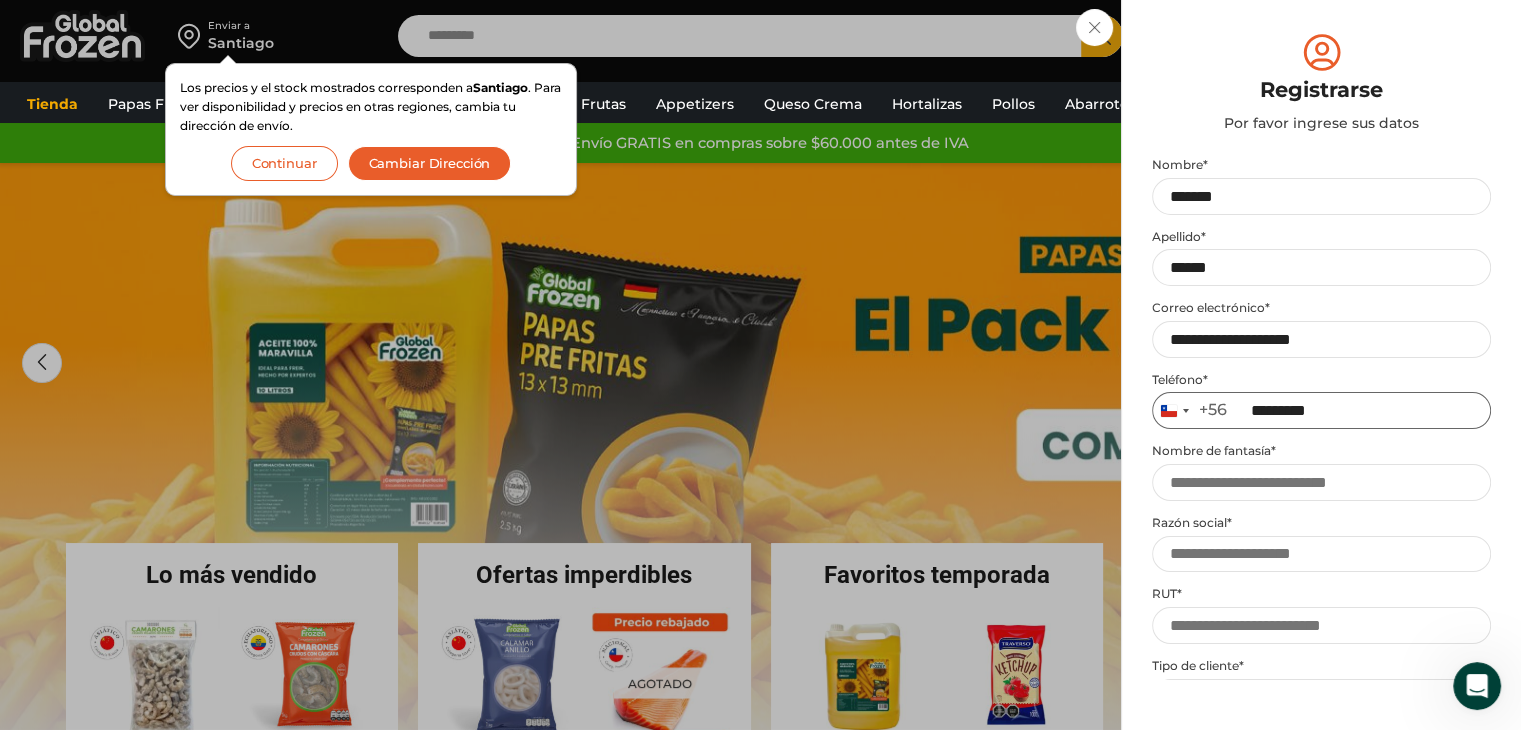 type on "*********" 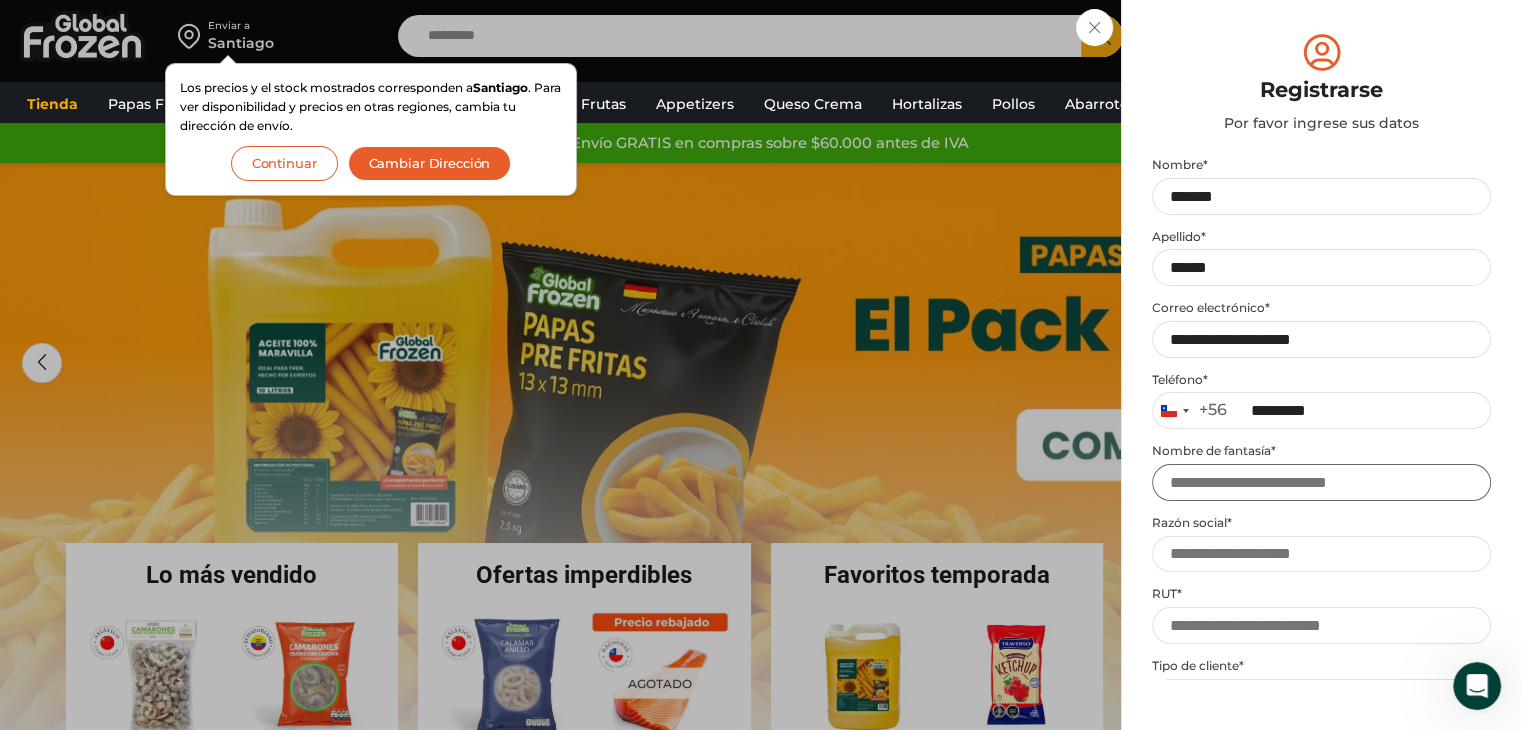 click on "Nombre de fantasía  *" at bounding box center (1321, 482) 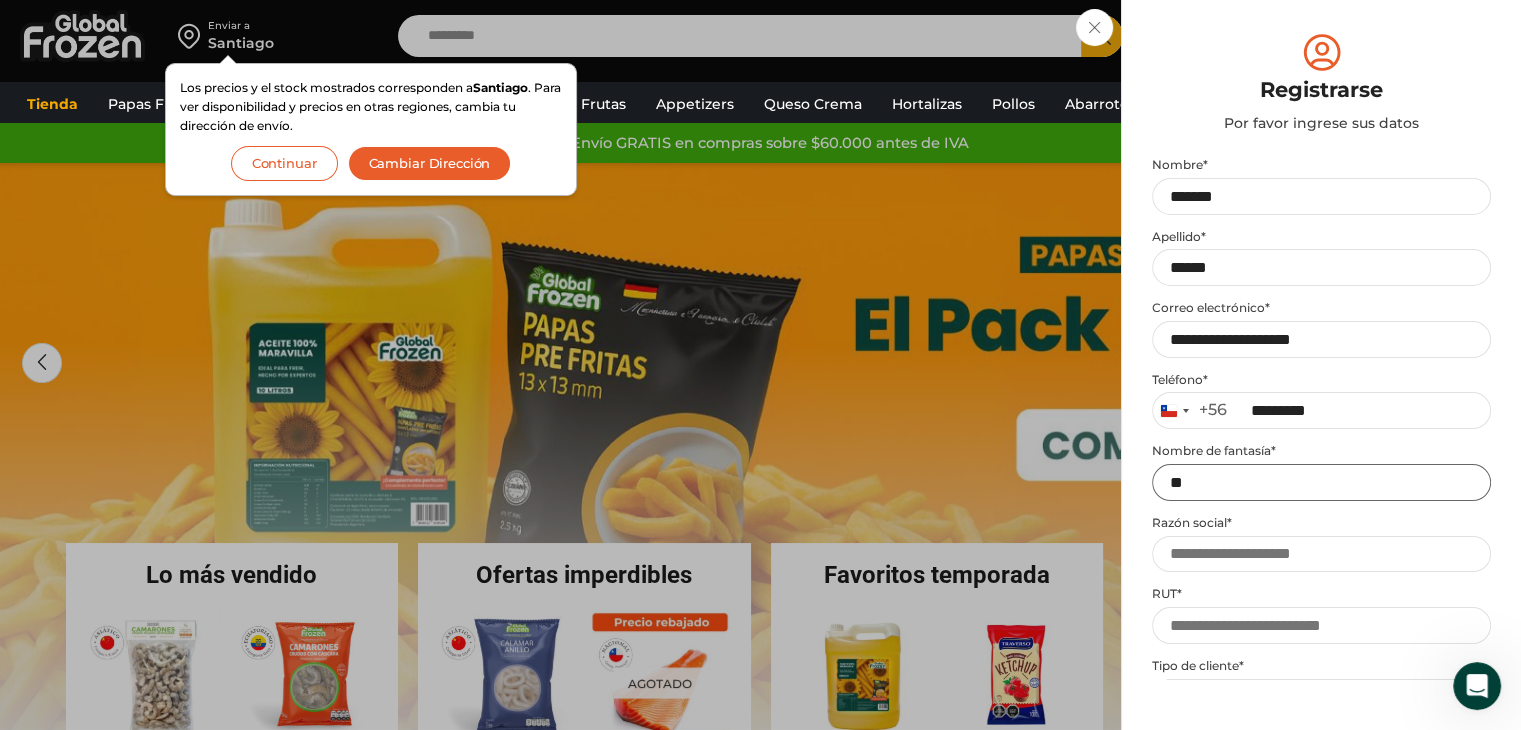 type on "*" 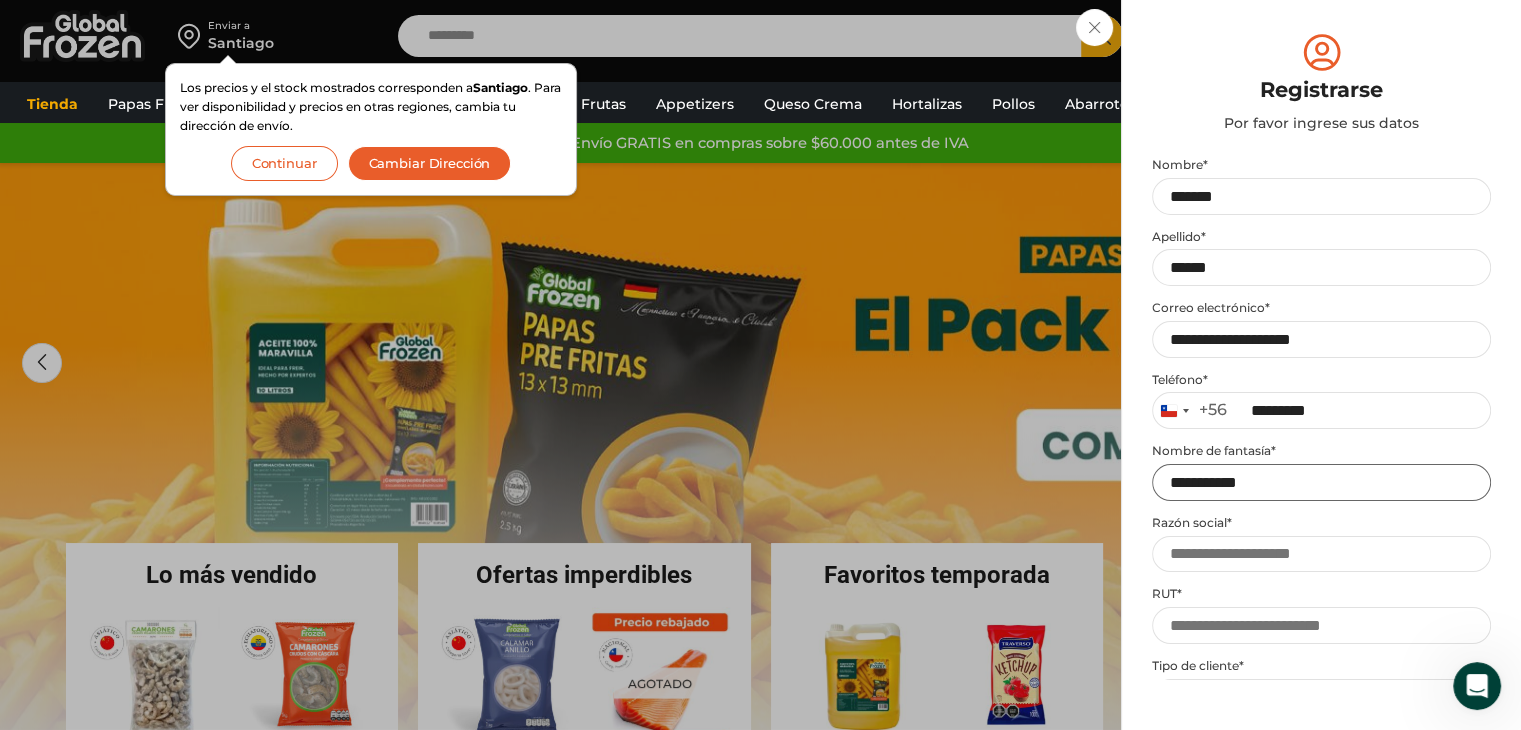 type on "**********" 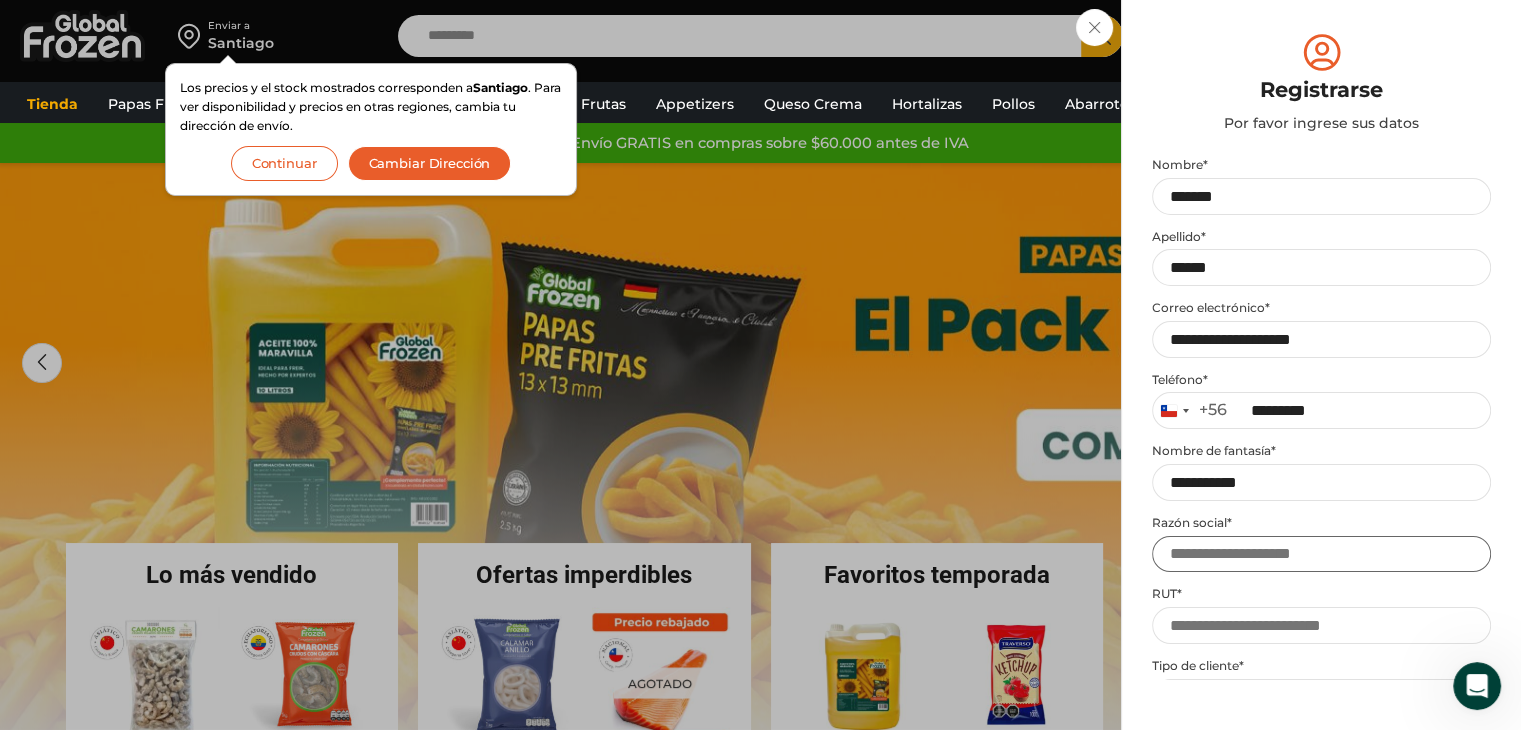 click on "Razón social  *" at bounding box center [1321, 554] 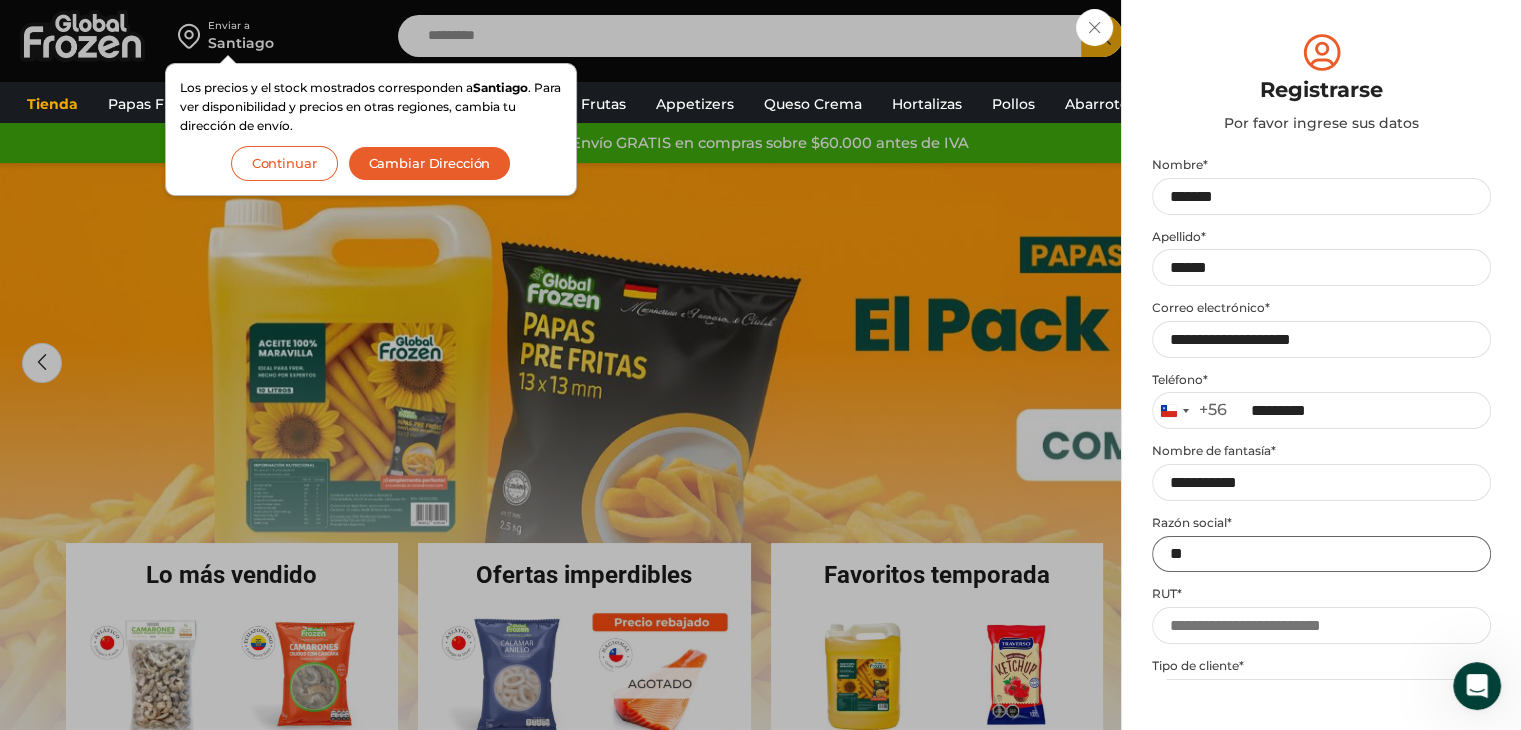 type on "*" 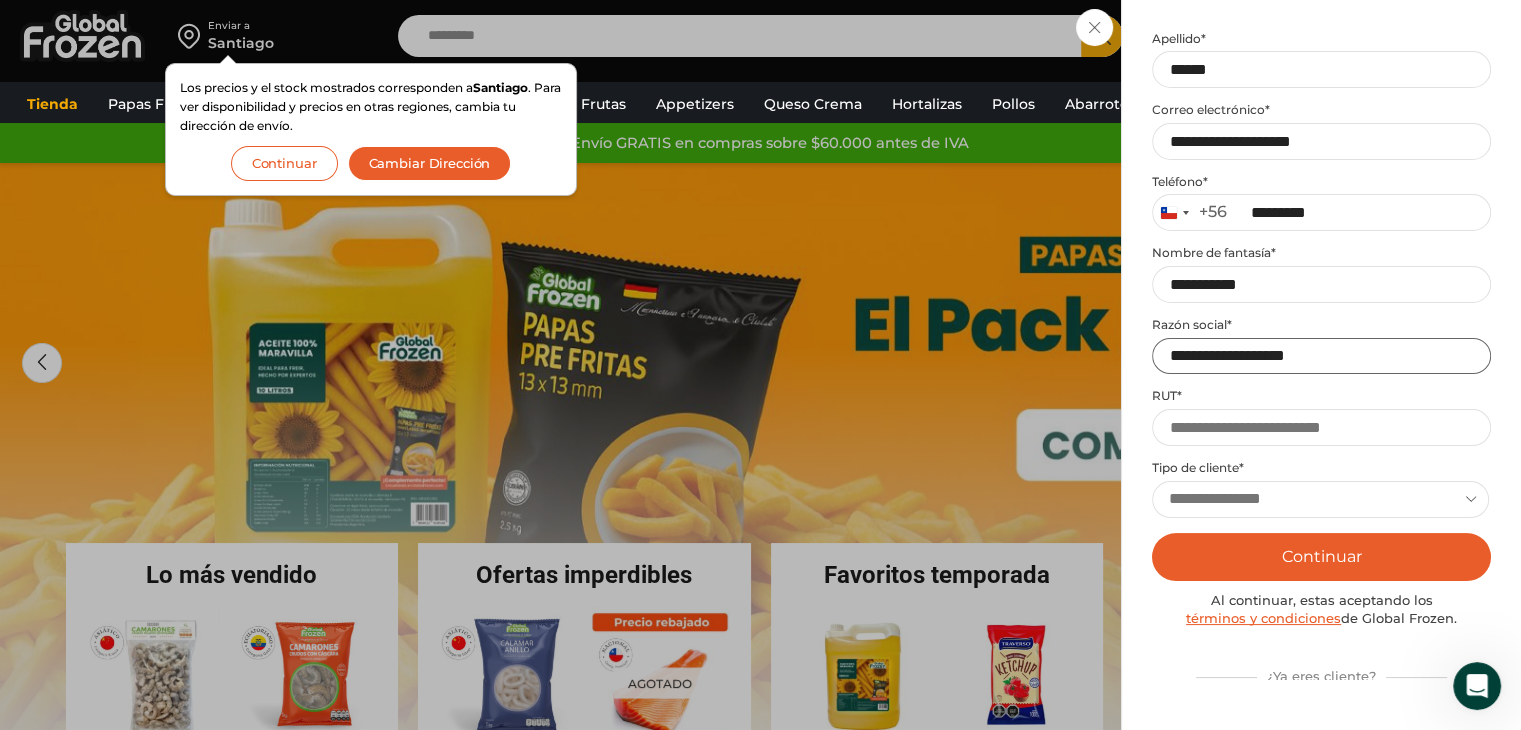 scroll, scrollTop: 200, scrollLeft: 0, axis: vertical 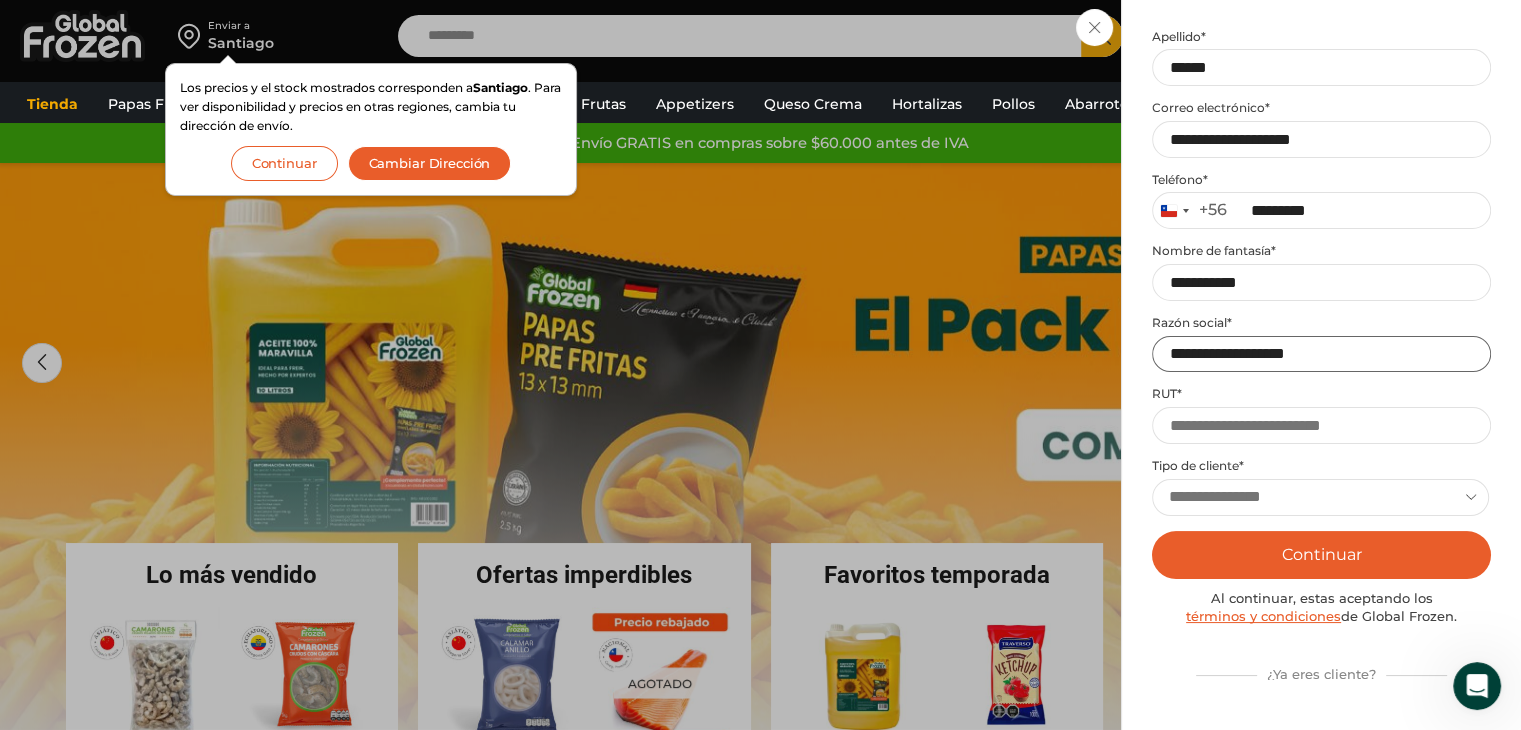 type on "**********" 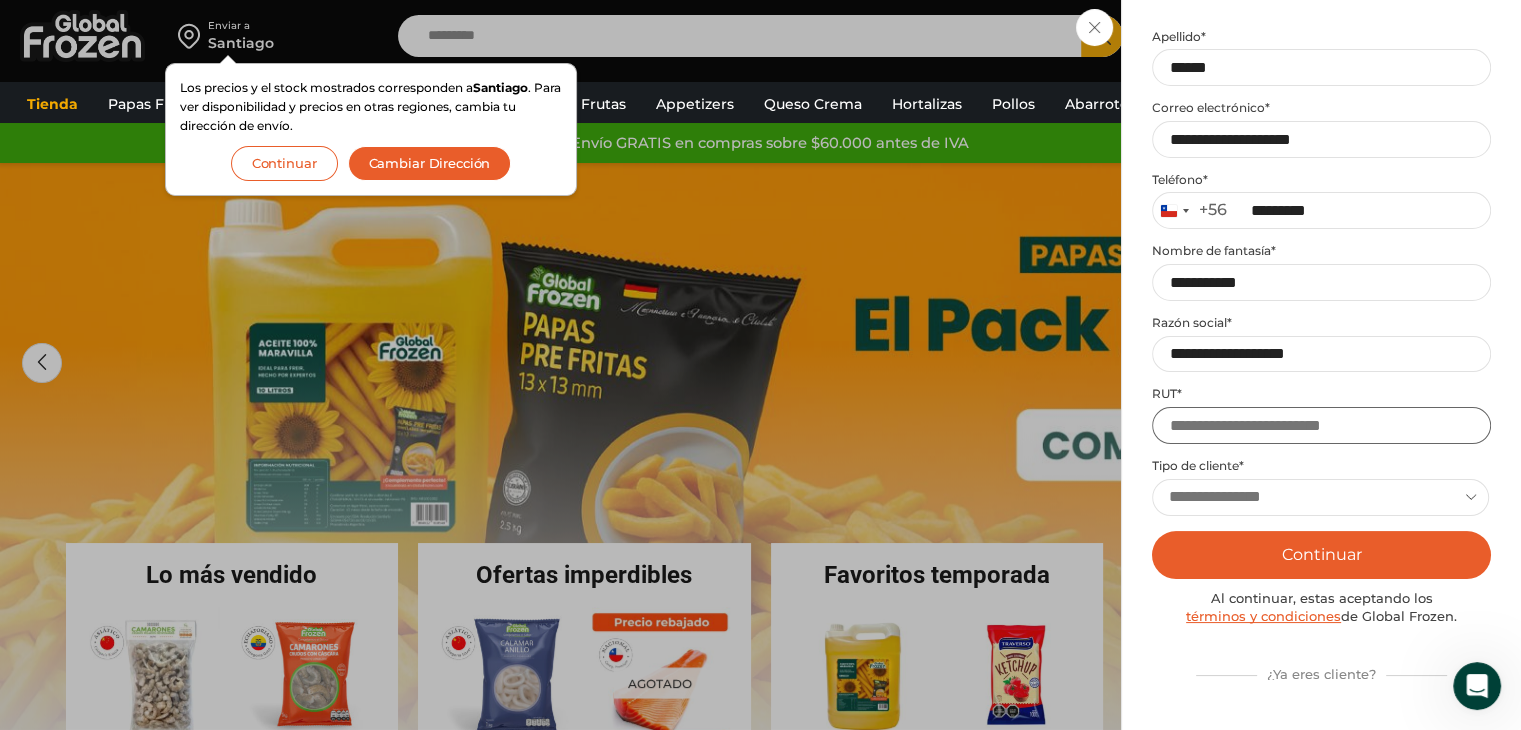 click on "RUT  *" at bounding box center [1321, 425] 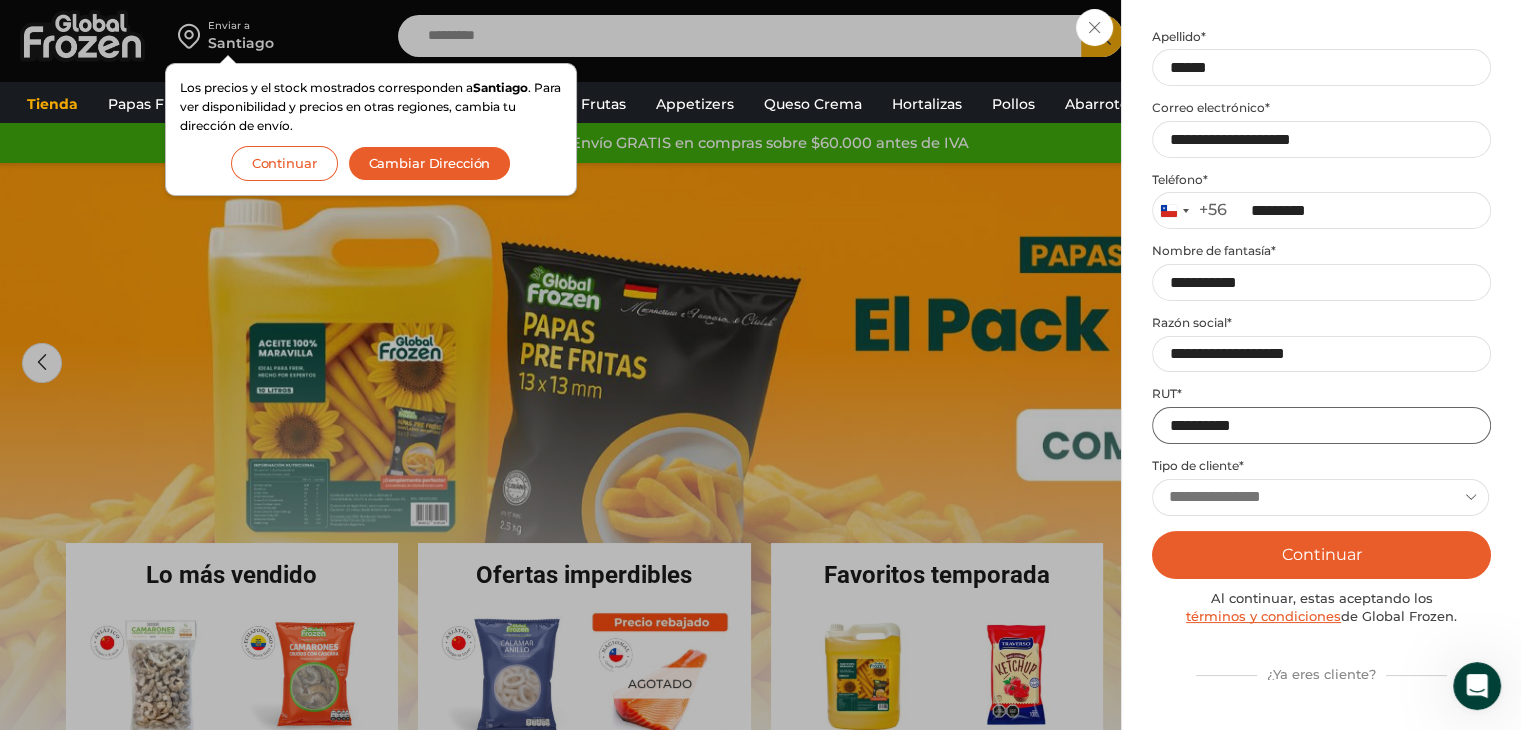 type on "**********" 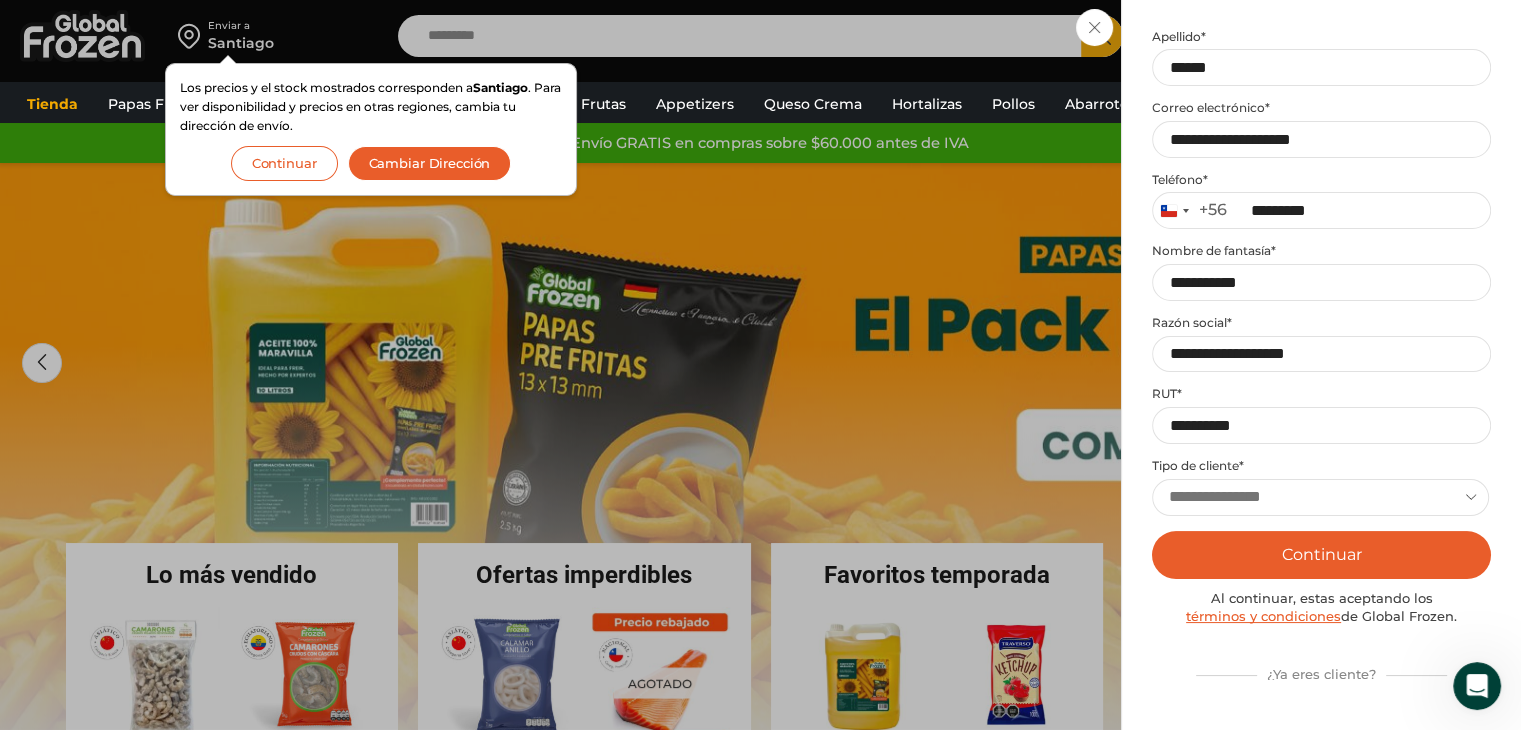 click on "**********" at bounding box center [1320, 497] 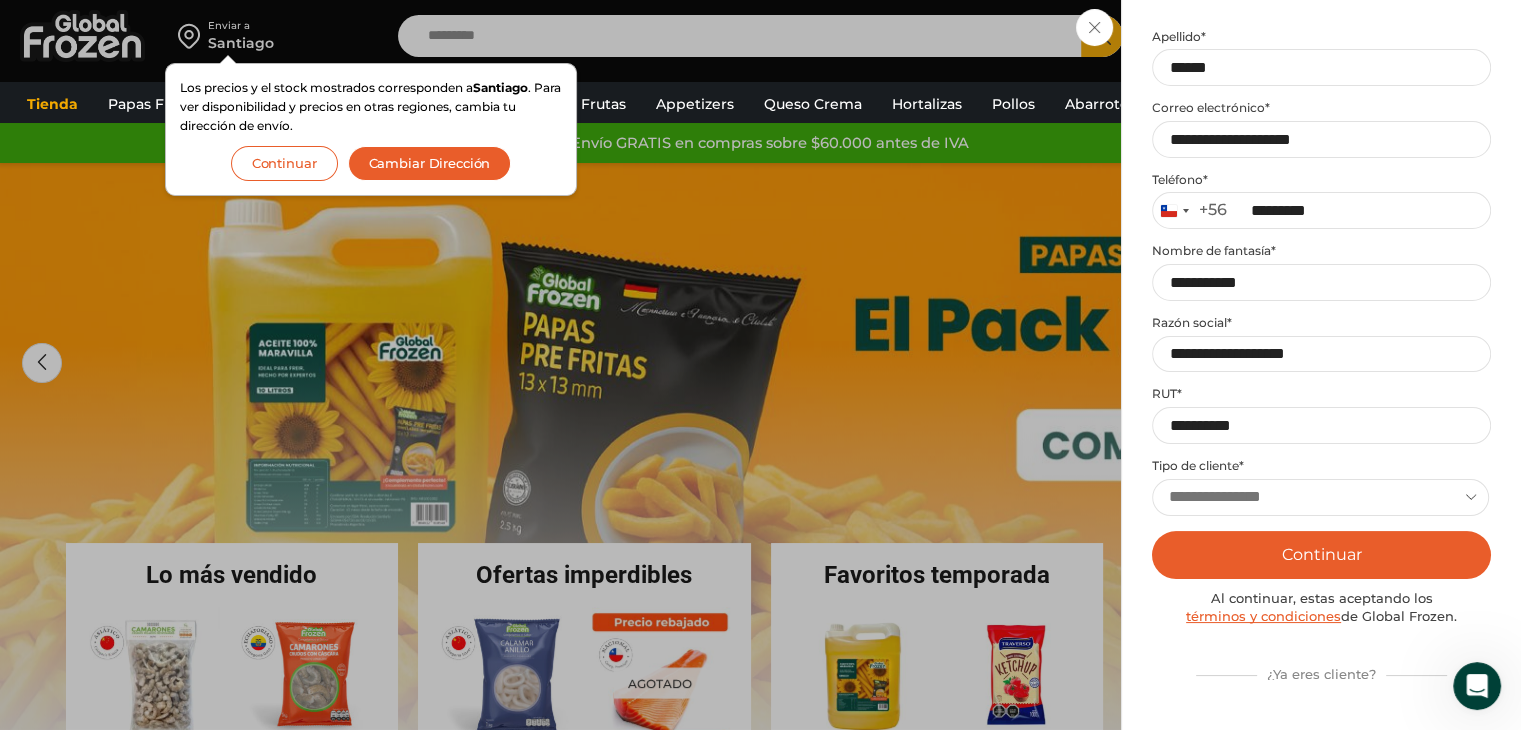 select on "******" 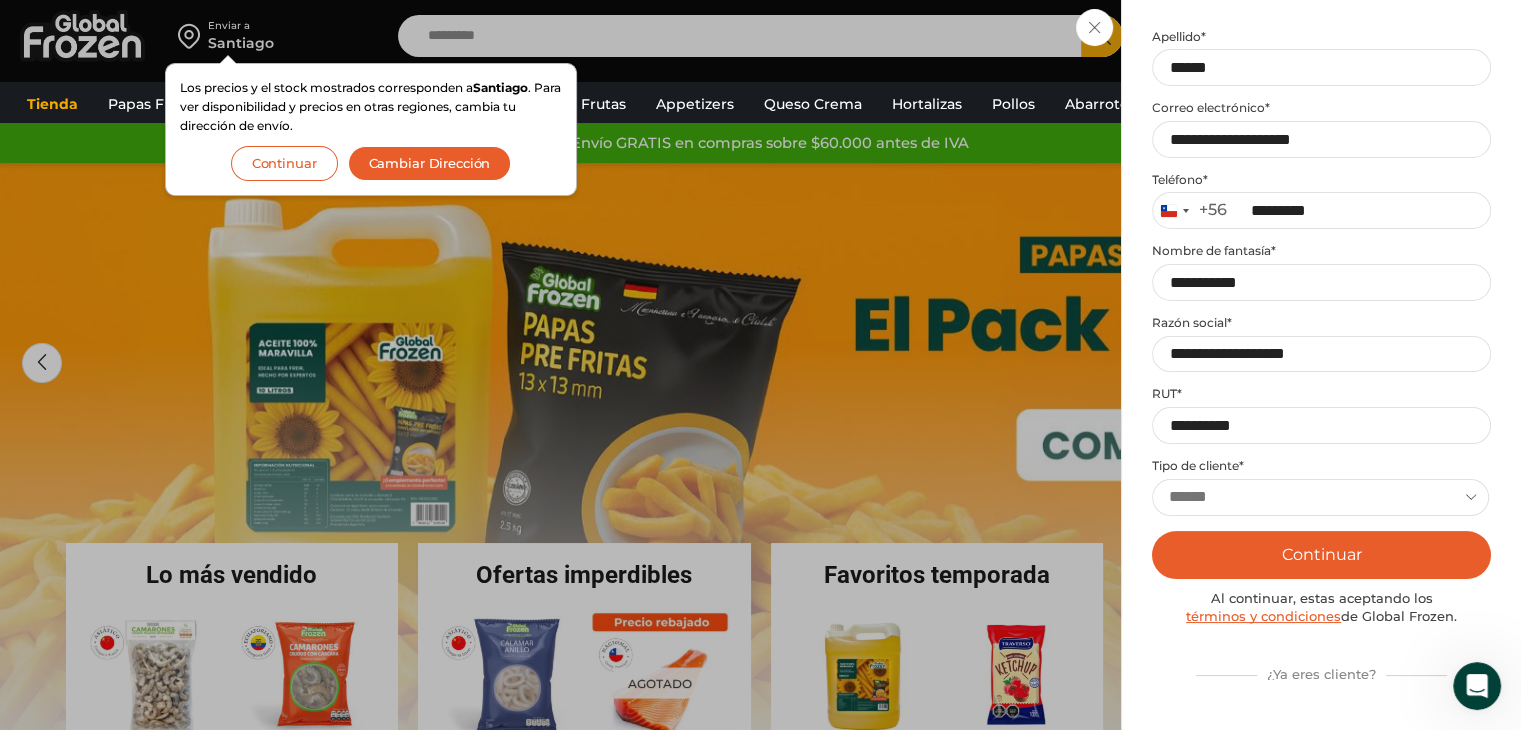 click on "**********" at bounding box center [1320, 497] 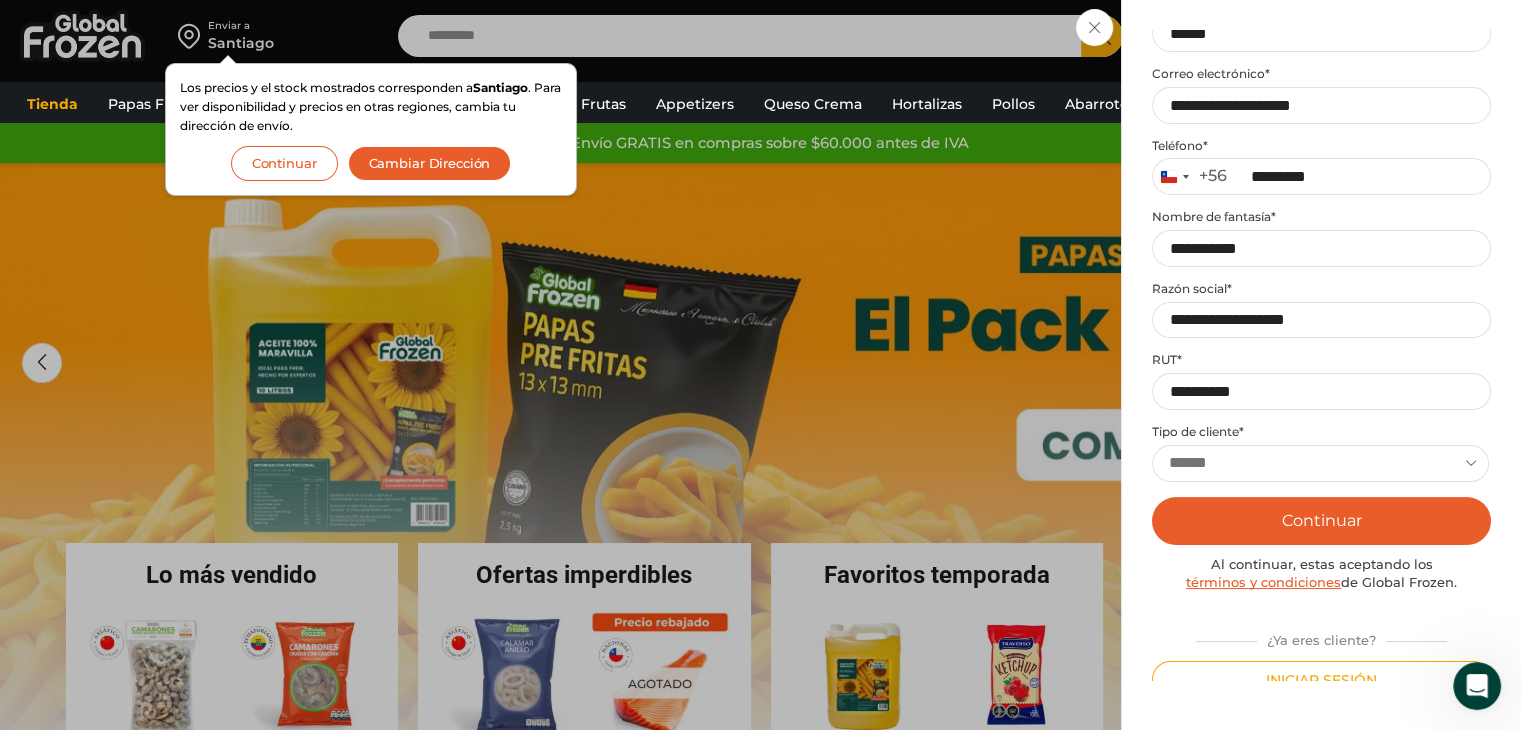 scroll, scrollTop: 252, scrollLeft: 0, axis: vertical 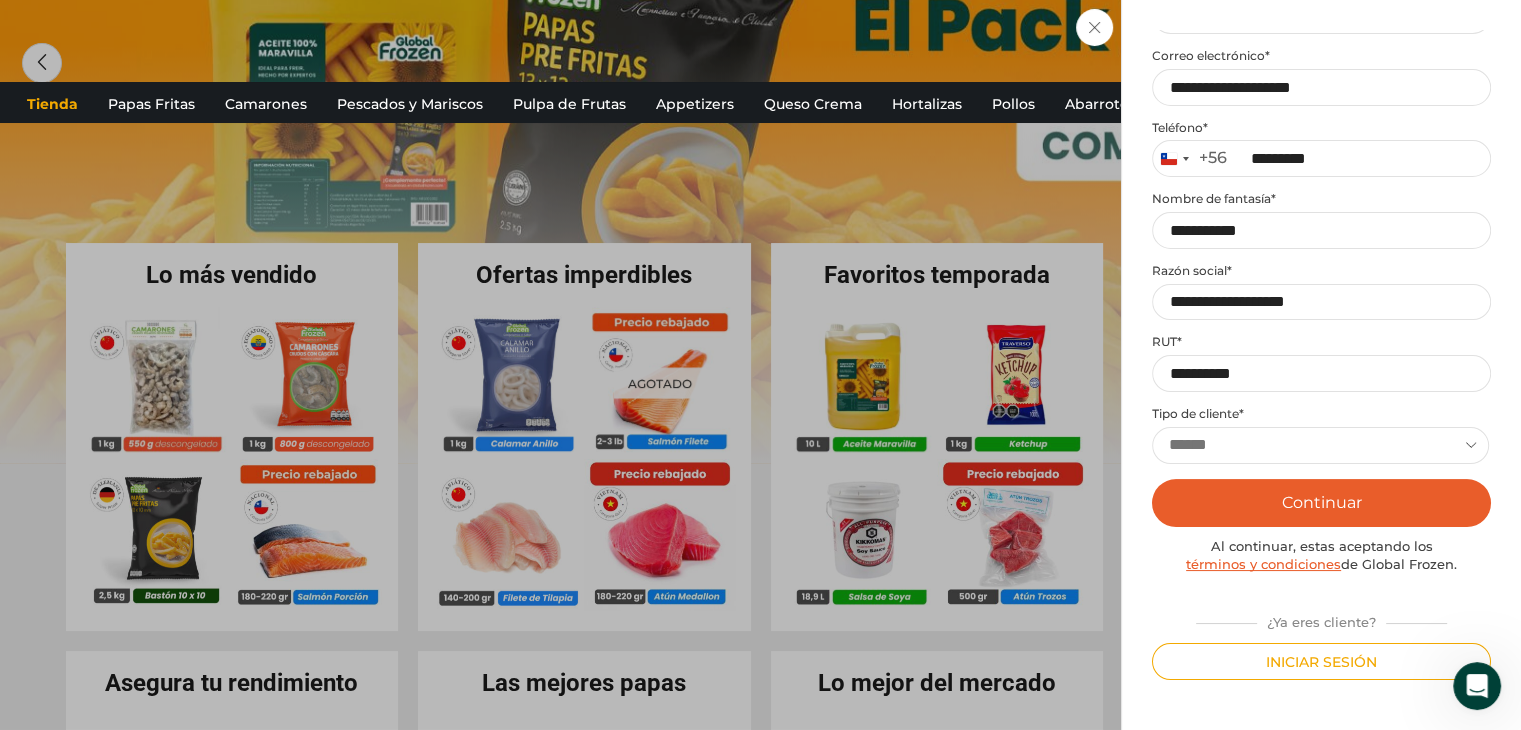 click on "Continuar" at bounding box center (1321, 503) 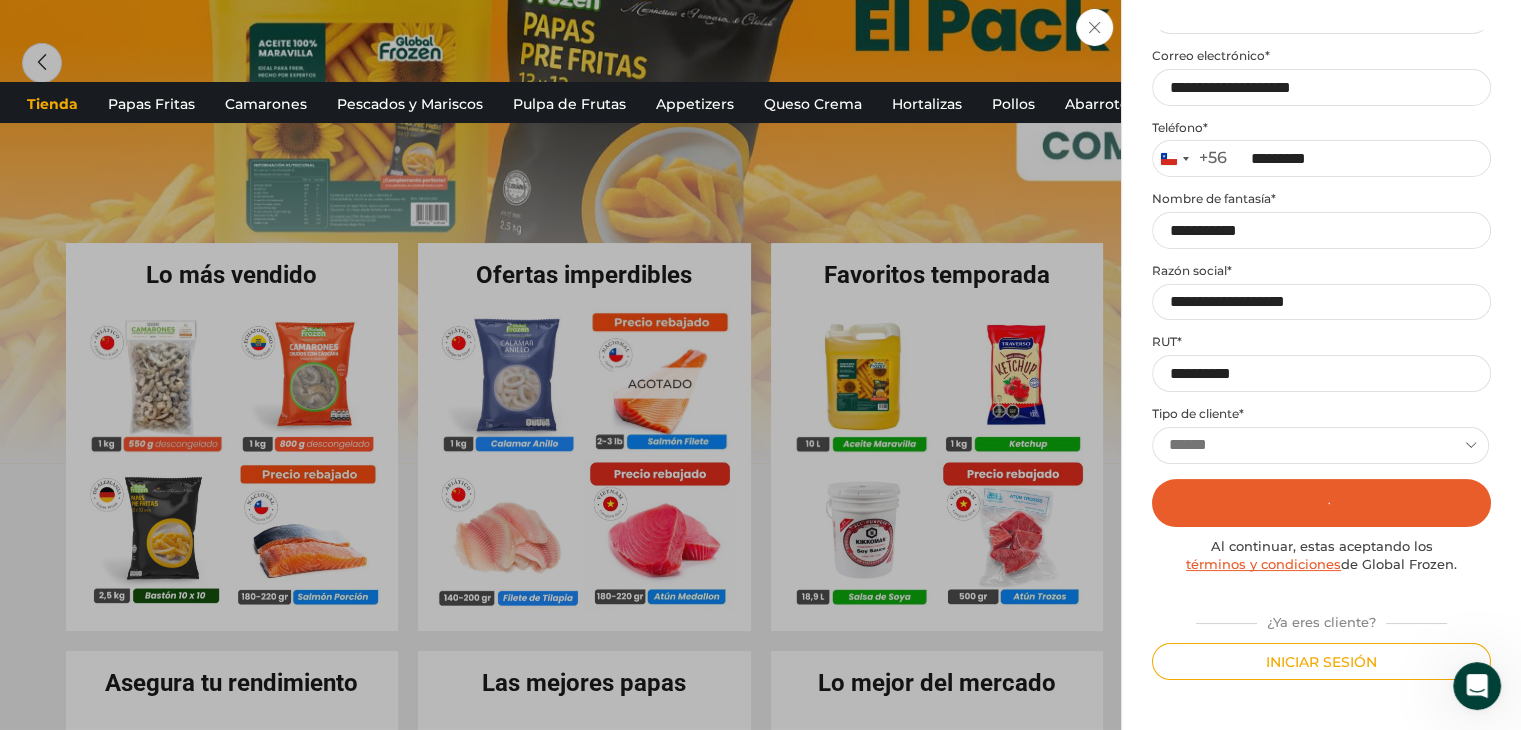 scroll, scrollTop: 0, scrollLeft: 0, axis: both 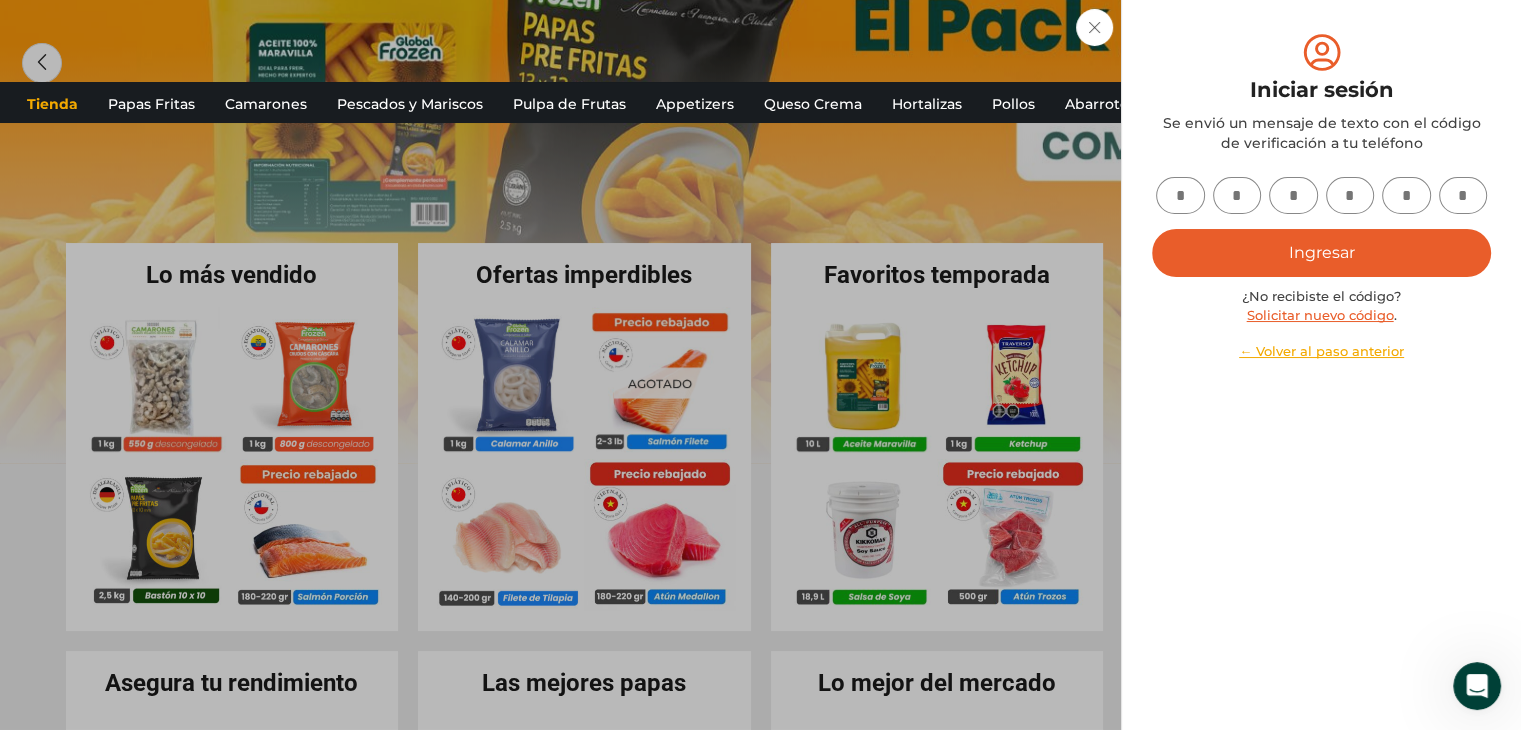 click at bounding box center [1180, 195] 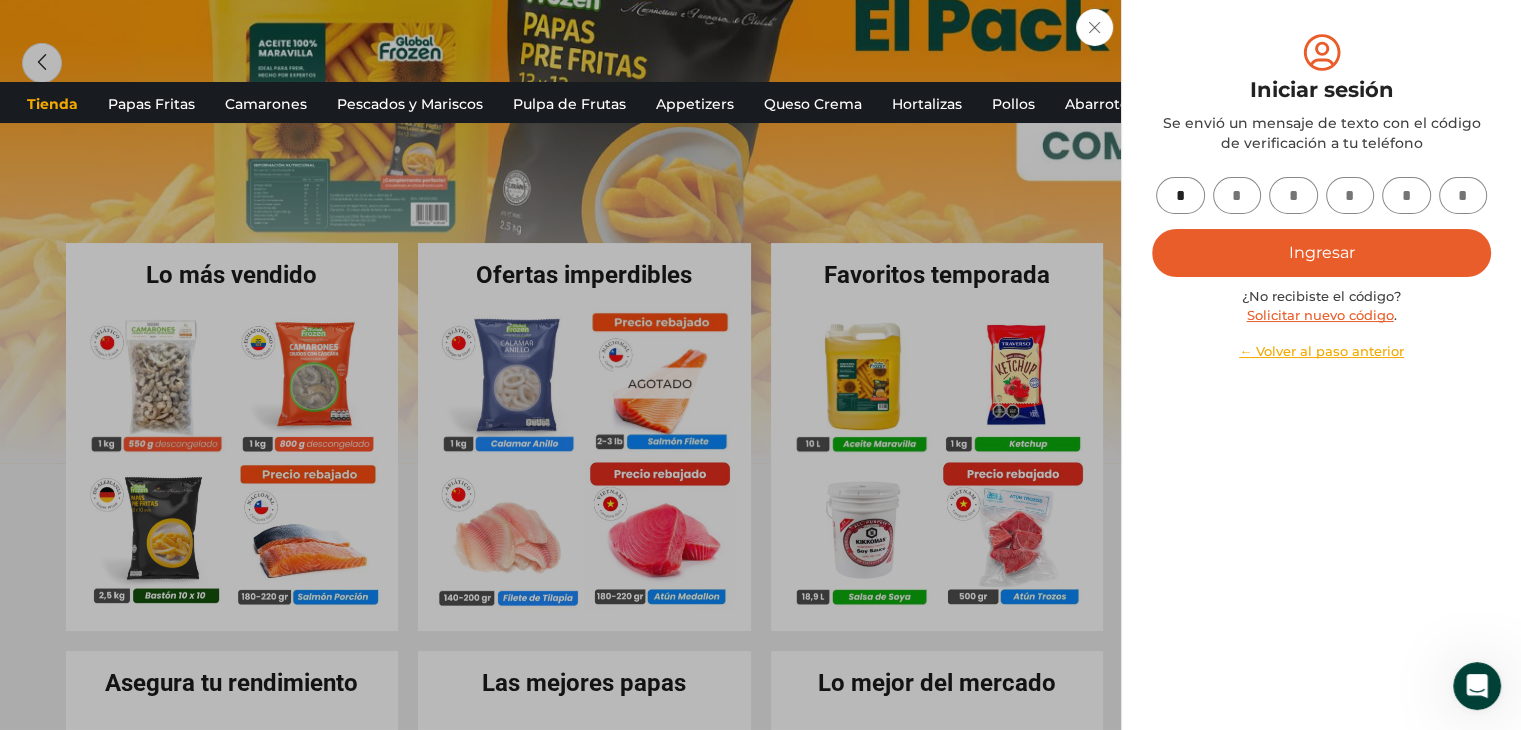 type on "*" 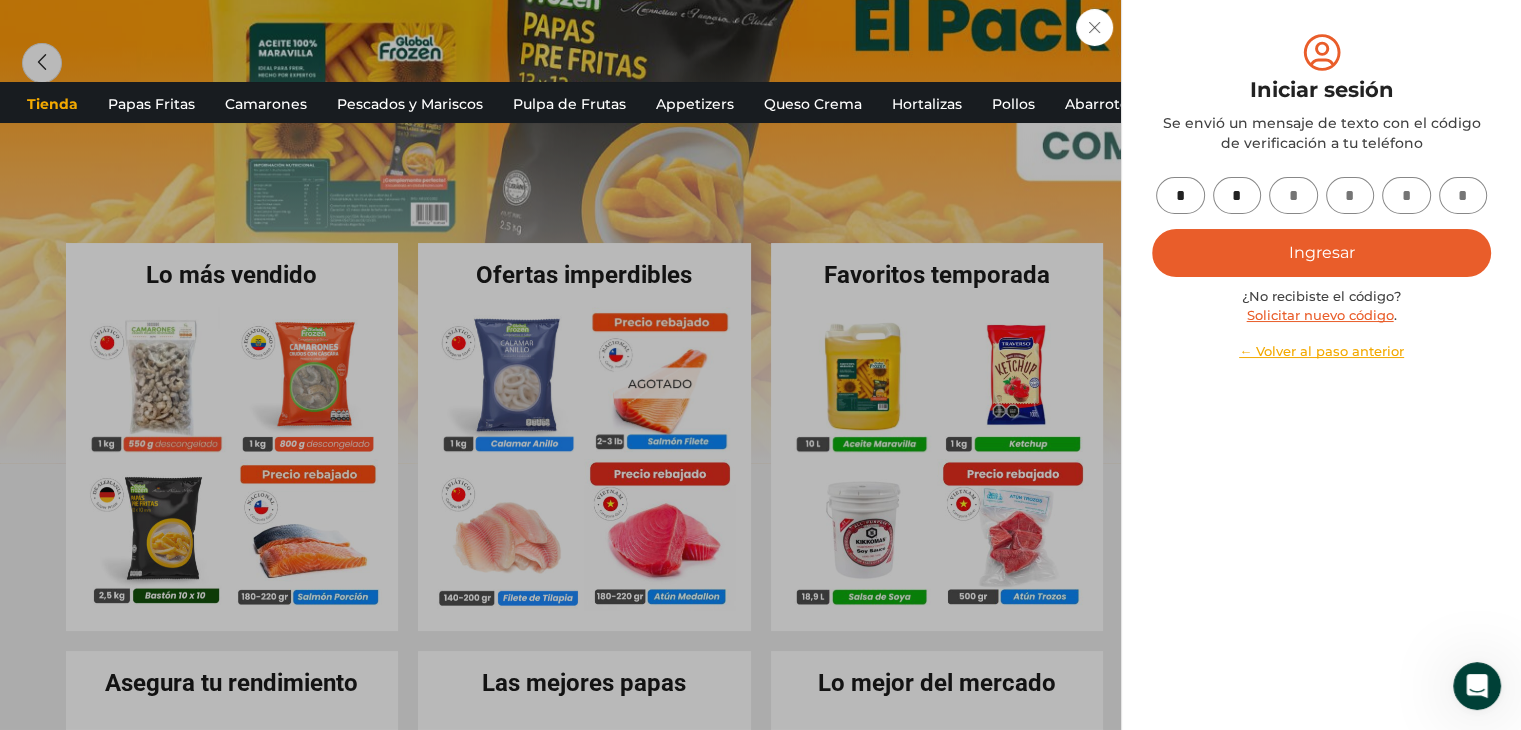 type on "*" 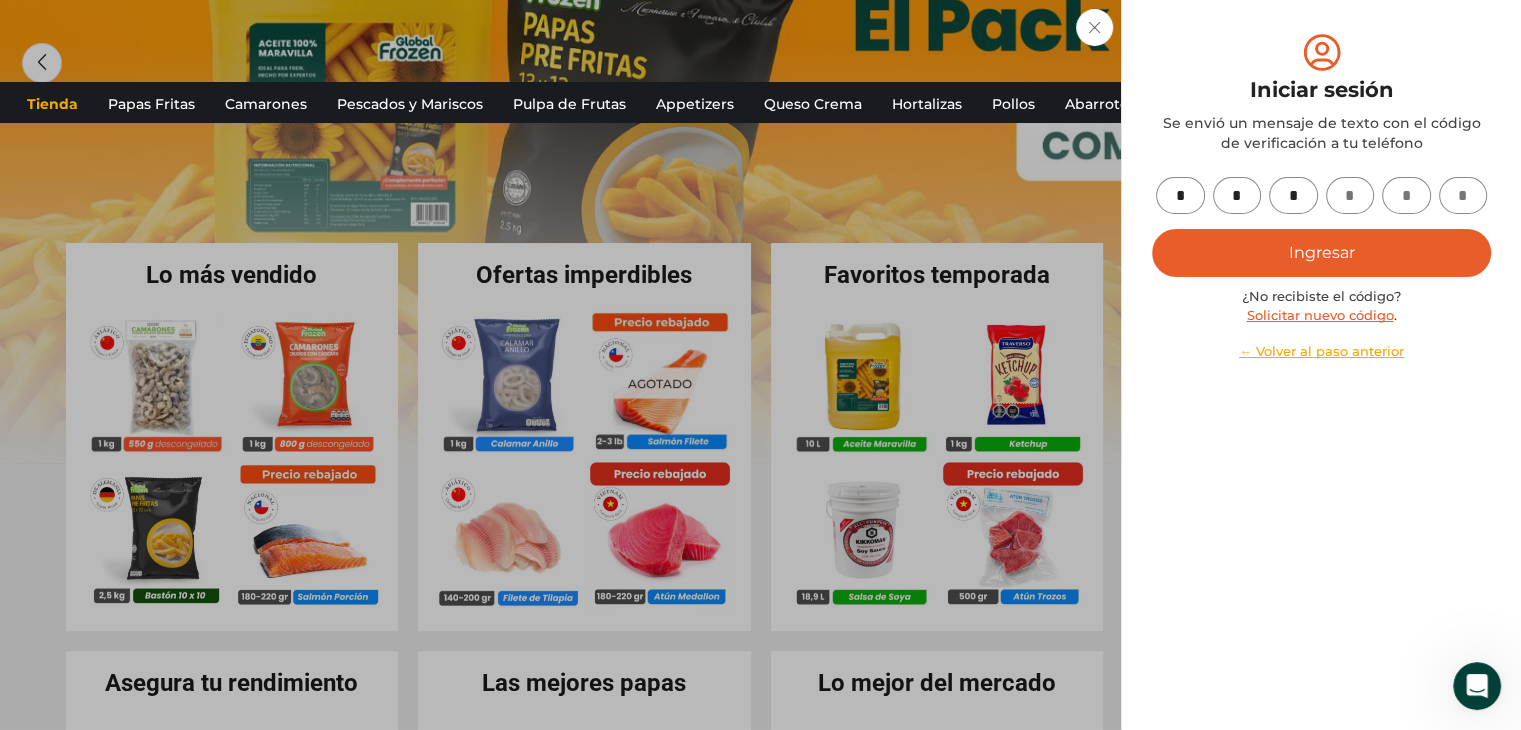 type on "*" 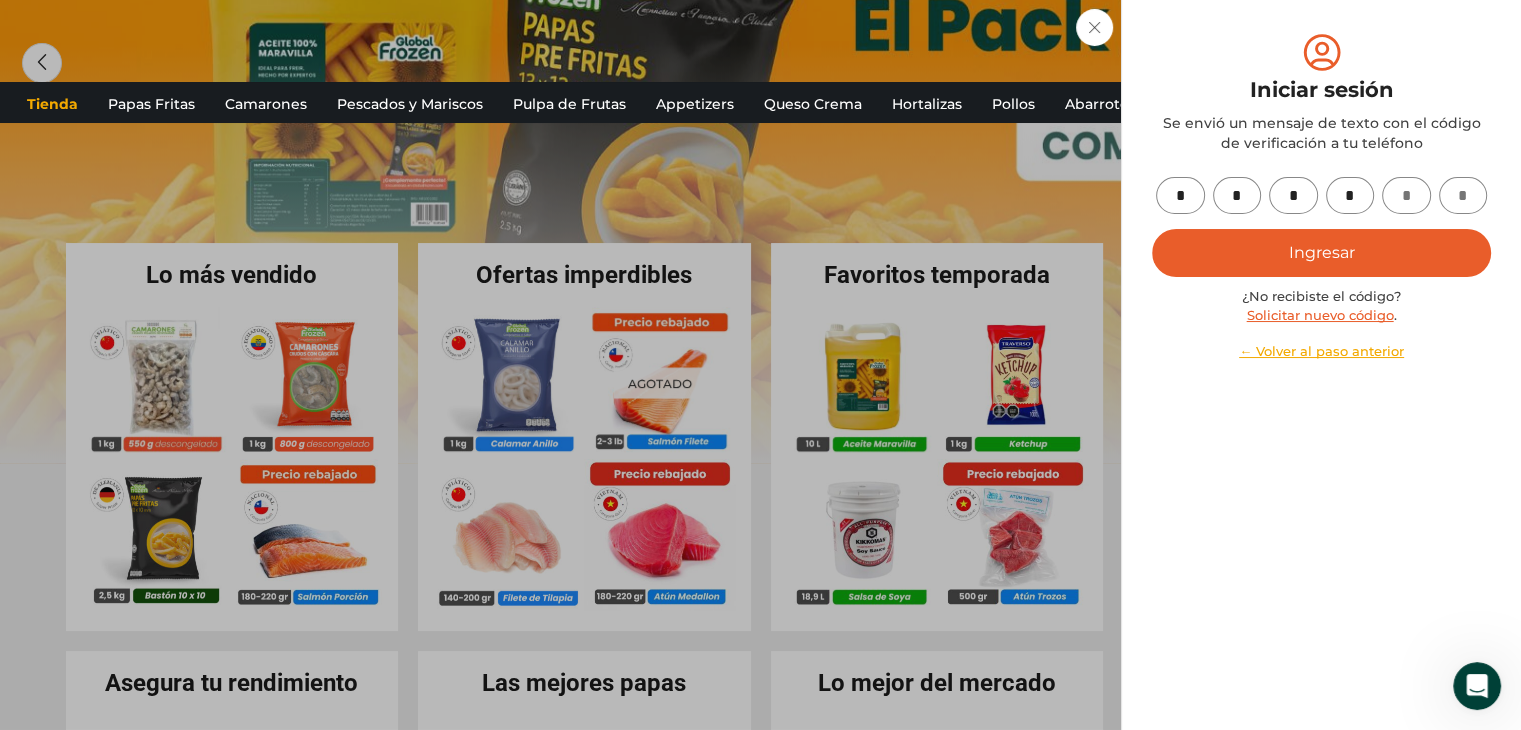 type on "*" 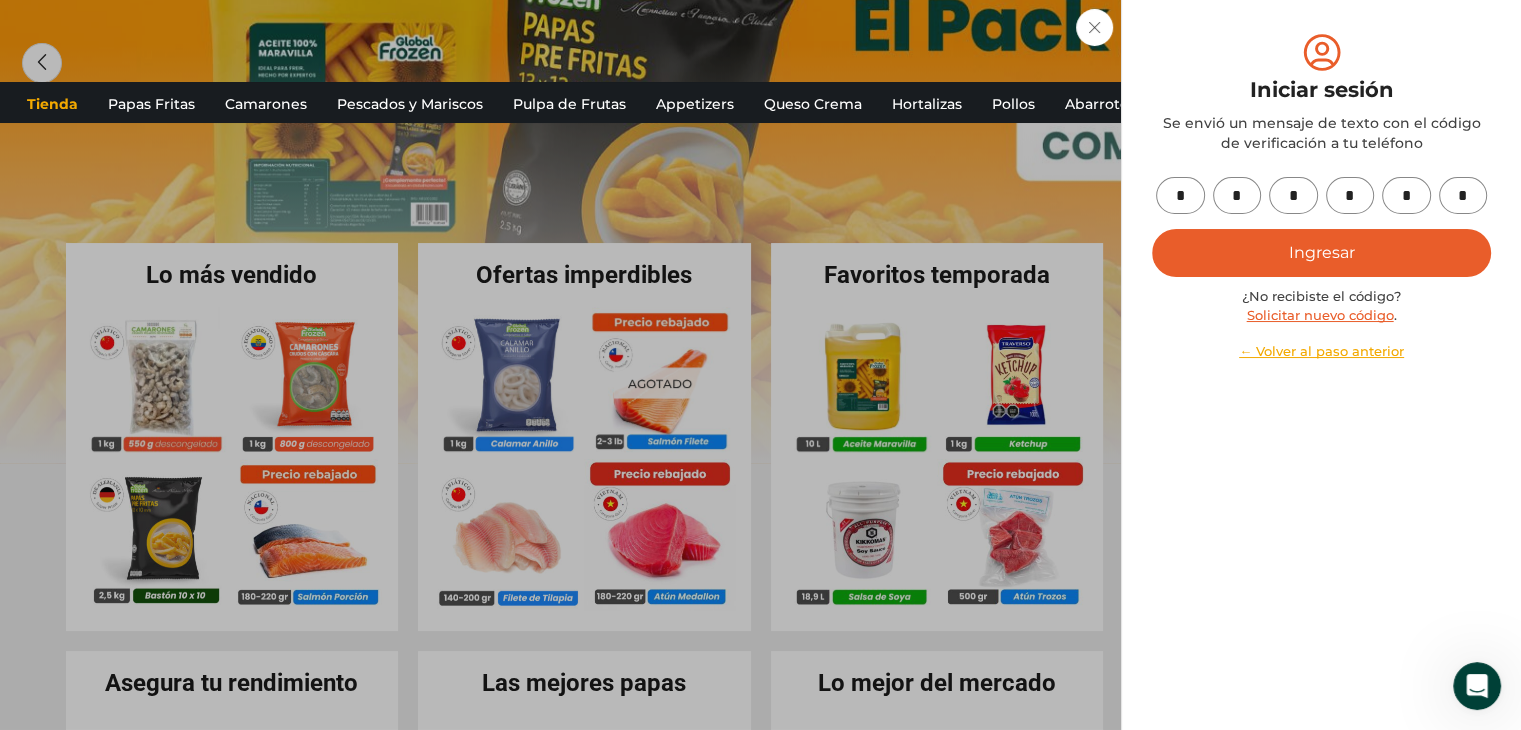 type on "*" 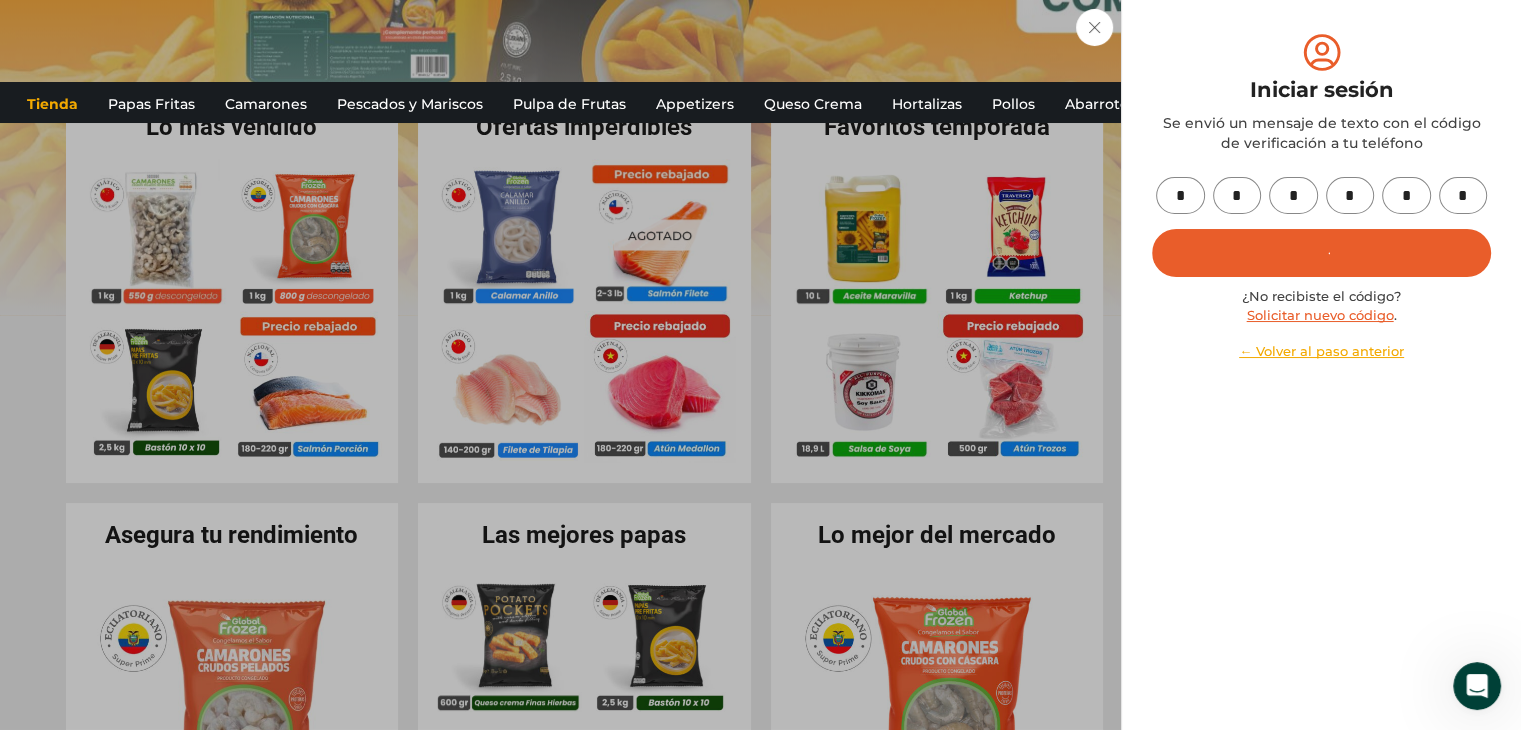 scroll, scrollTop: 900, scrollLeft: 0, axis: vertical 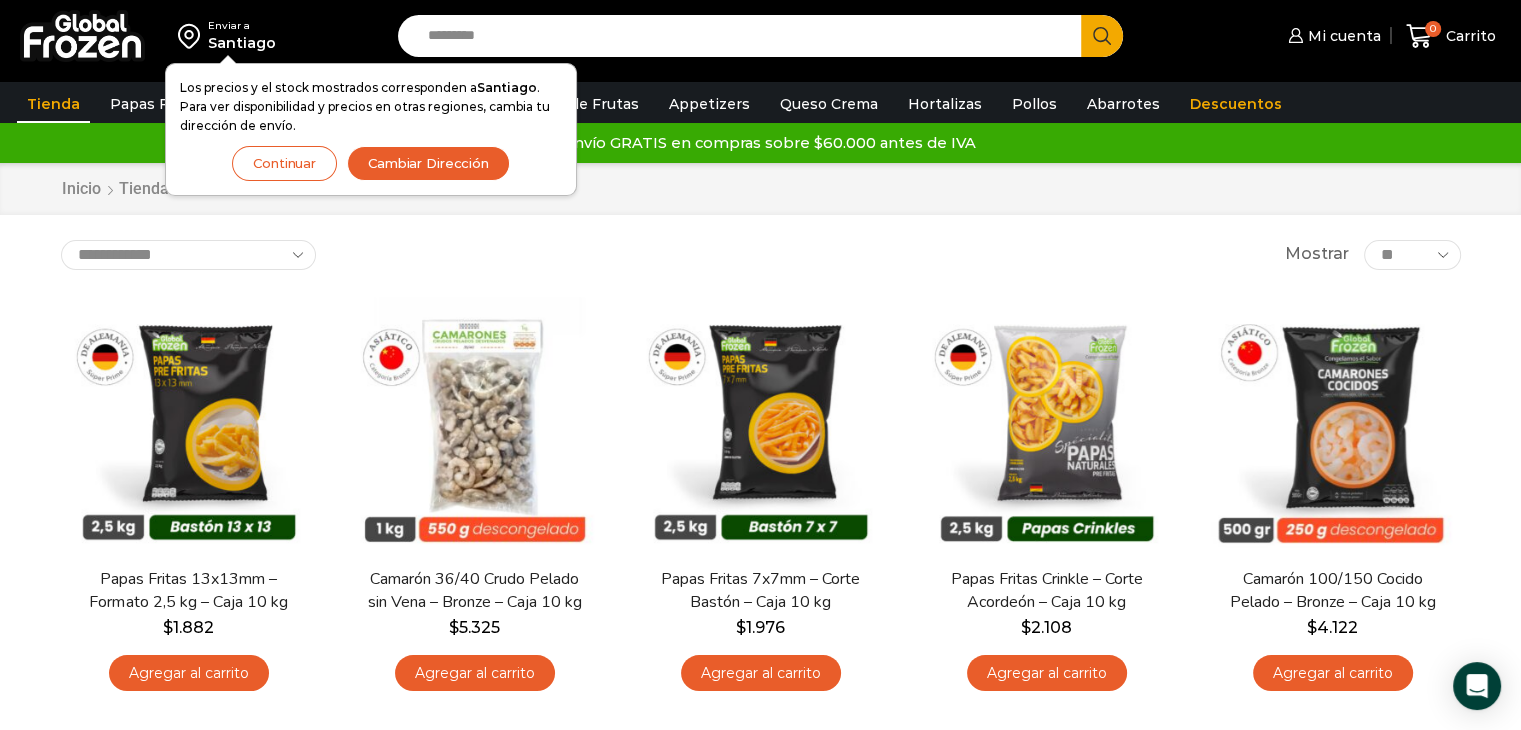 click on "Search input" at bounding box center [745, 36] 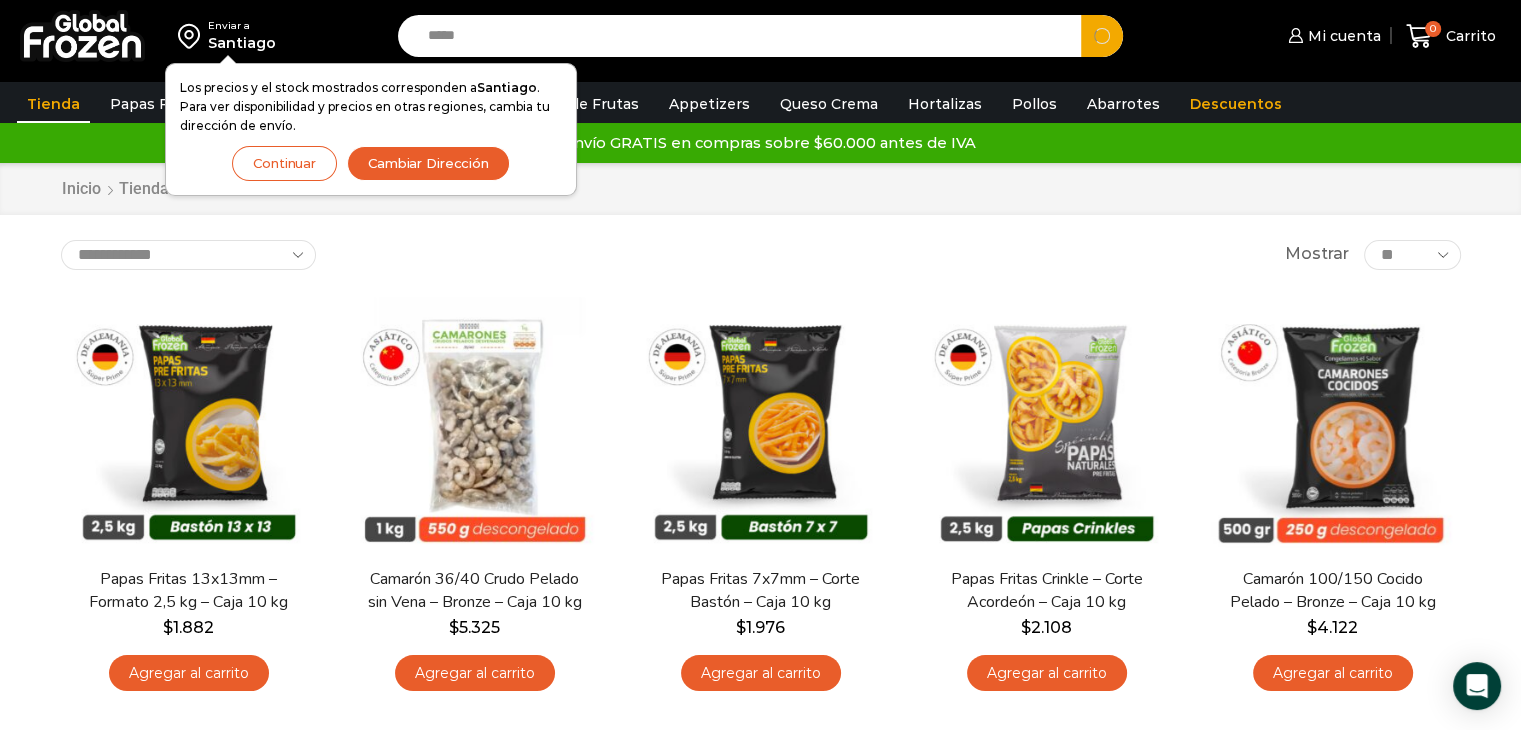 type on "*****" 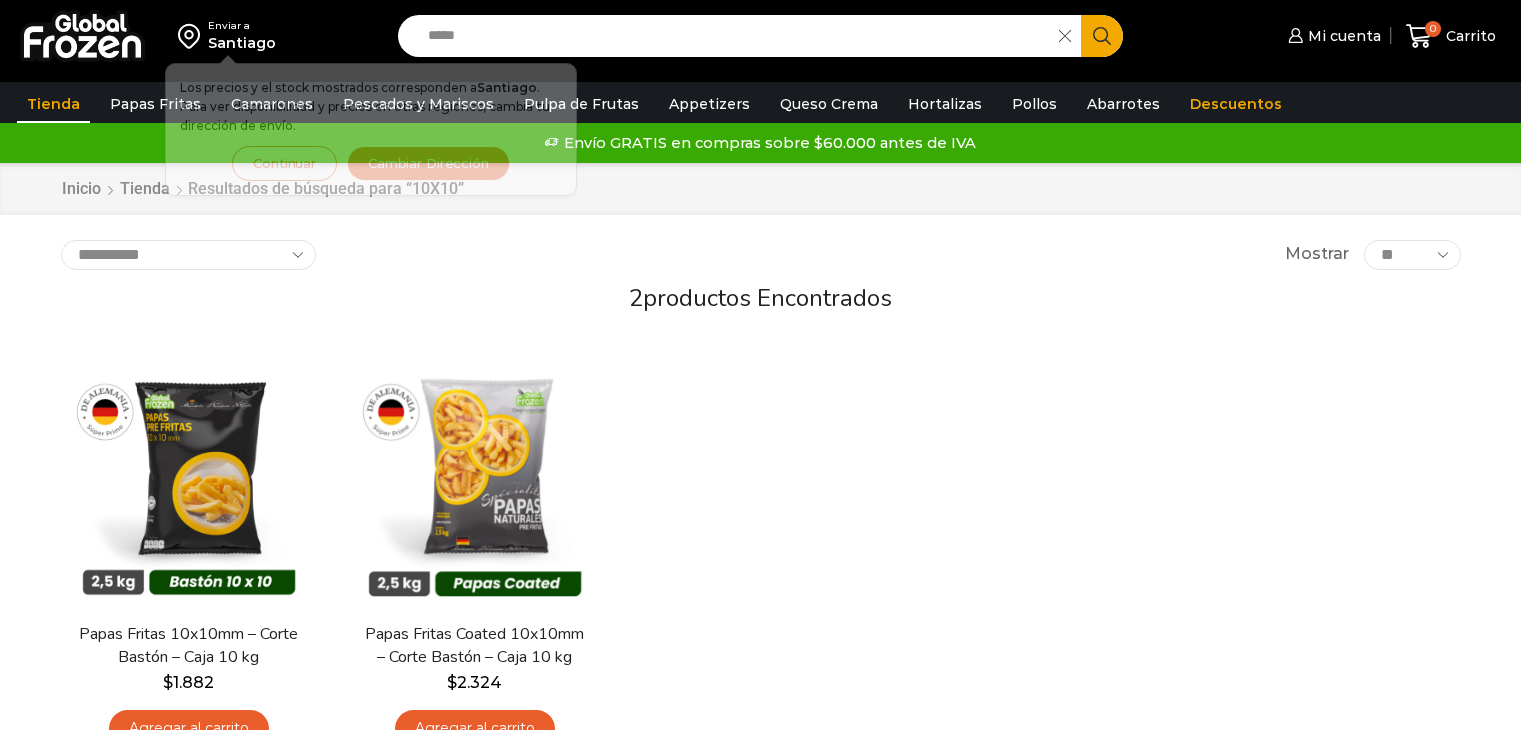 scroll, scrollTop: 0, scrollLeft: 0, axis: both 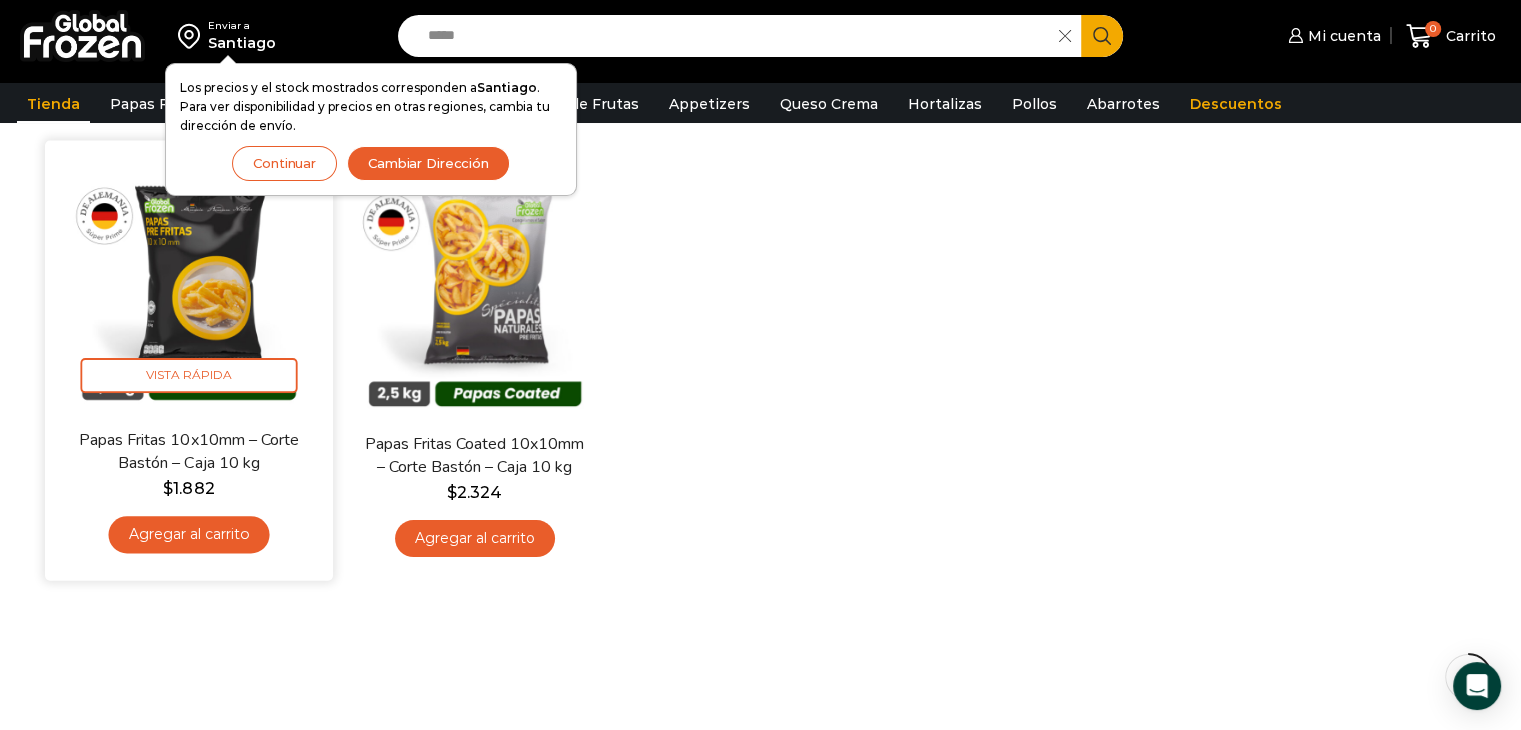click at bounding box center (189, 285) 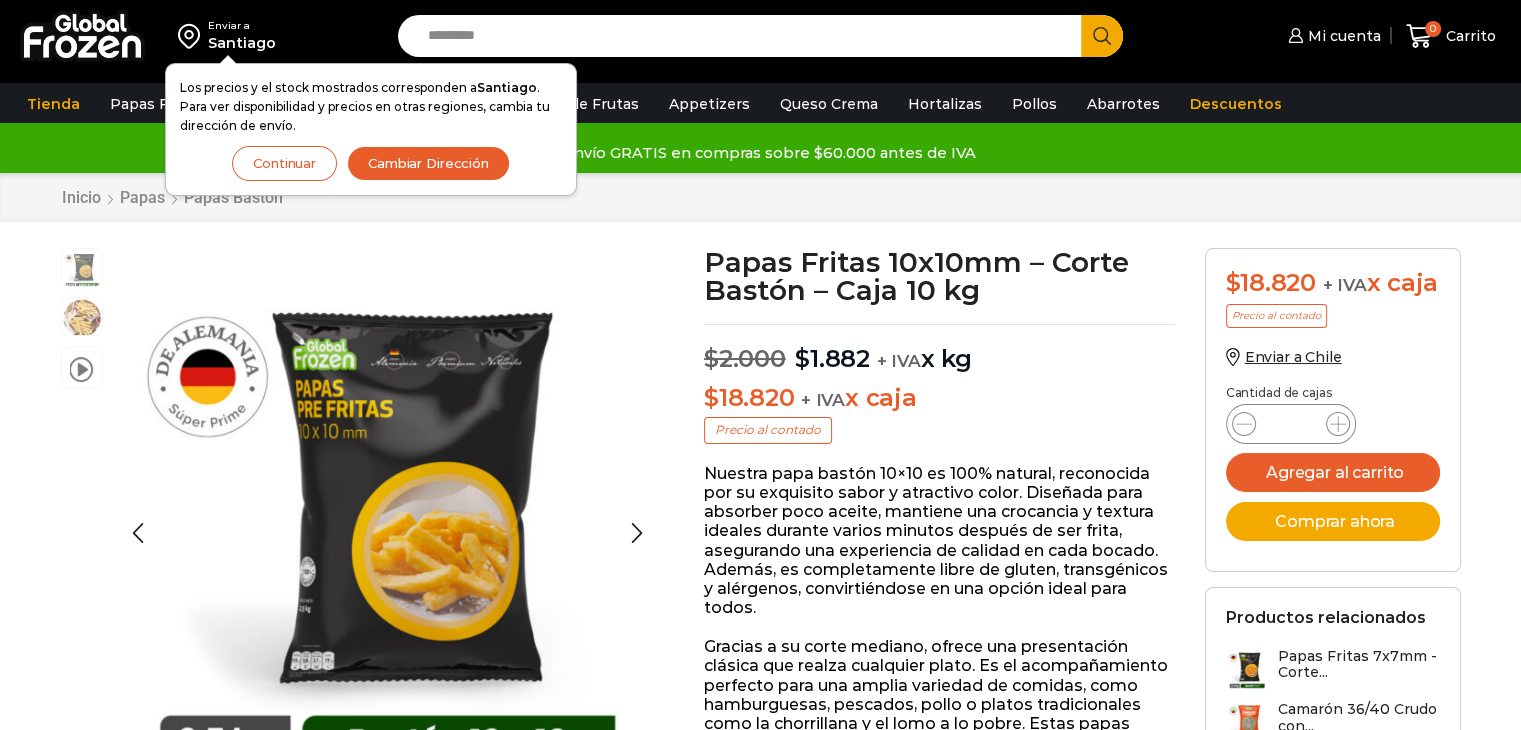 scroll, scrollTop: 0, scrollLeft: 0, axis: both 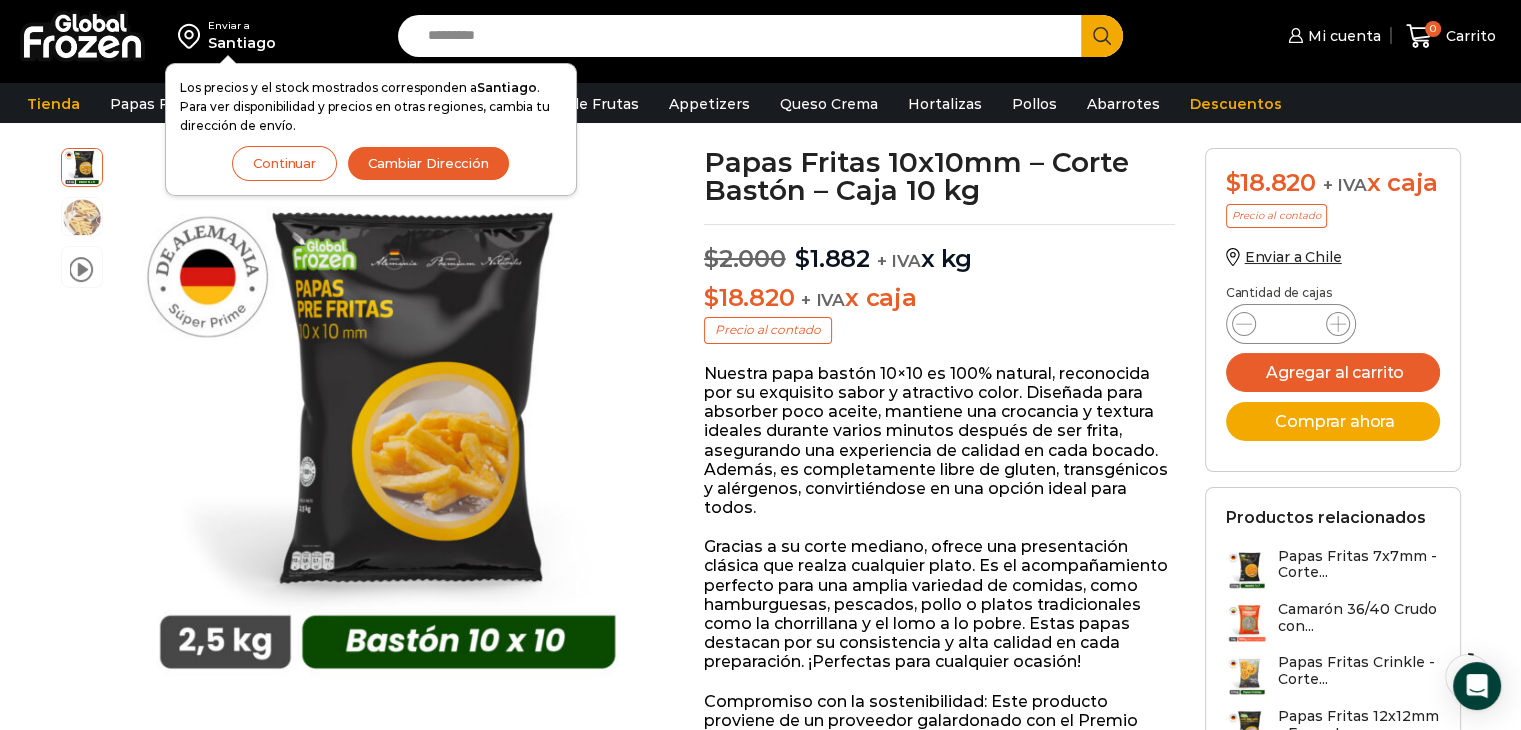 click on "Papas Fritas 10x10mm - Corte Bastón - Caja 10 kg cantidad
*" at bounding box center [1291, 324] 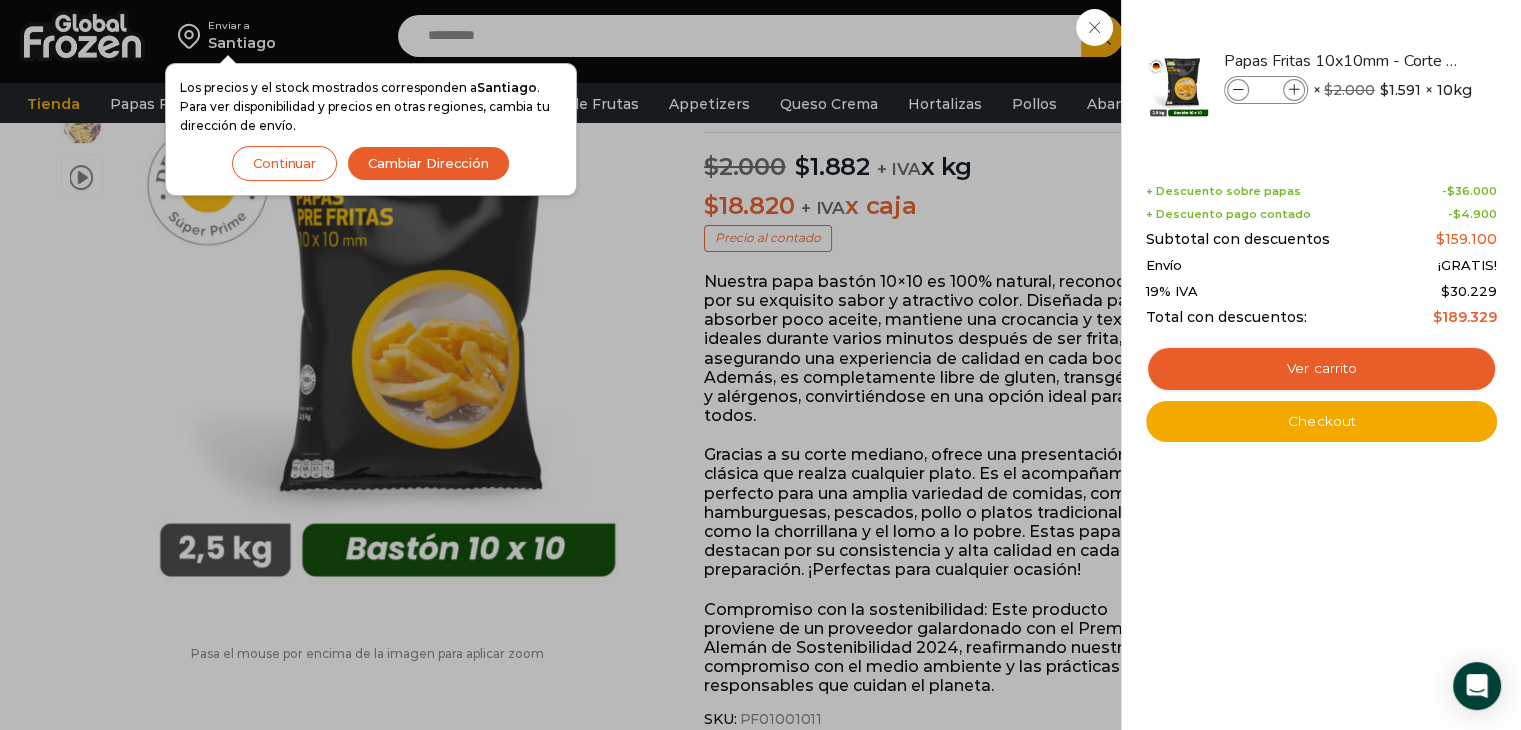 scroll, scrollTop: 300, scrollLeft: 0, axis: vertical 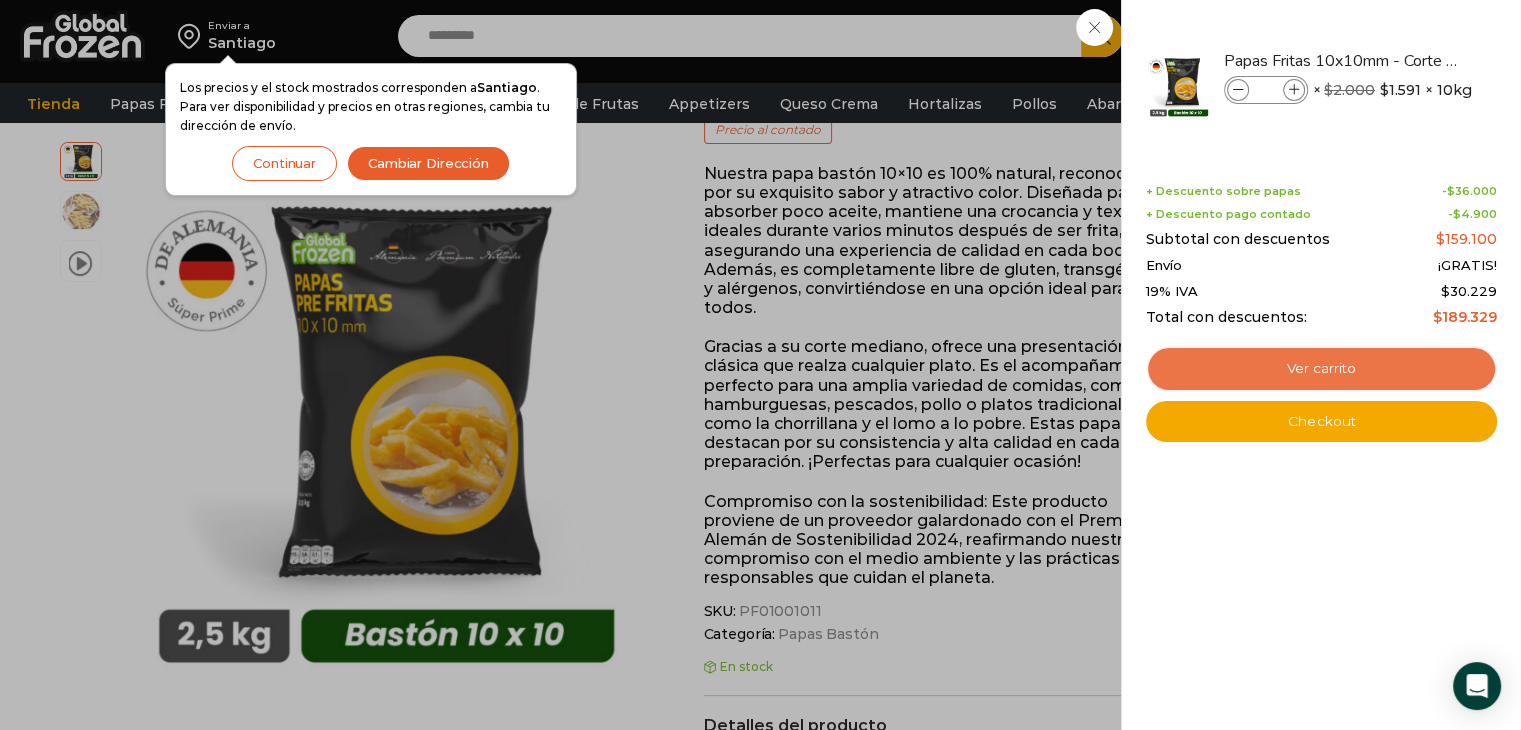 click on "Ver carrito" at bounding box center (1321, 369) 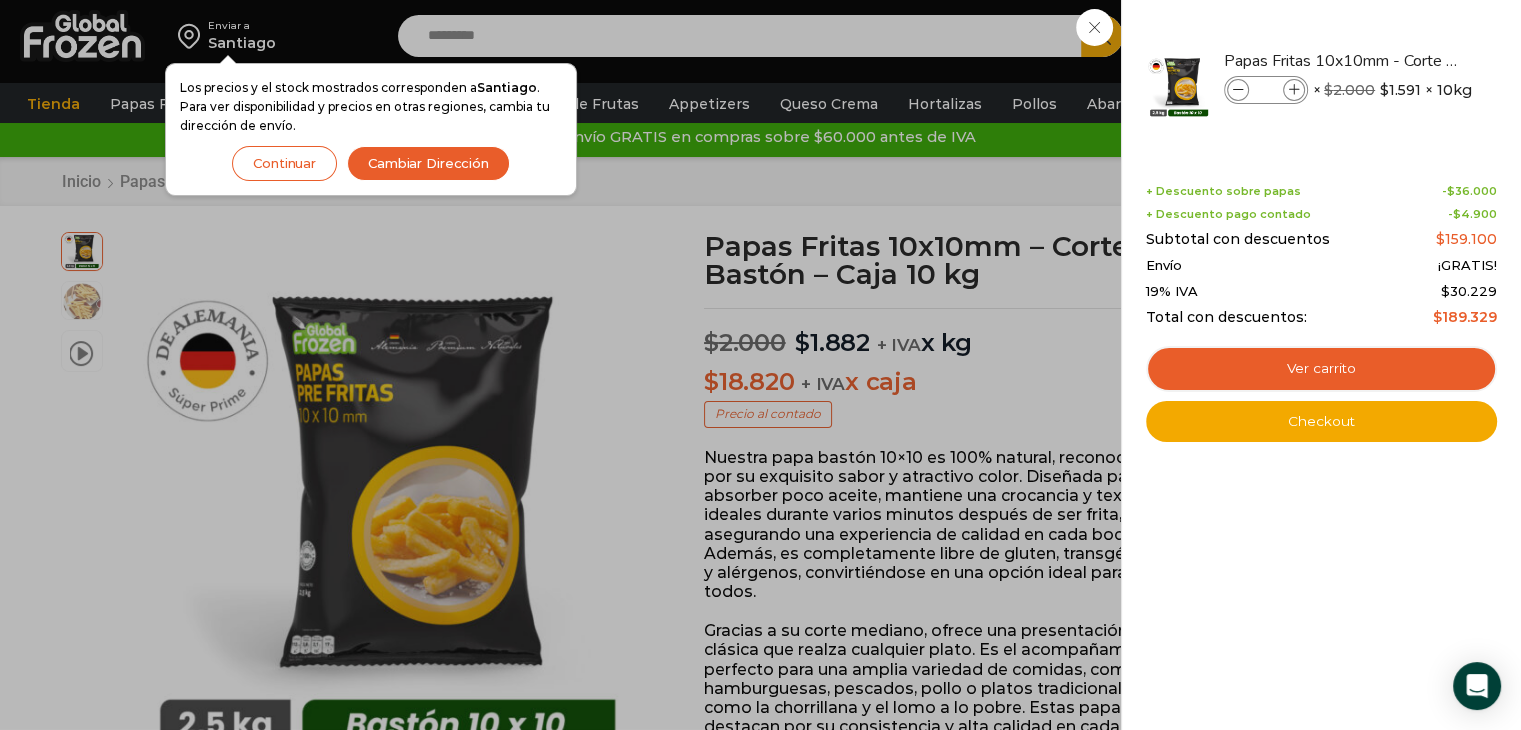 scroll, scrollTop: 0, scrollLeft: 0, axis: both 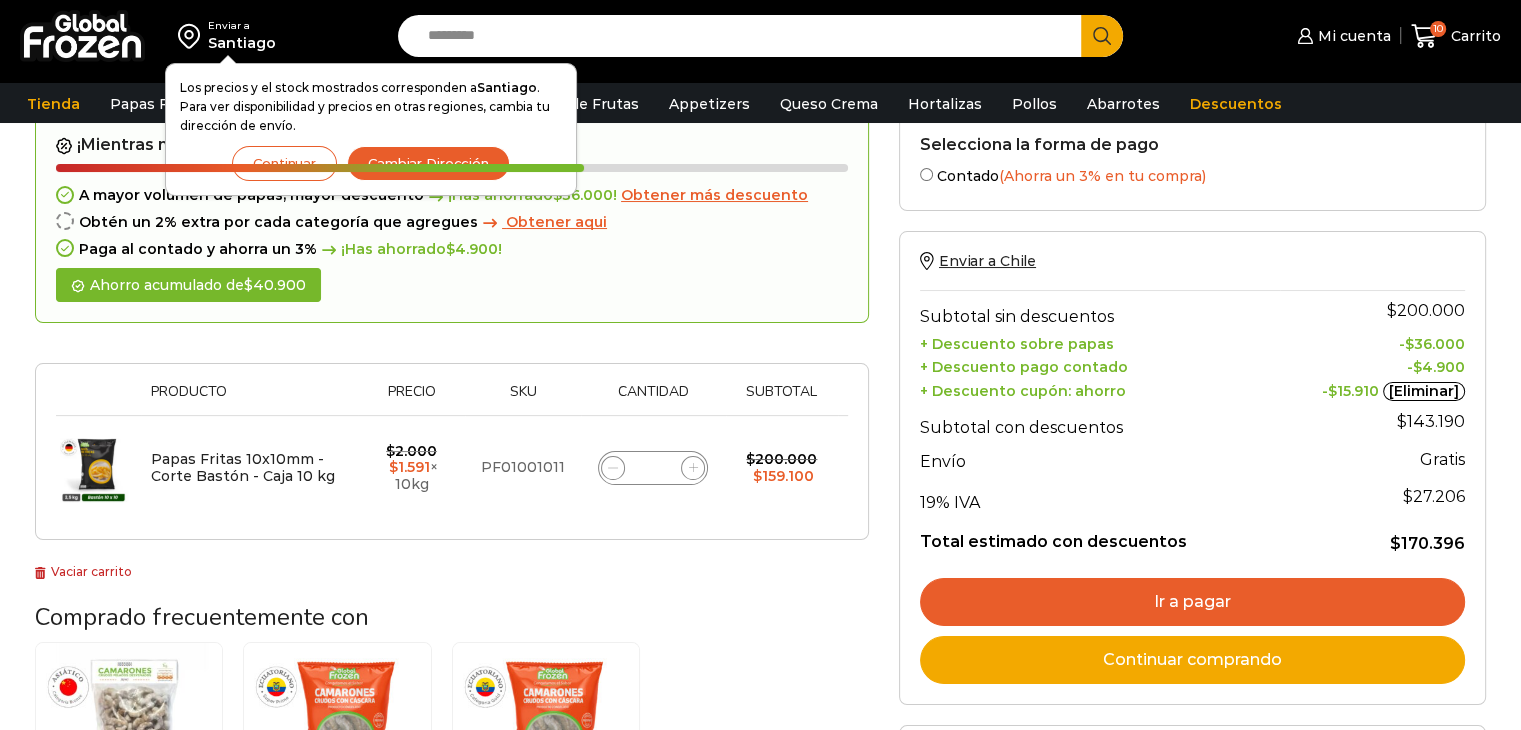 click 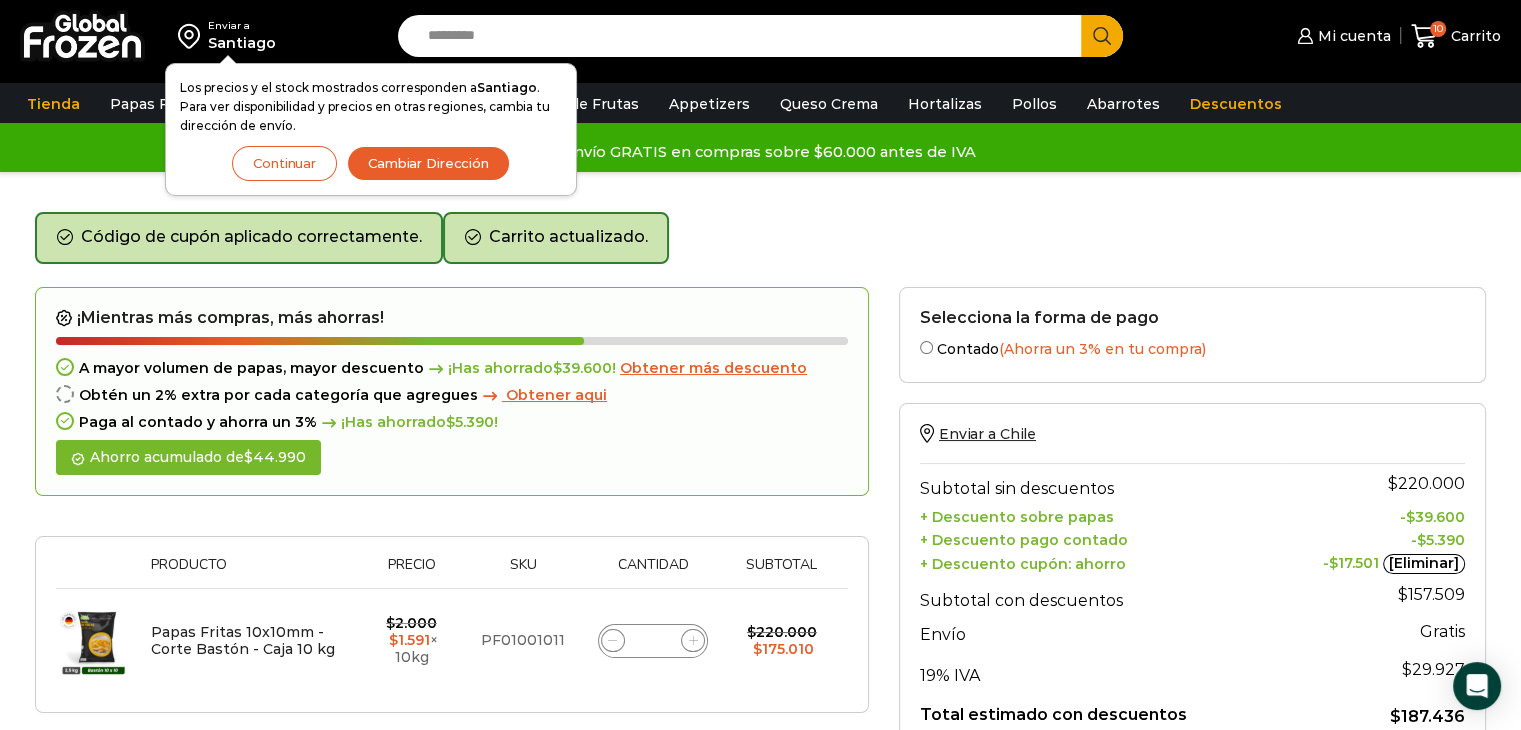 scroll, scrollTop: 0, scrollLeft: 0, axis: both 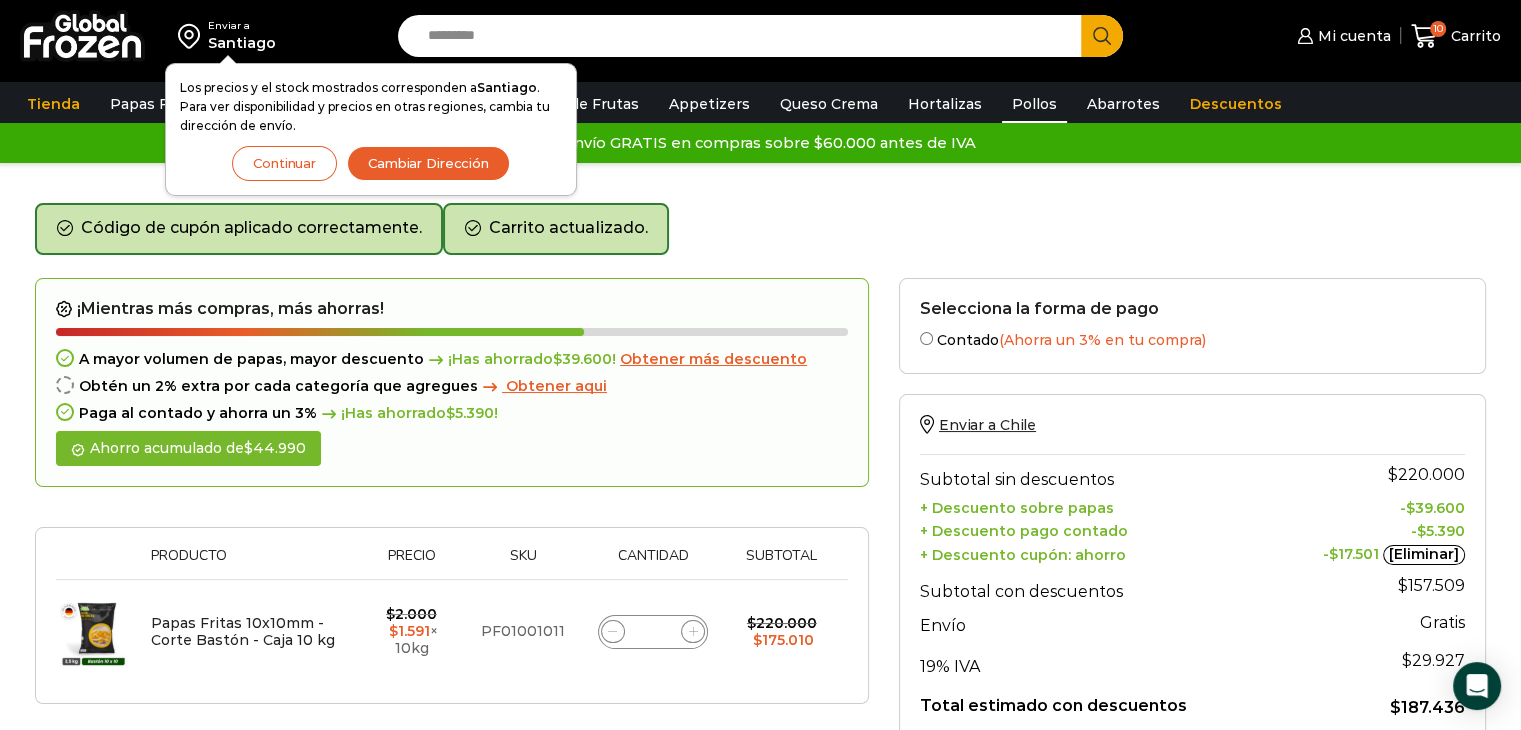 click on "Pollos" at bounding box center [1034, 104] 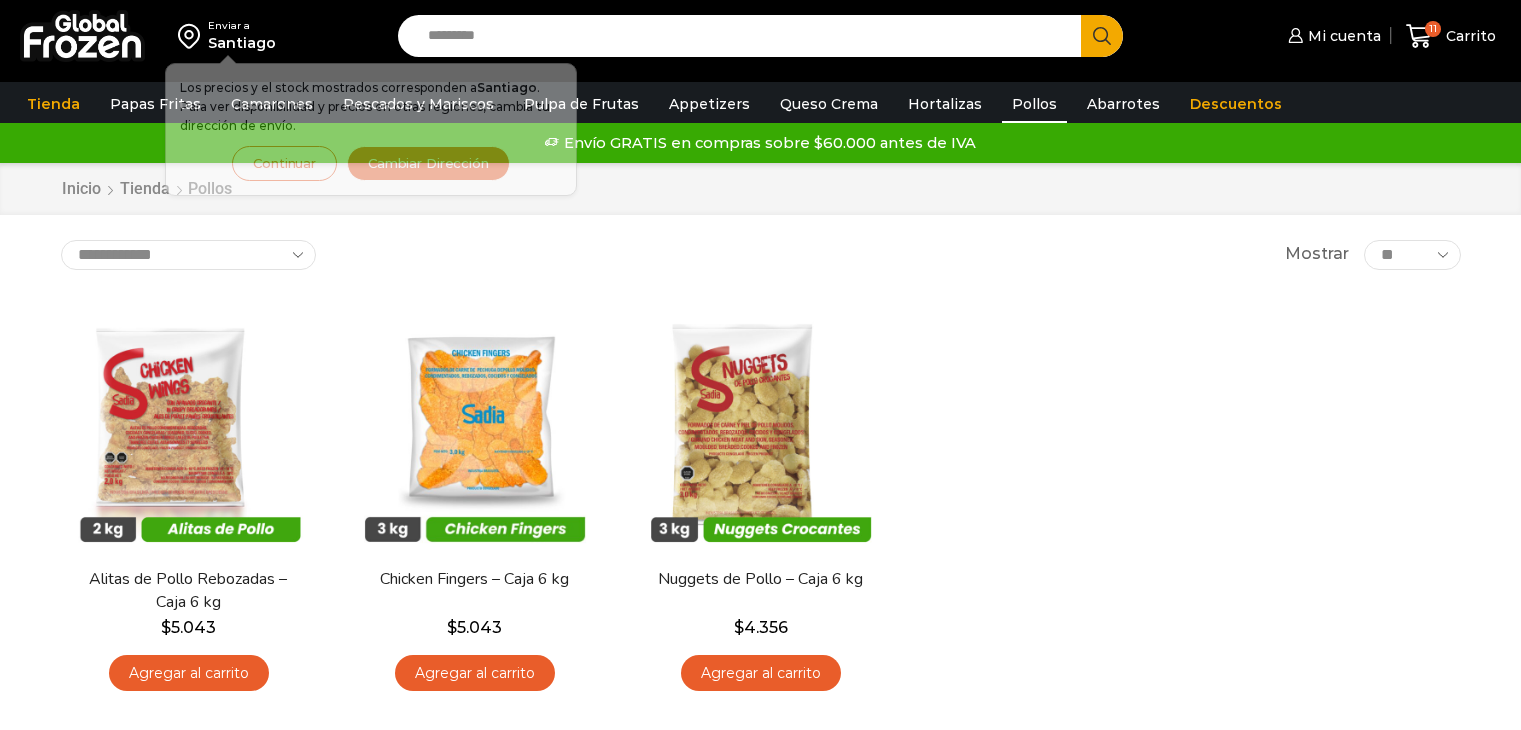 scroll, scrollTop: 0, scrollLeft: 0, axis: both 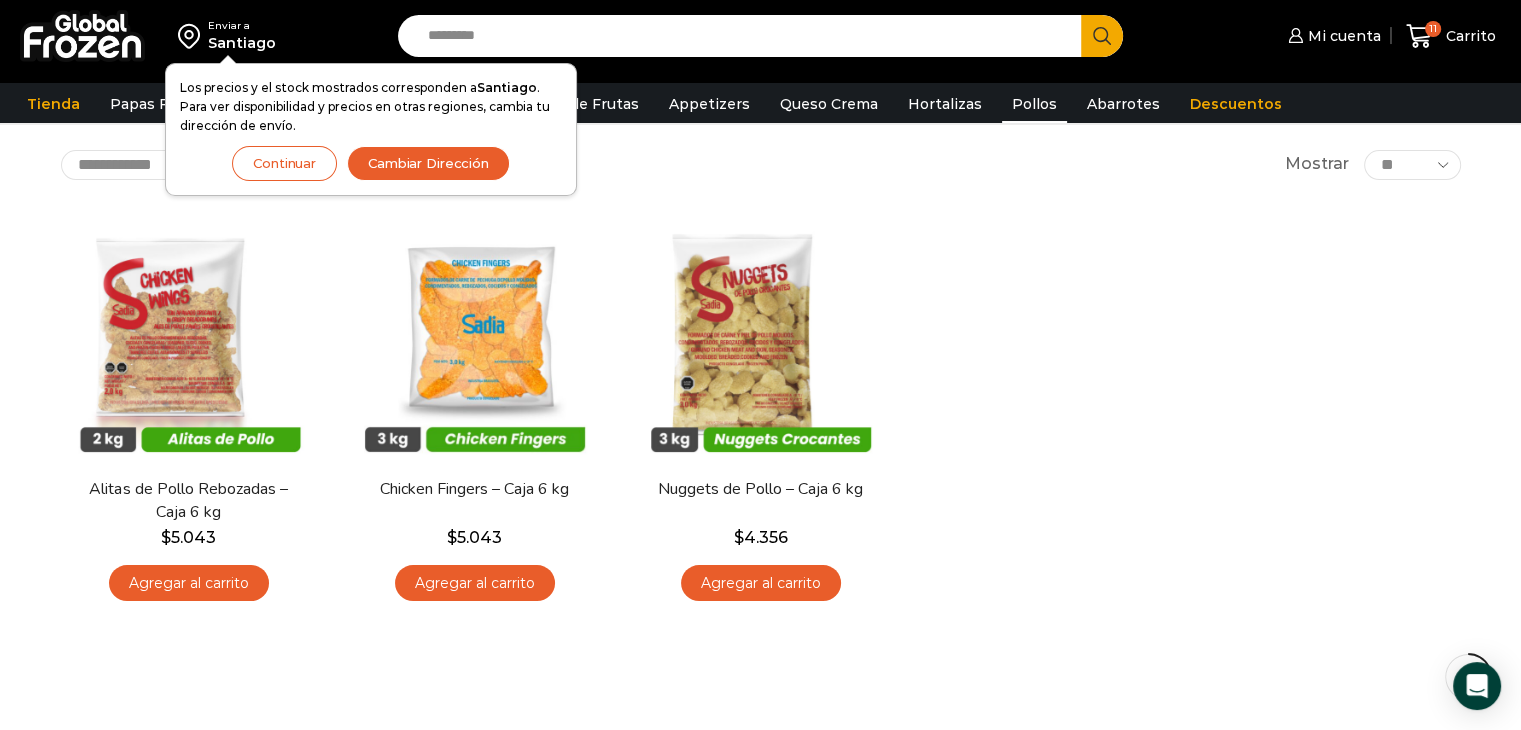 click on "Search input" at bounding box center (745, 36) 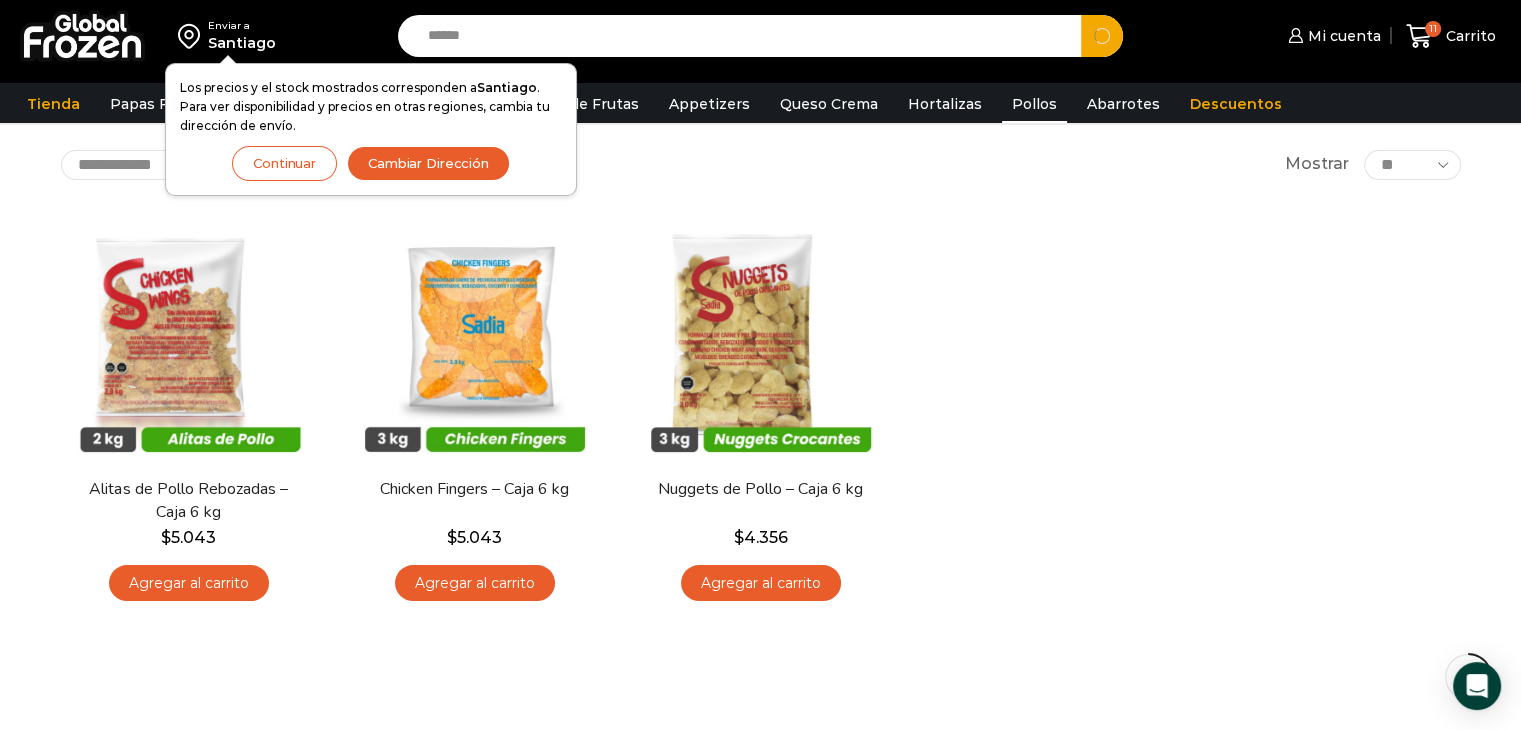 type on "******" 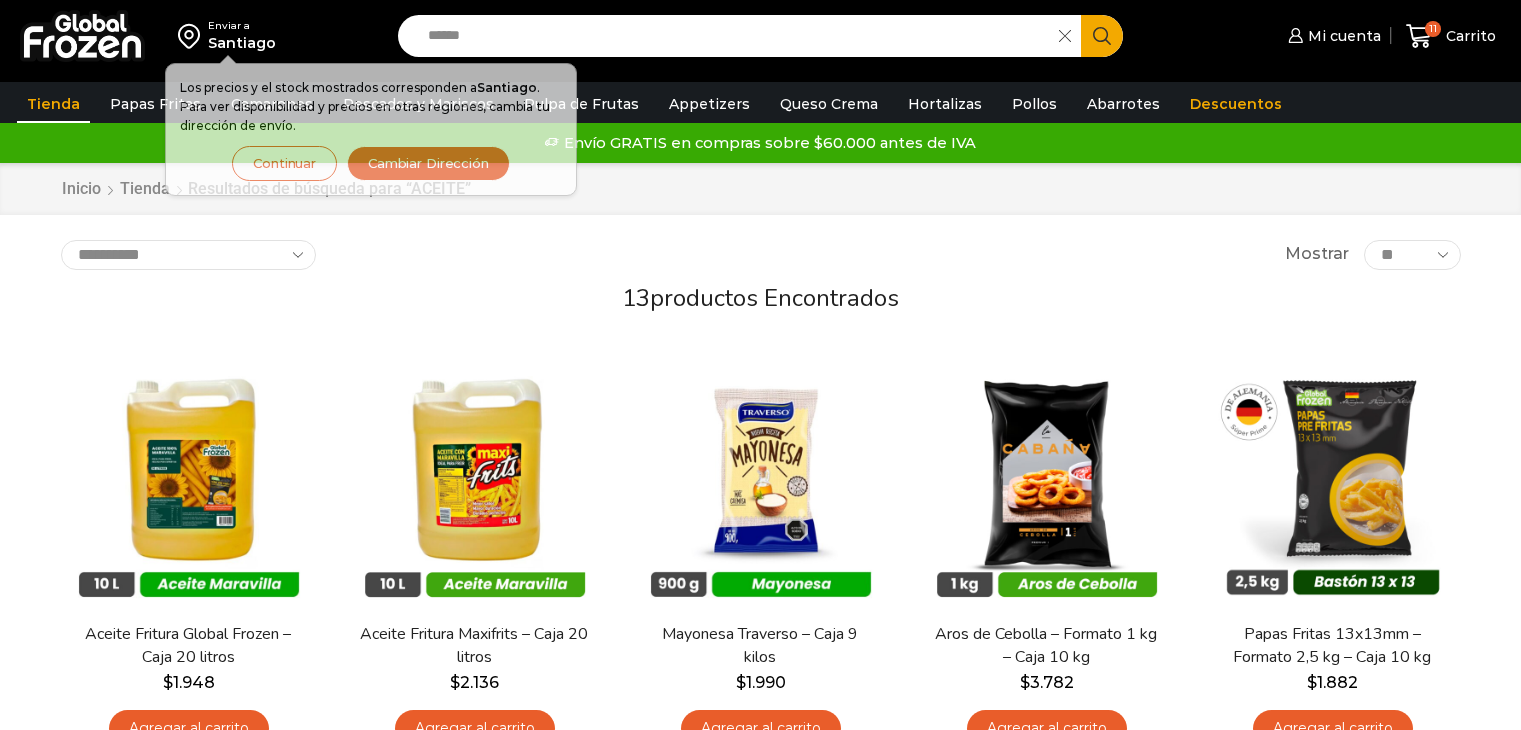 scroll, scrollTop: 0, scrollLeft: 0, axis: both 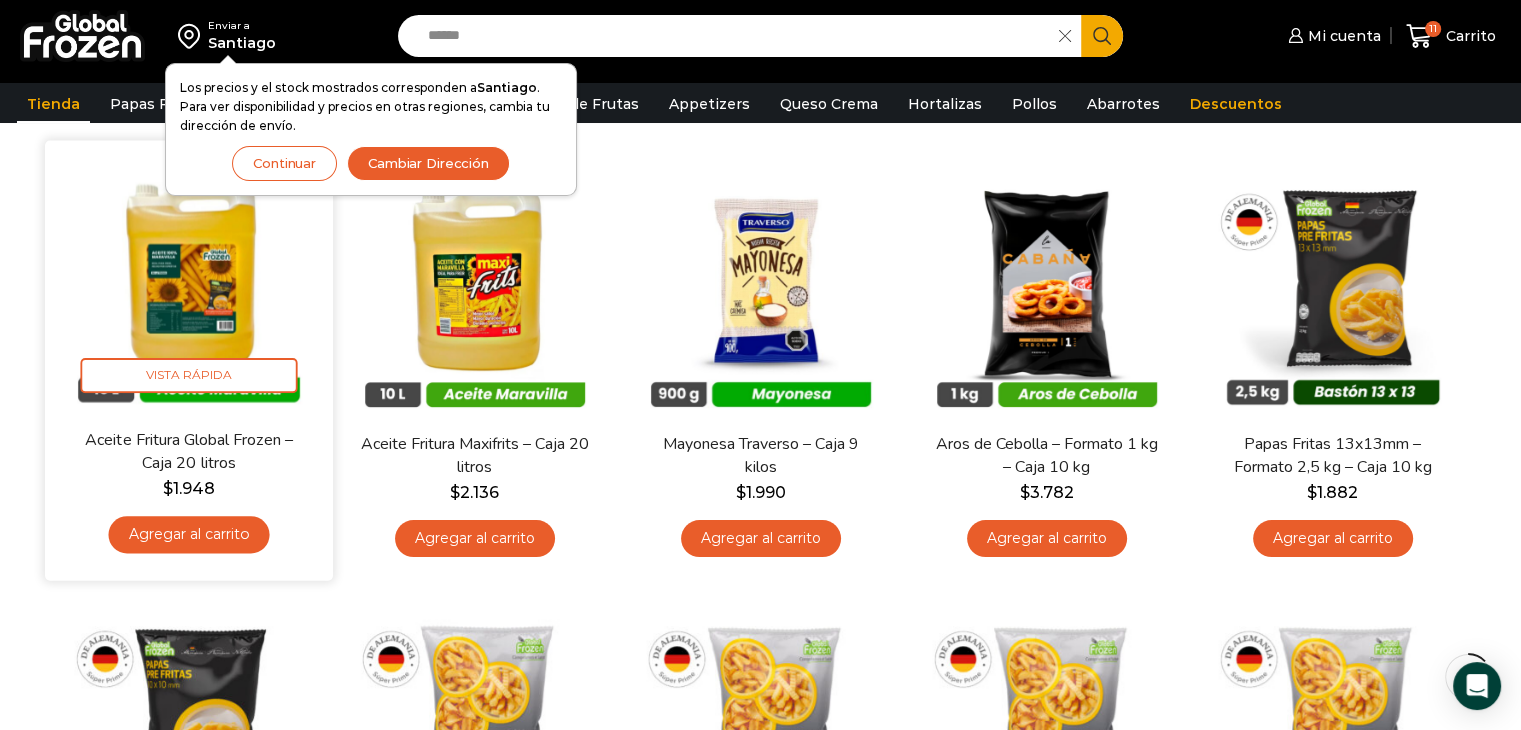 click on "Agregar al carrito" at bounding box center (188, 534) 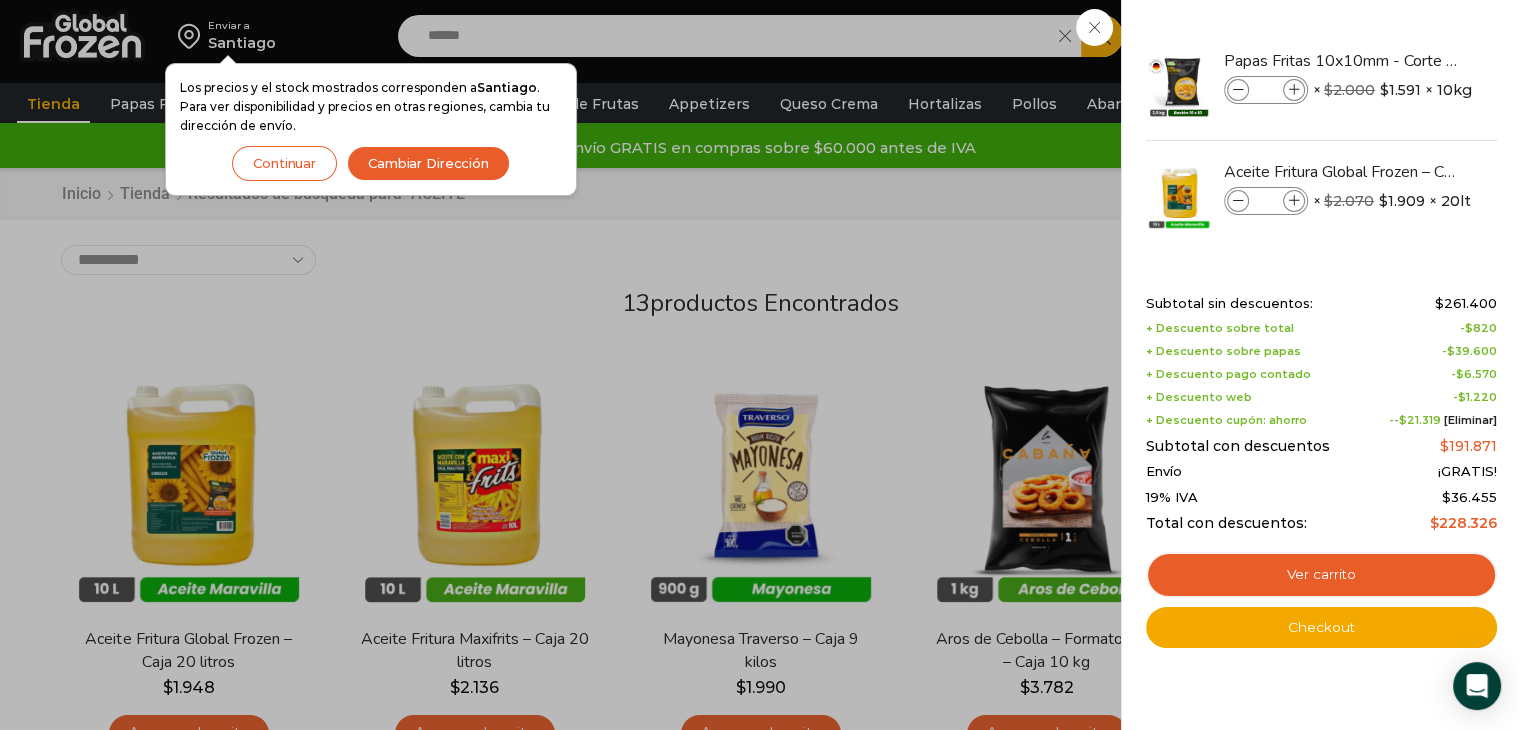 scroll, scrollTop: 0, scrollLeft: 0, axis: both 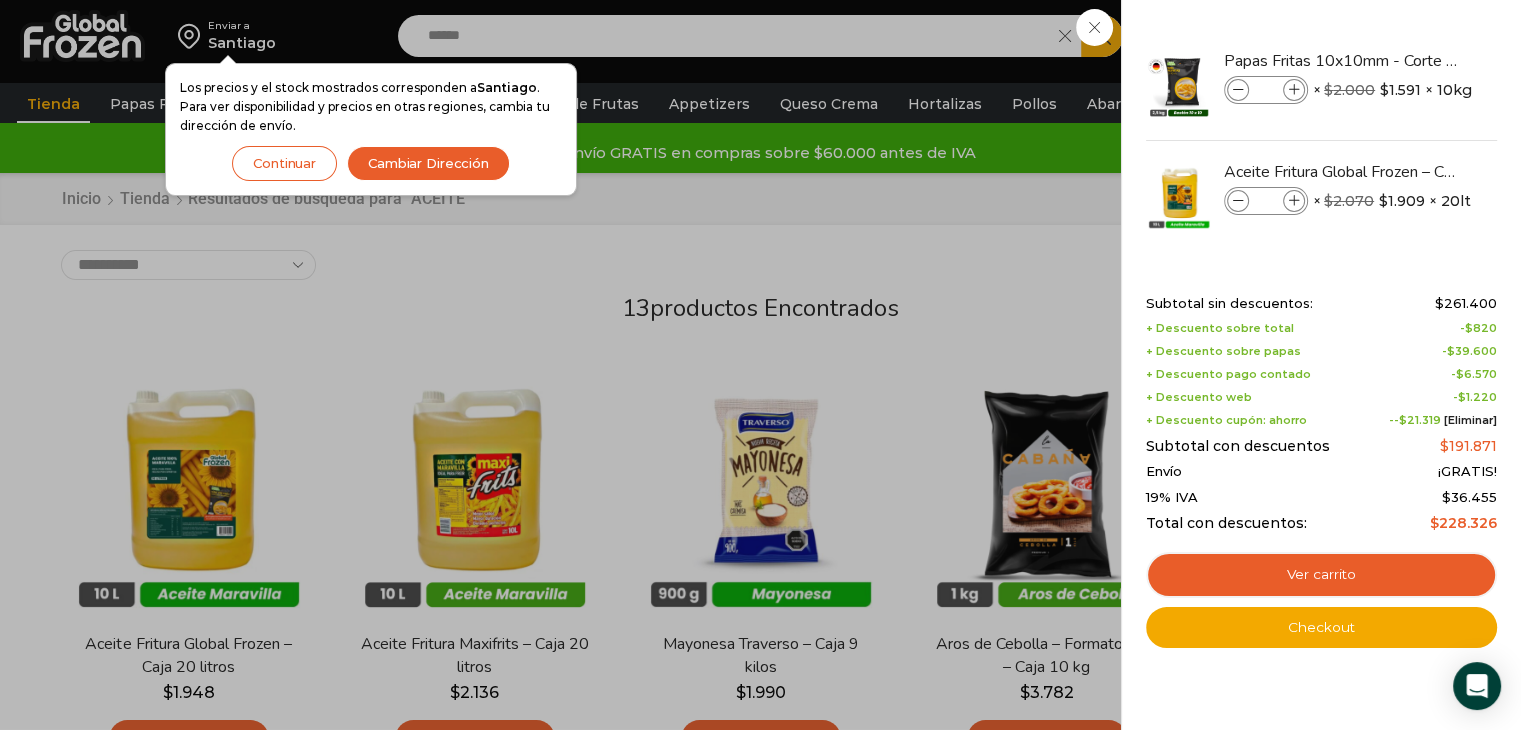 click on "12
Carrito
12
12
Shopping Cart" at bounding box center [1451, 36] 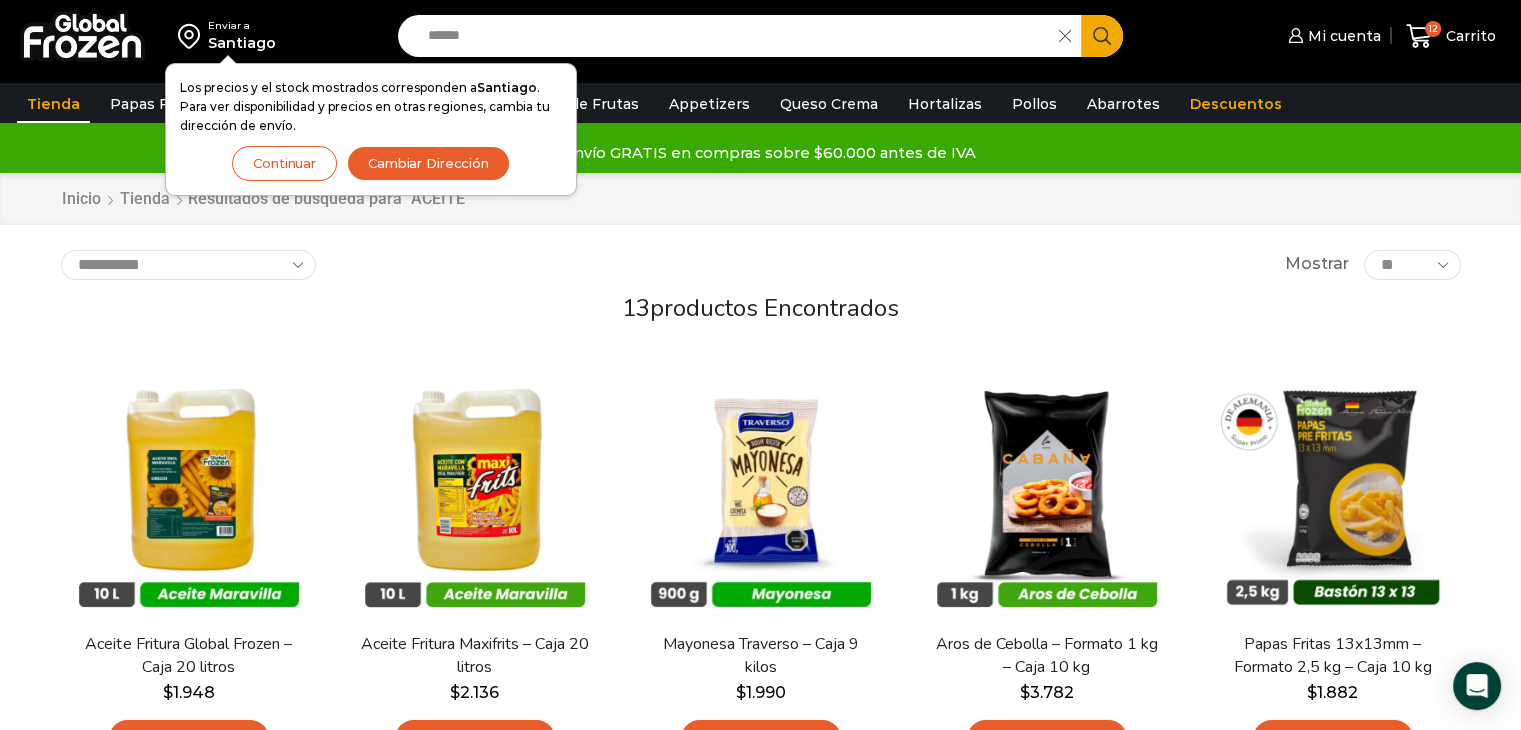 click on "******" at bounding box center (734, 36) 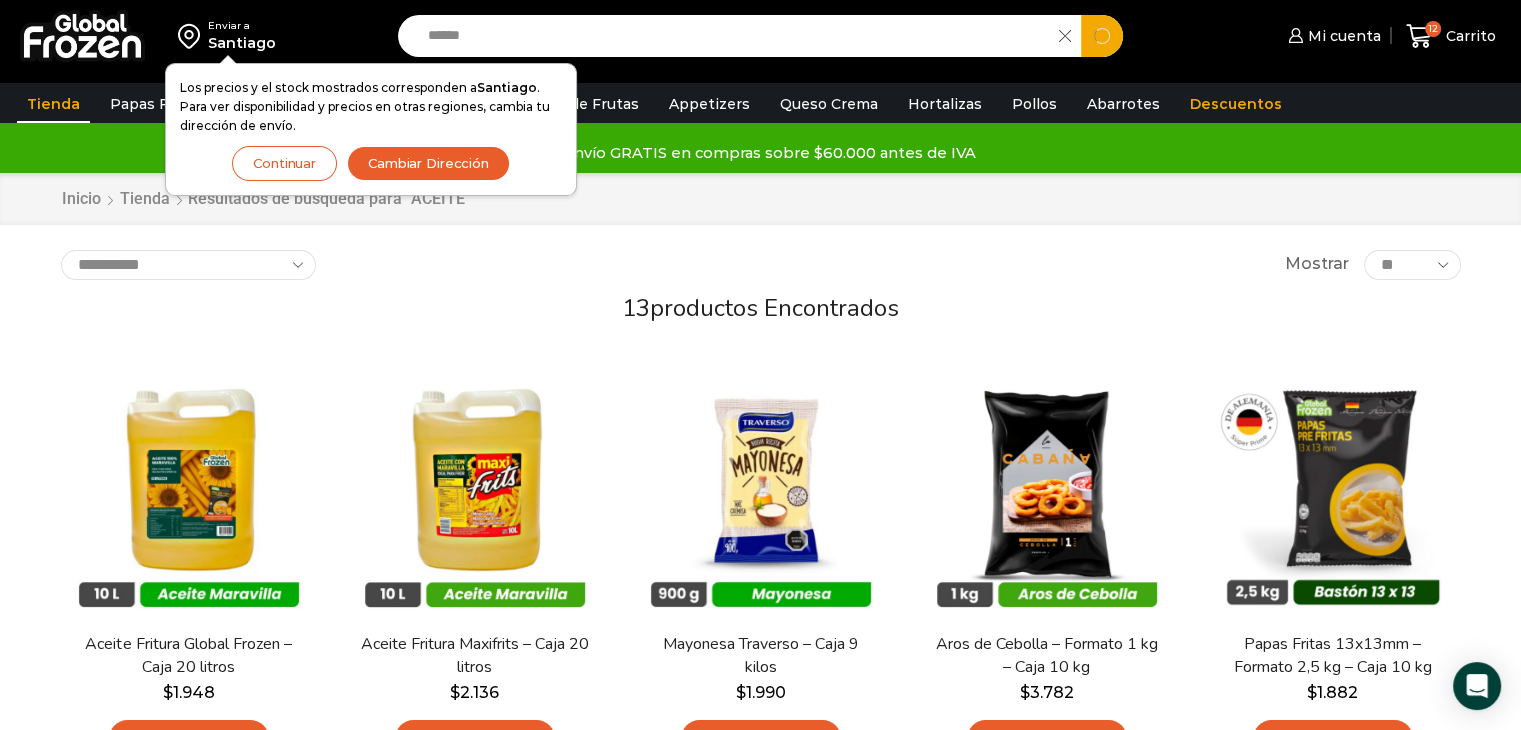 click on "******" at bounding box center [734, 36] 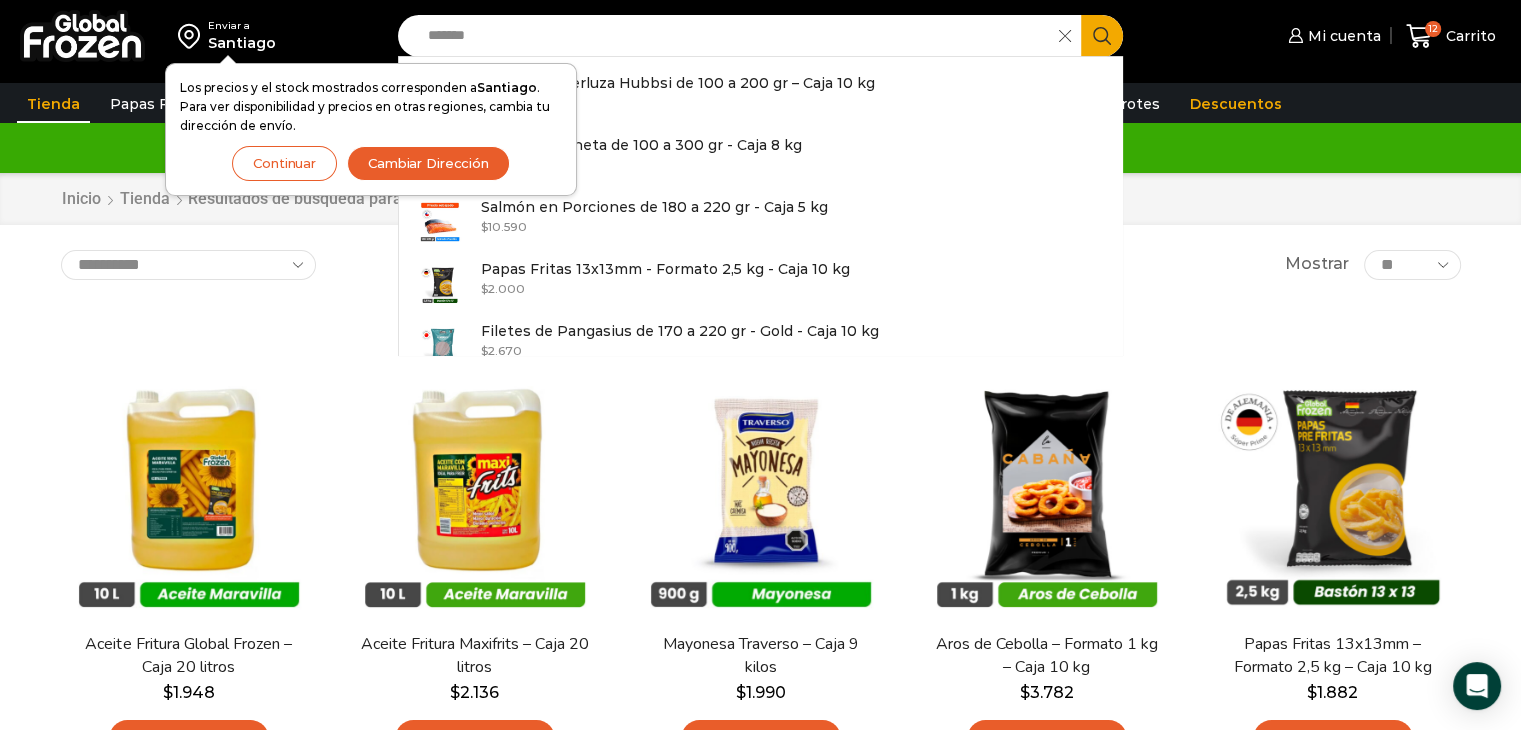 type on "*******" 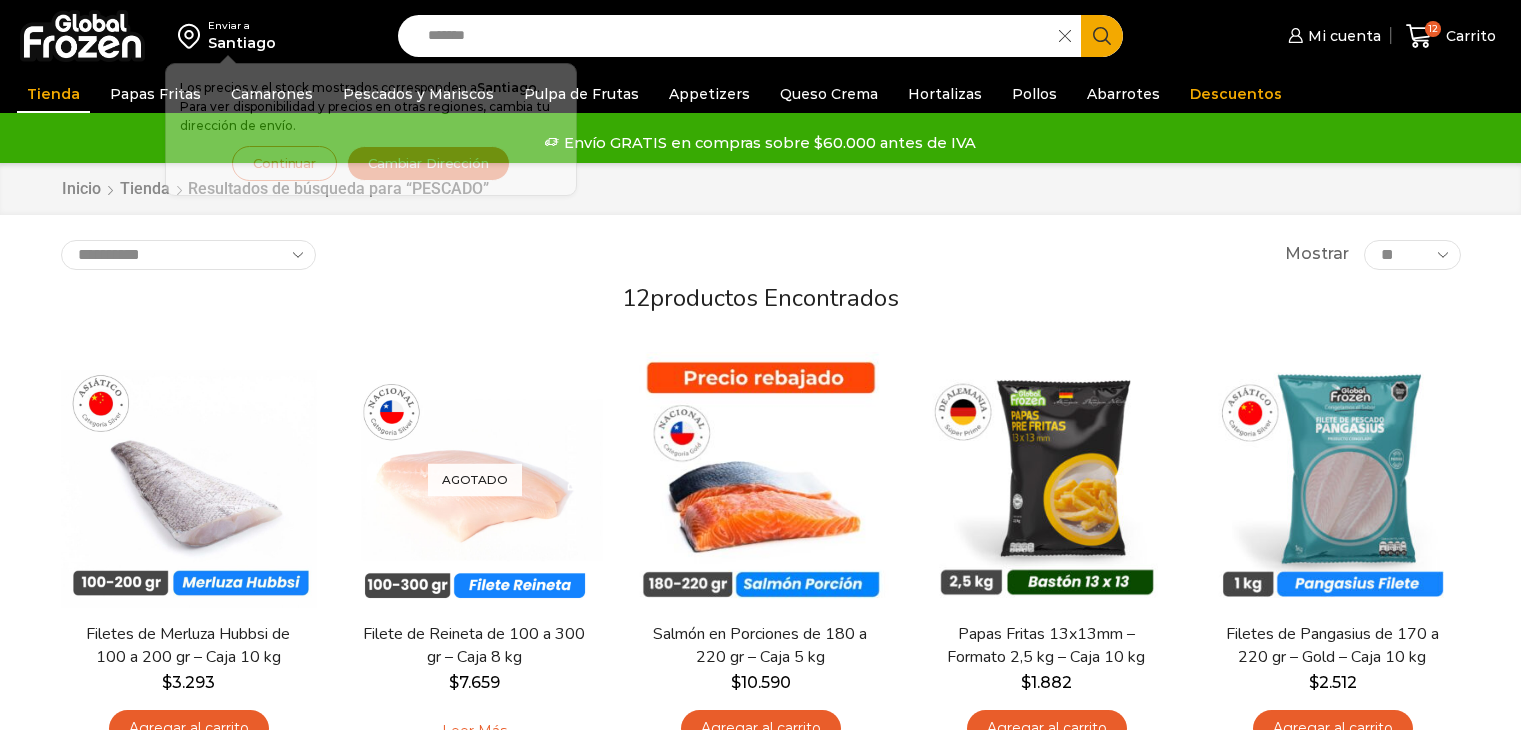scroll, scrollTop: 0, scrollLeft: 0, axis: both 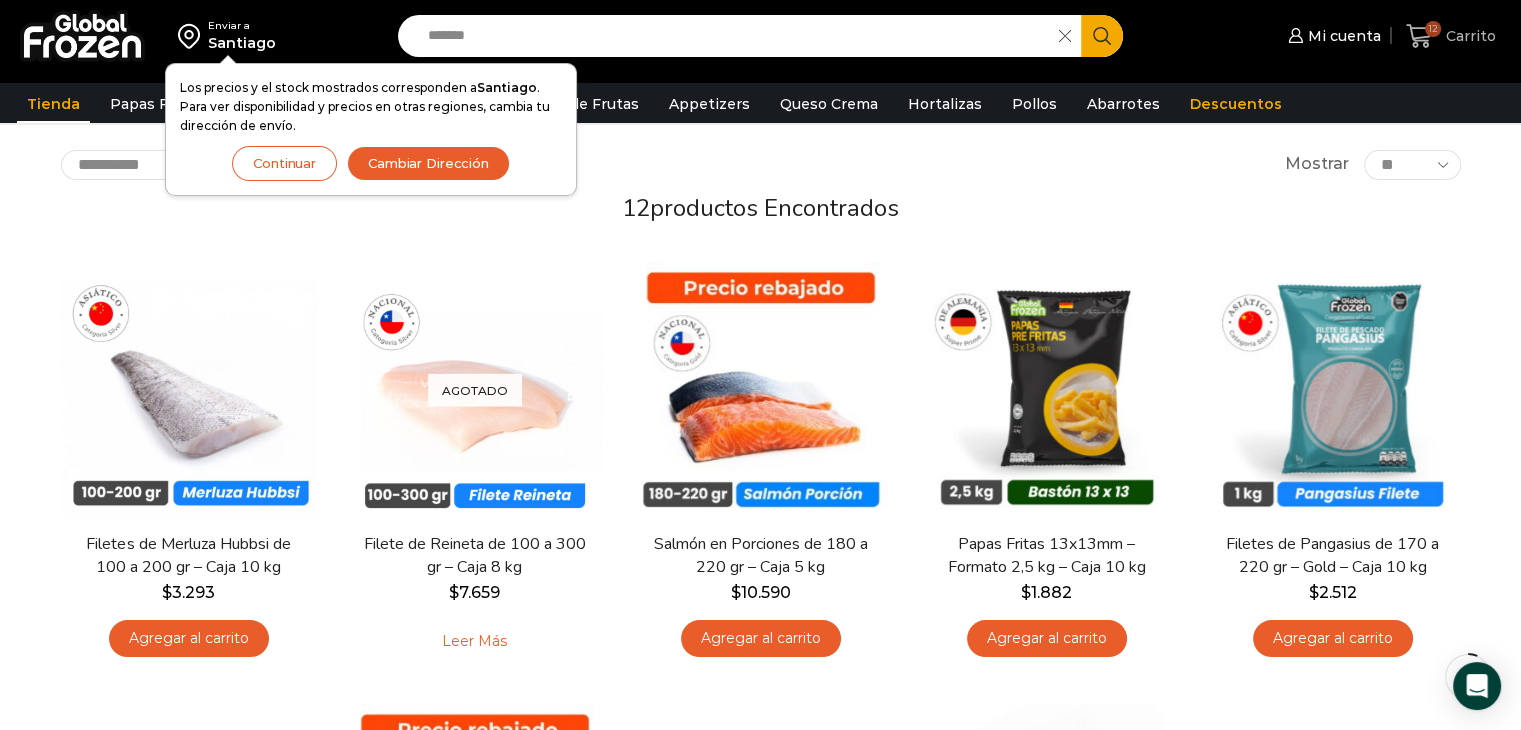 click on "Carrito" at bounding box center [1468, 36] 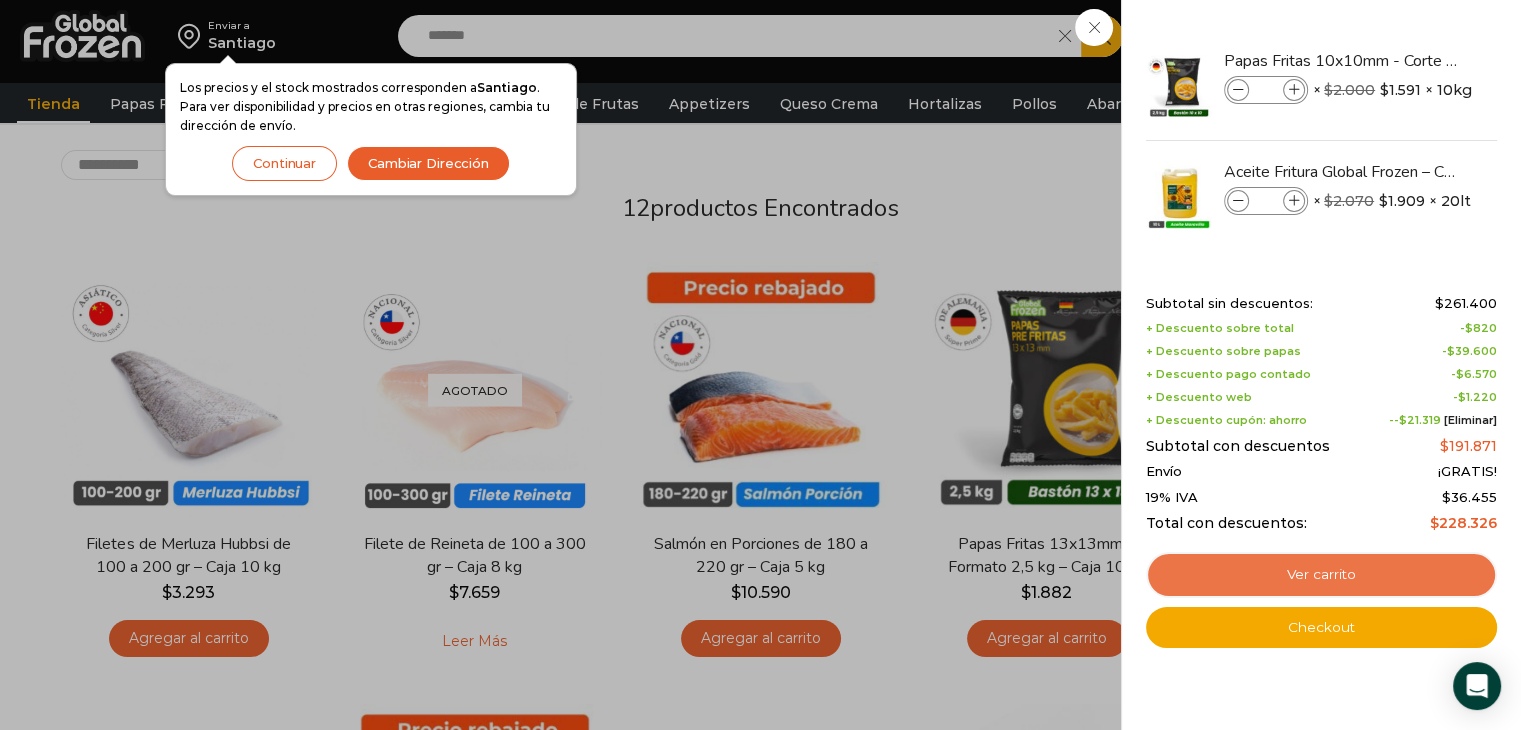 click on "Ver carrito" at bounding box center (1321, 575) 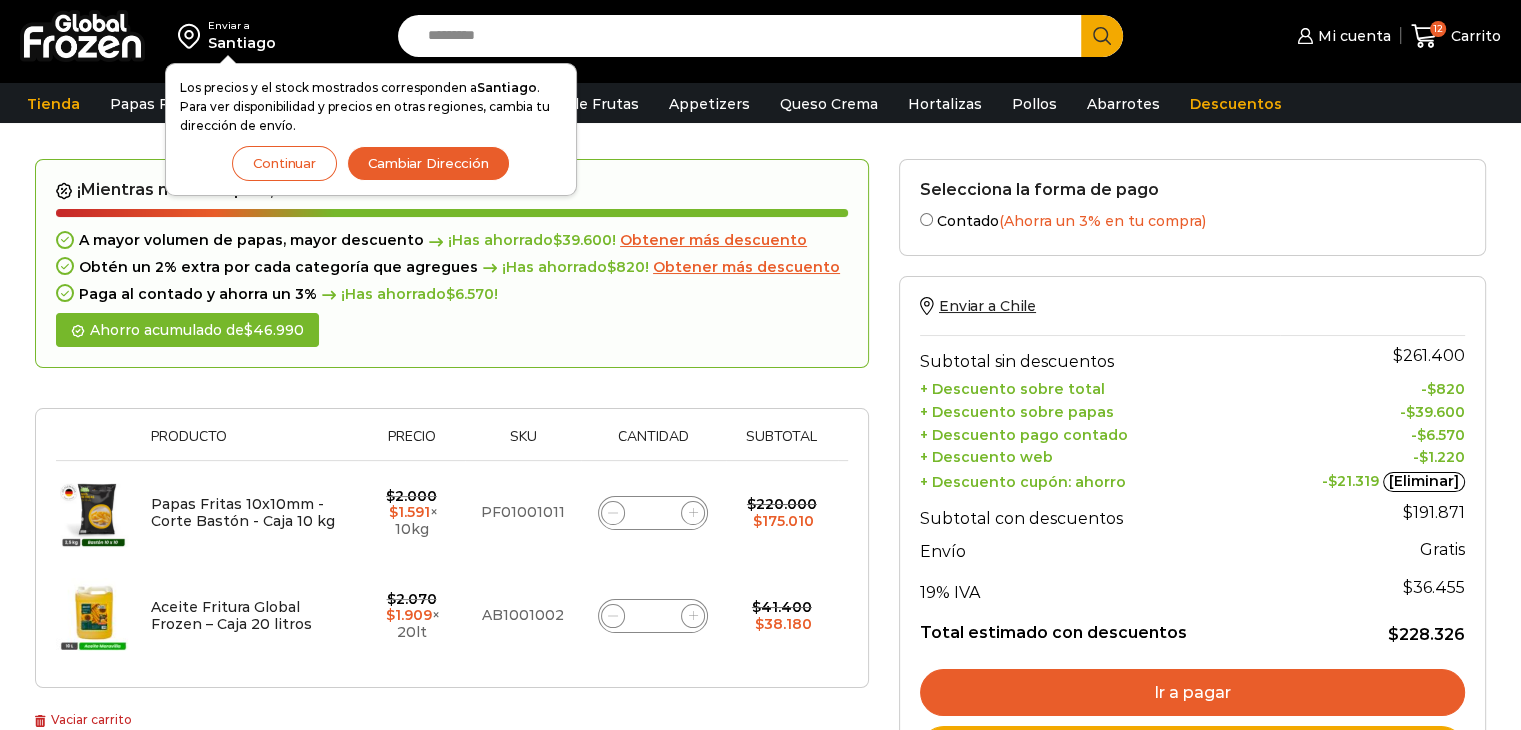 scroll, scrollTop: 100, scrollLeft: 0, axis: vertical 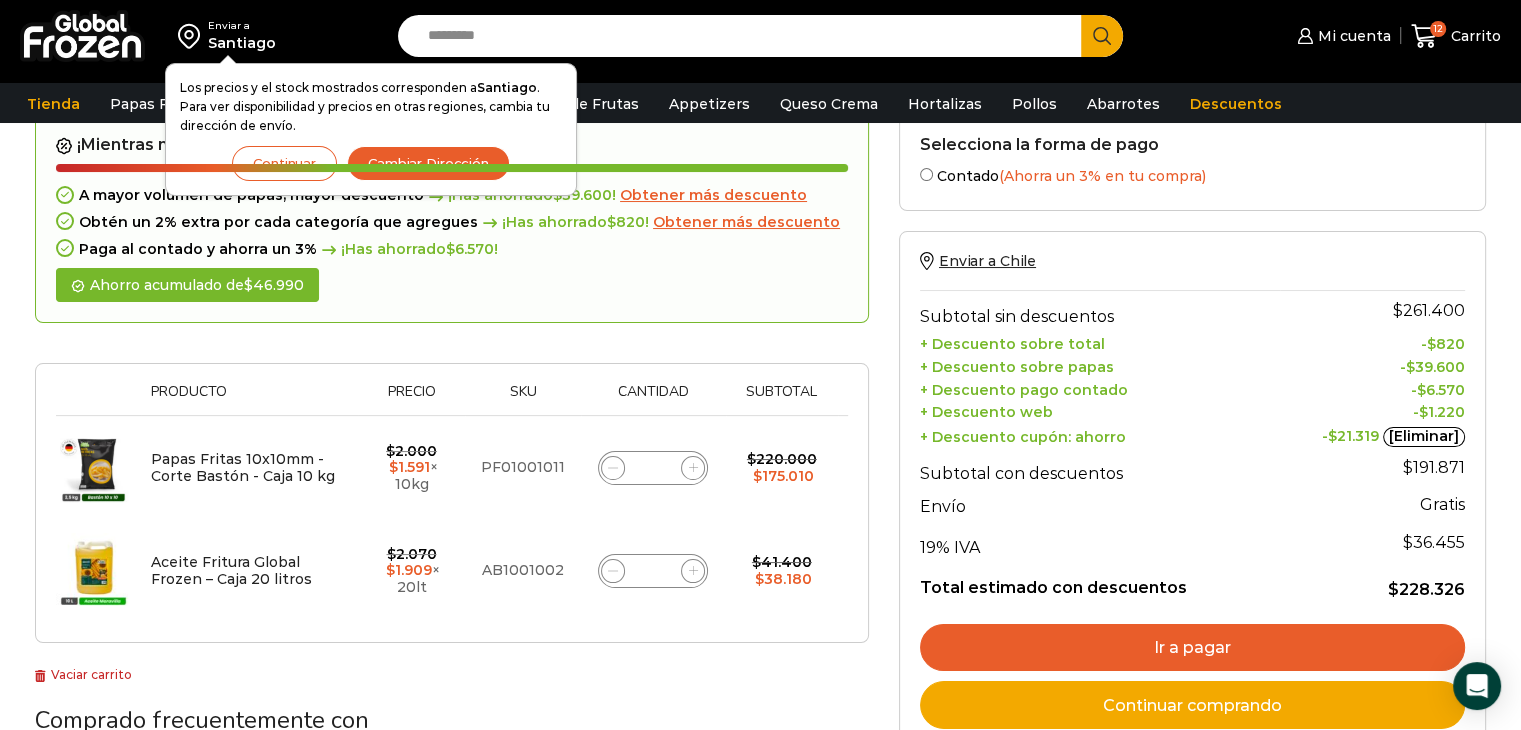 click on "[Eliminar]" at bounding box center (1424, 437) 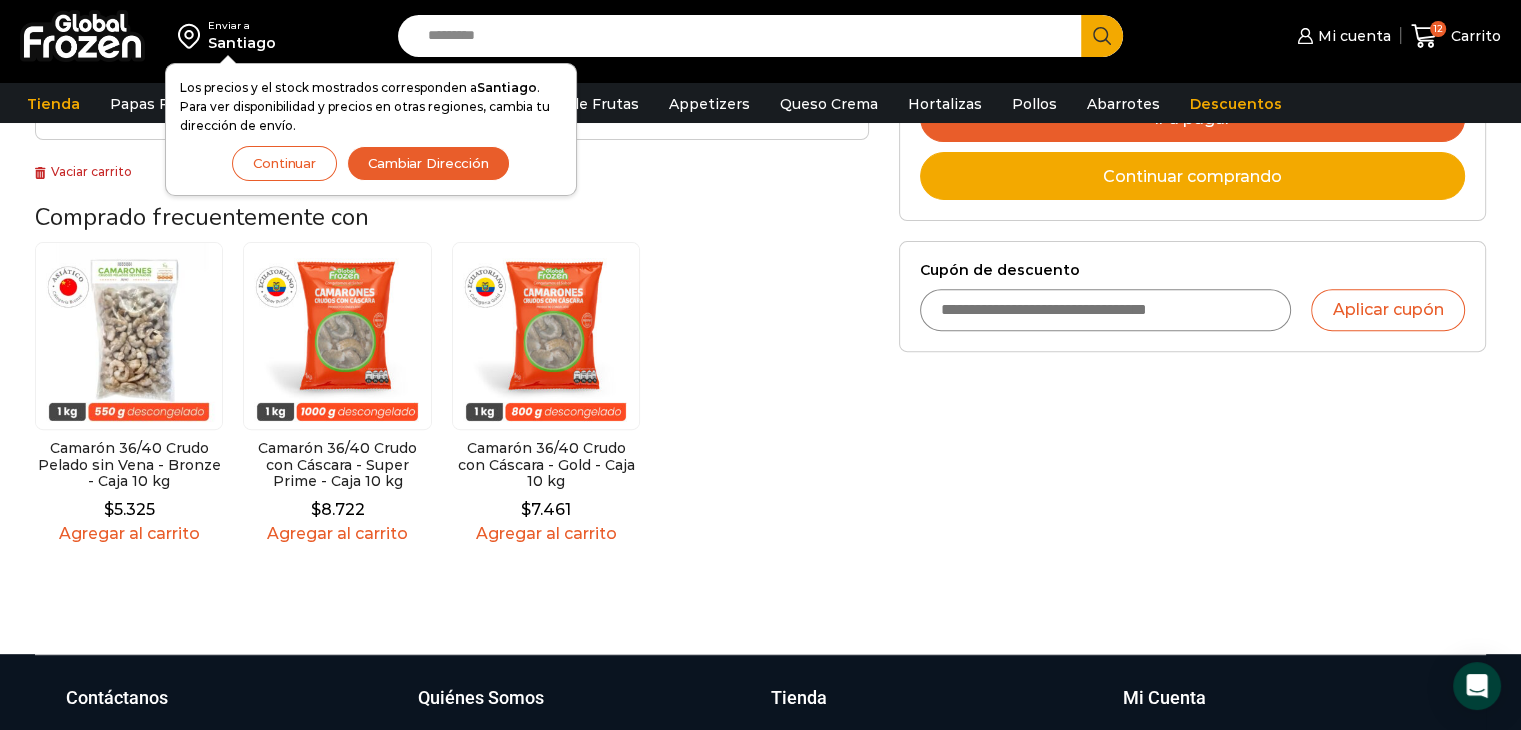 scroll, scrollTop: 712, scrollLeft: 0, axis: vertical 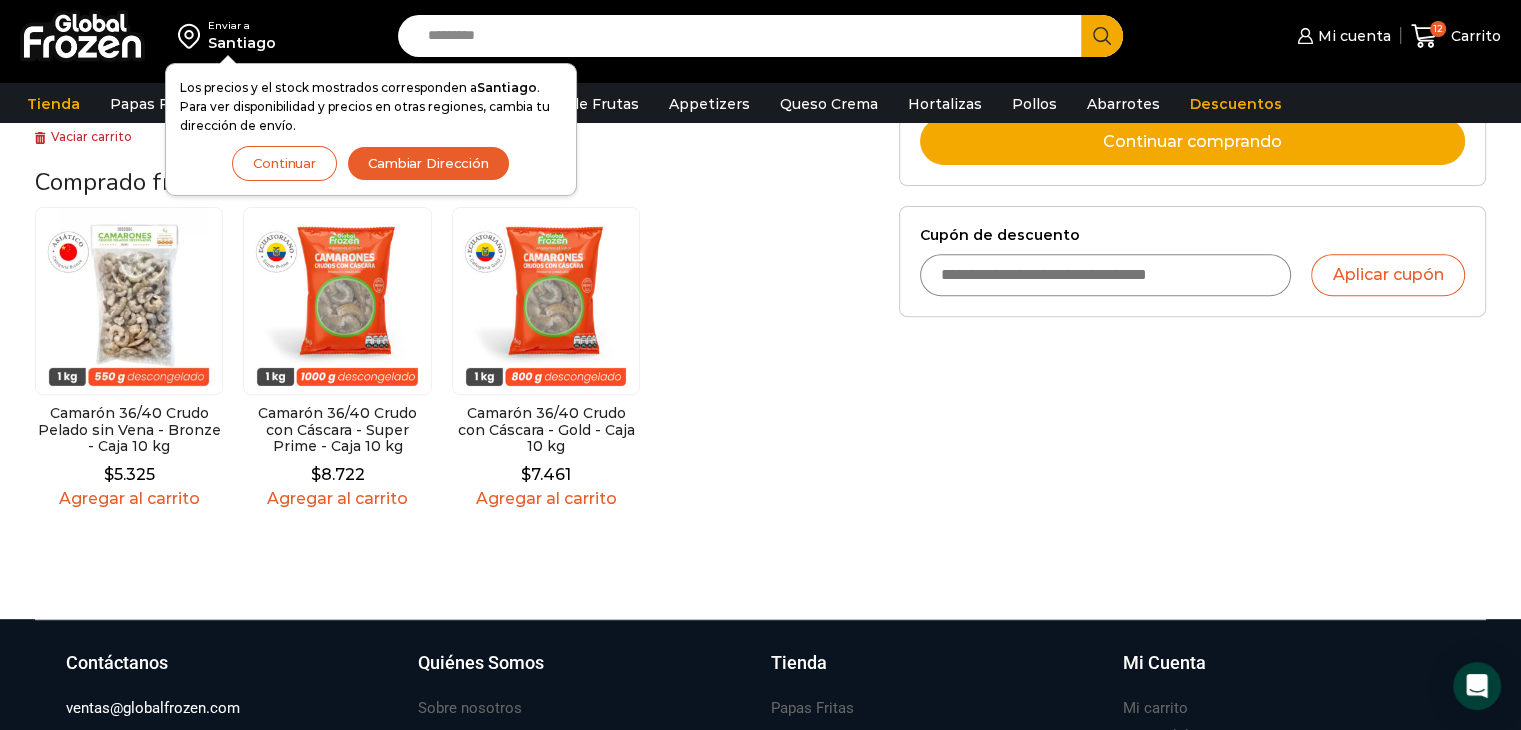 click on "Cupón de descuento" at bounding box center (1106, 275) 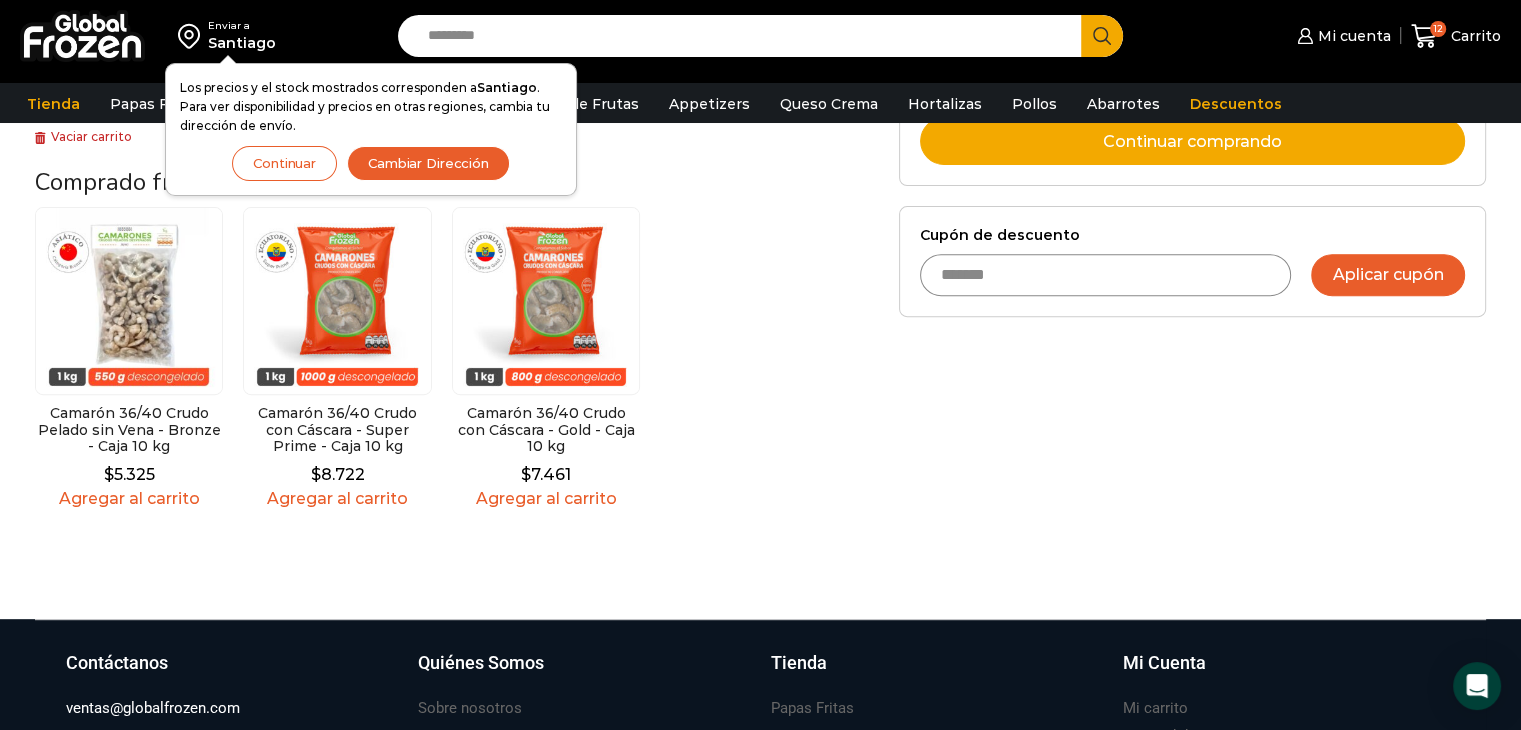 type on "*******" 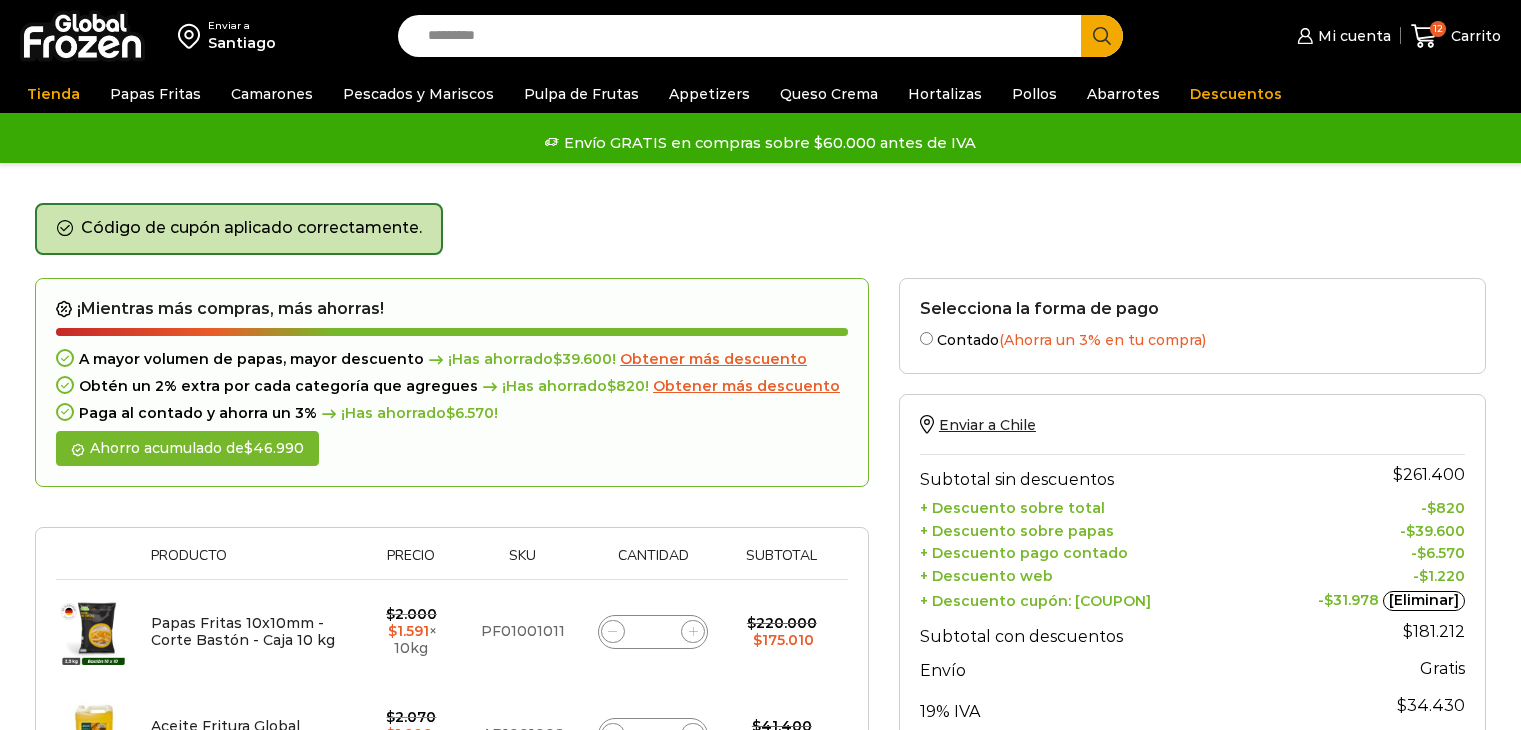 scroll, scrollTop: 0, scrollLeft: 0, axis: both 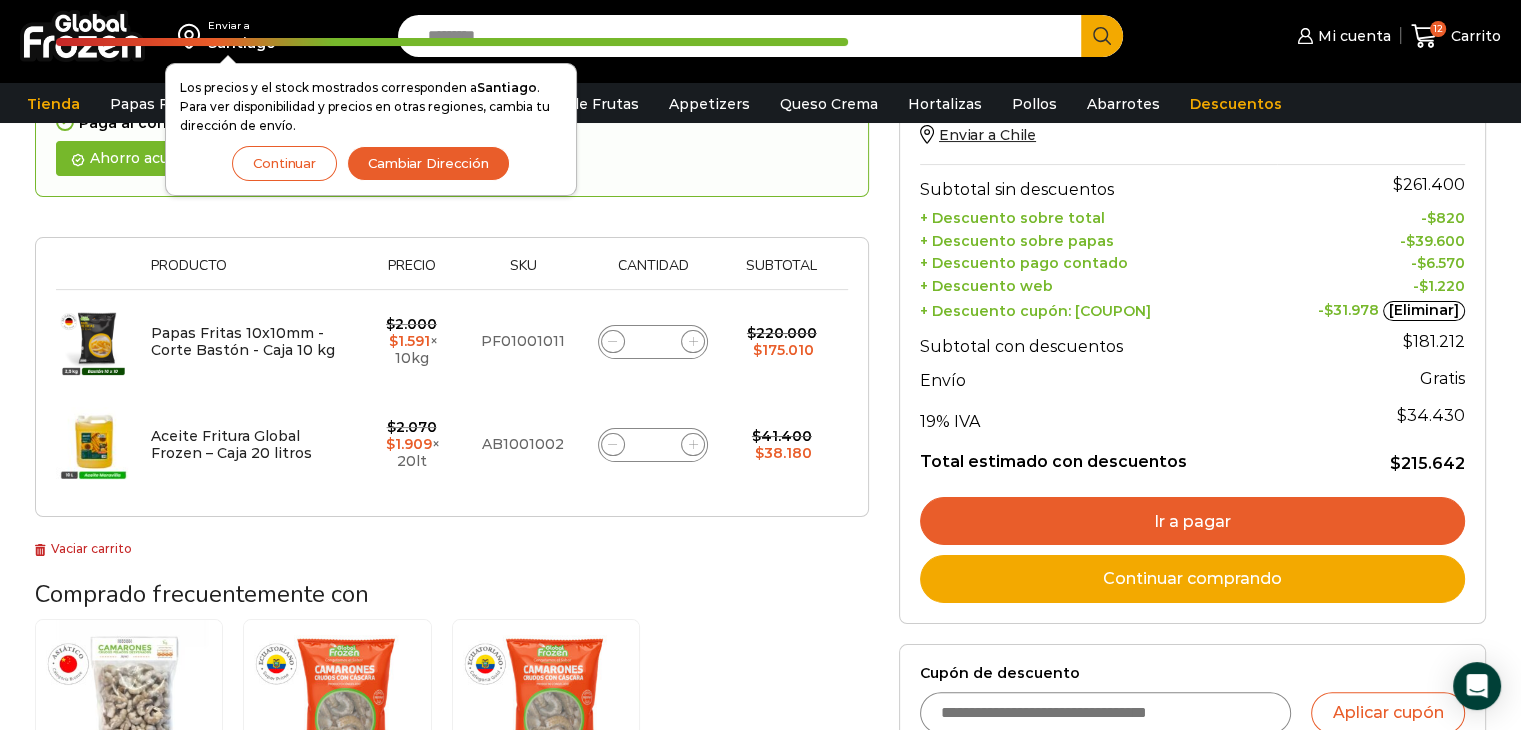 click on "Ir a pagar" at bounding box center (1192, 521) 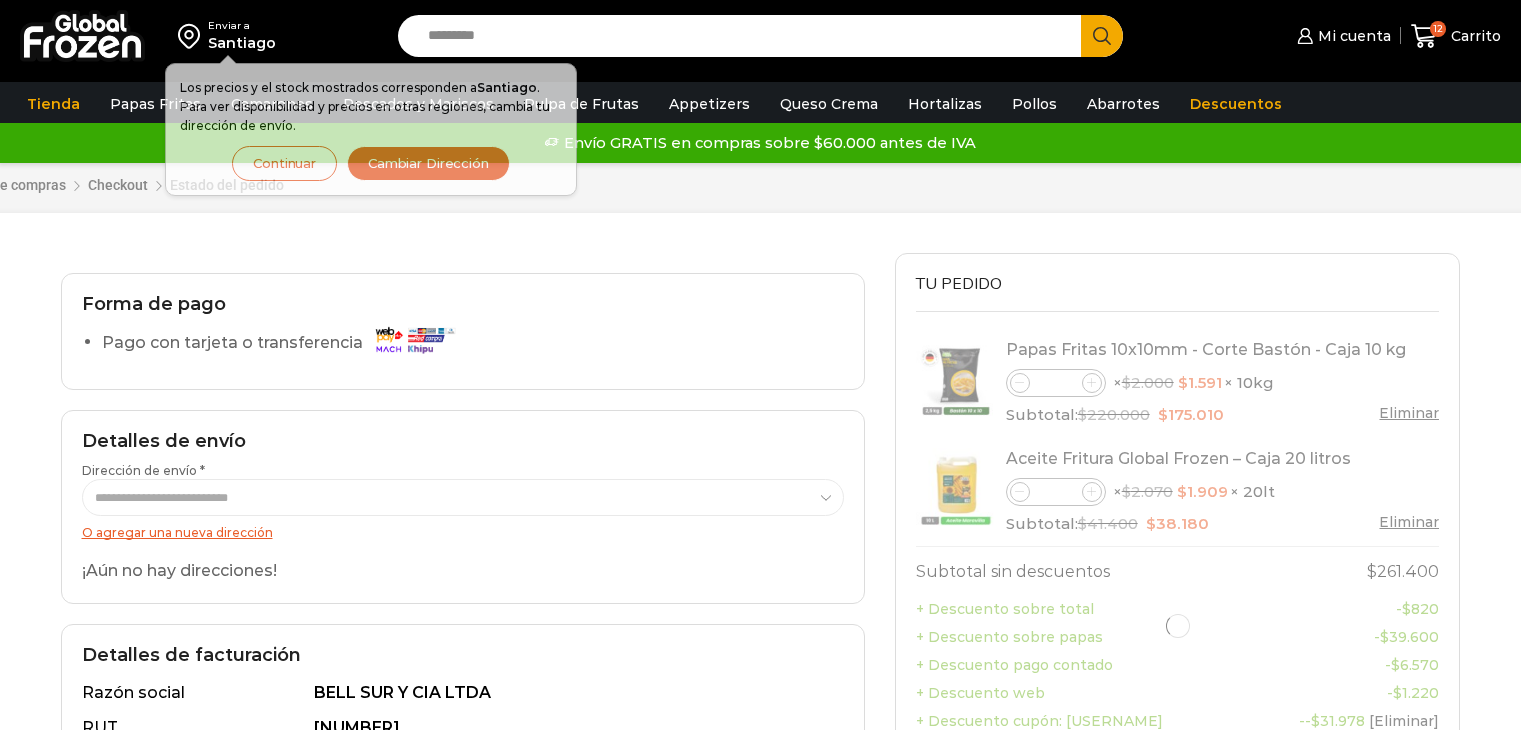 scroll, scrollTop: 0, scrollLeft: 0, axis: both 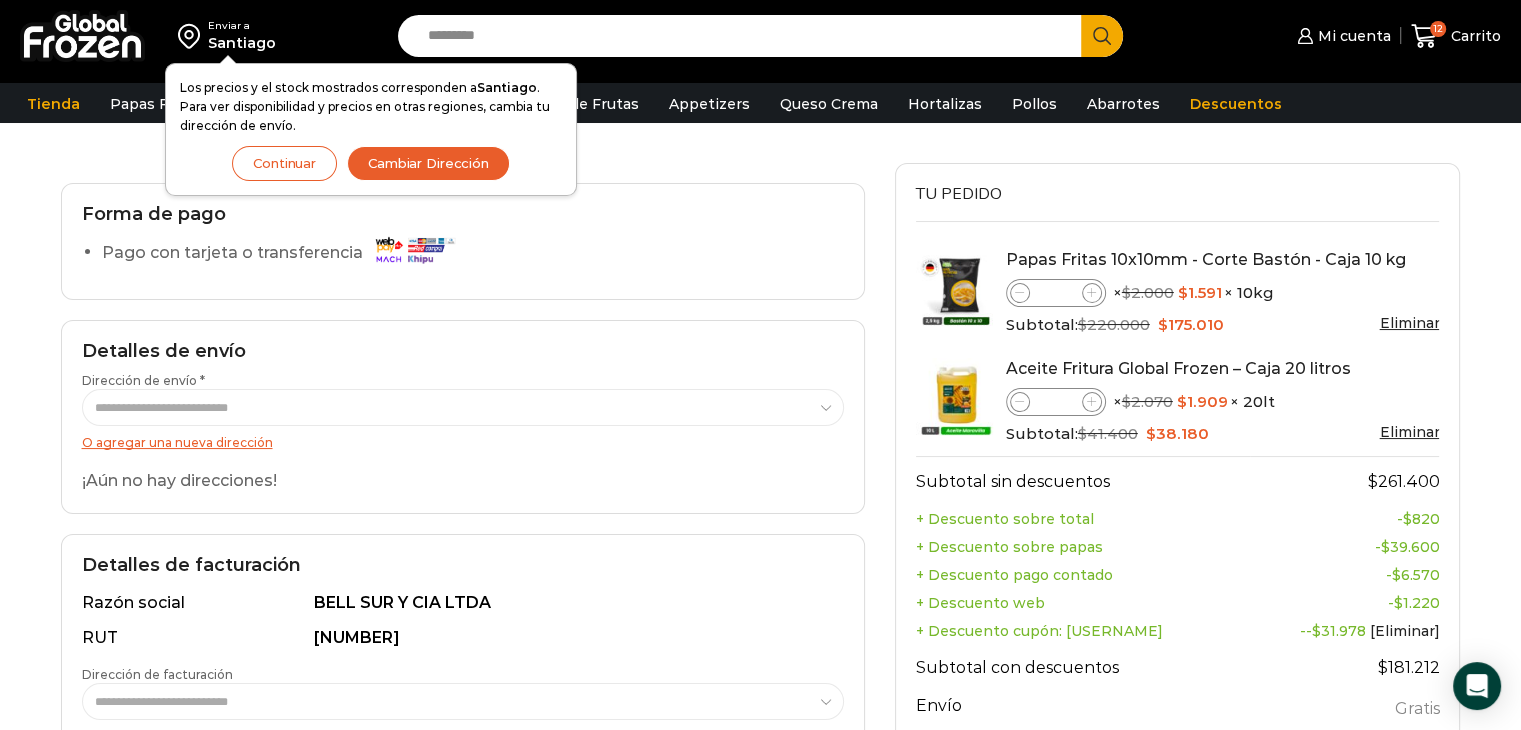 click on "O agregar una nueva dirección" at bounding box center (177, 442) 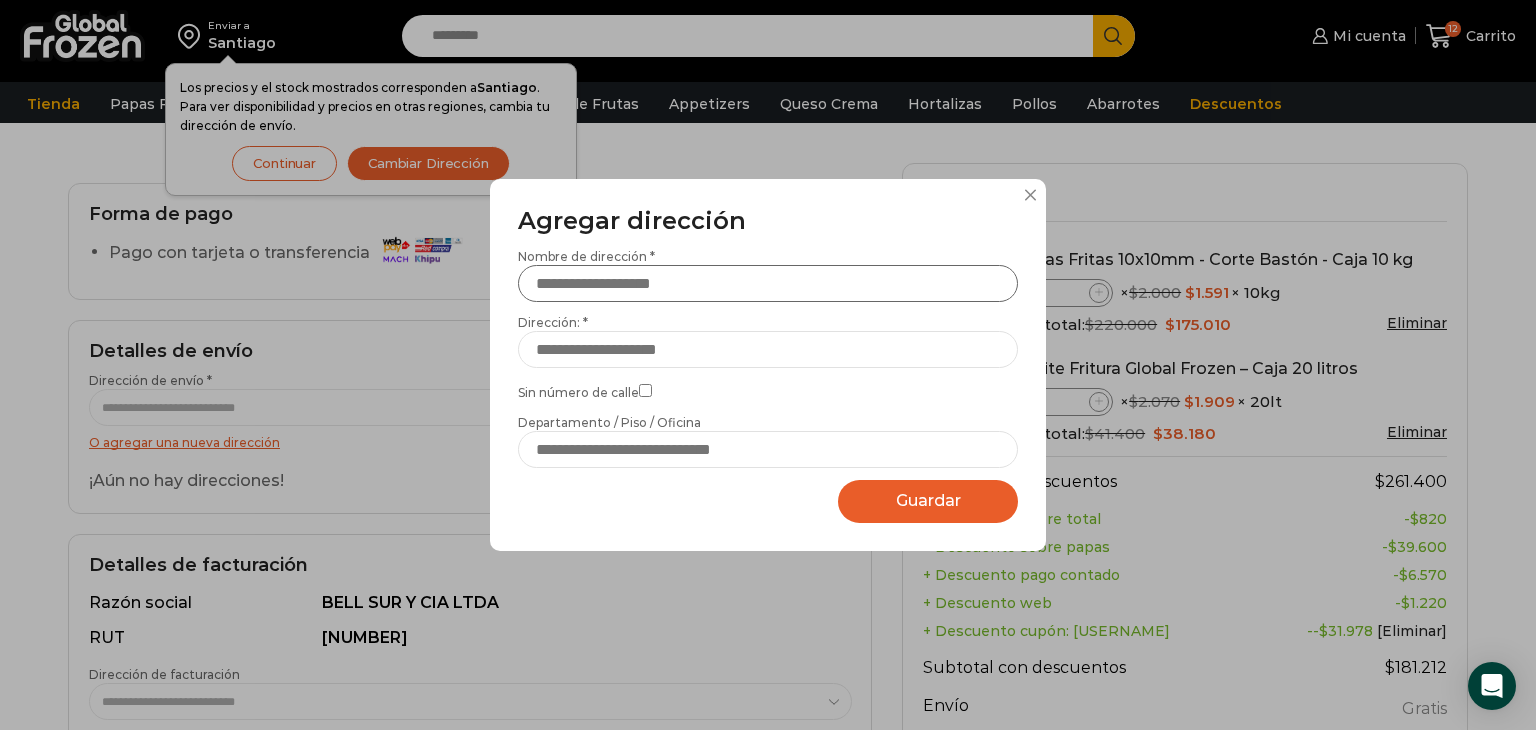 click on "Nombre de dirección *" at bounding box center (768, 283) 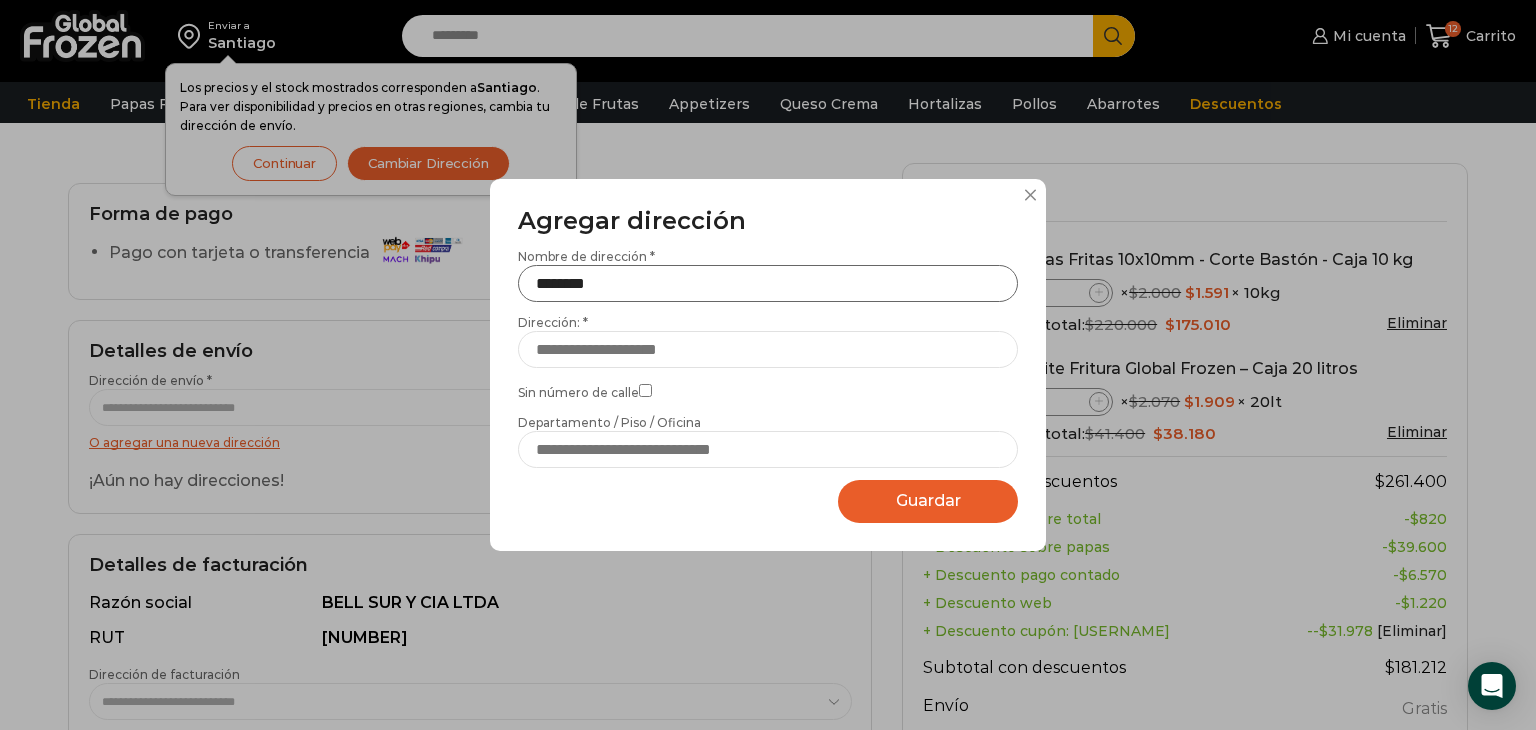 type on "********" 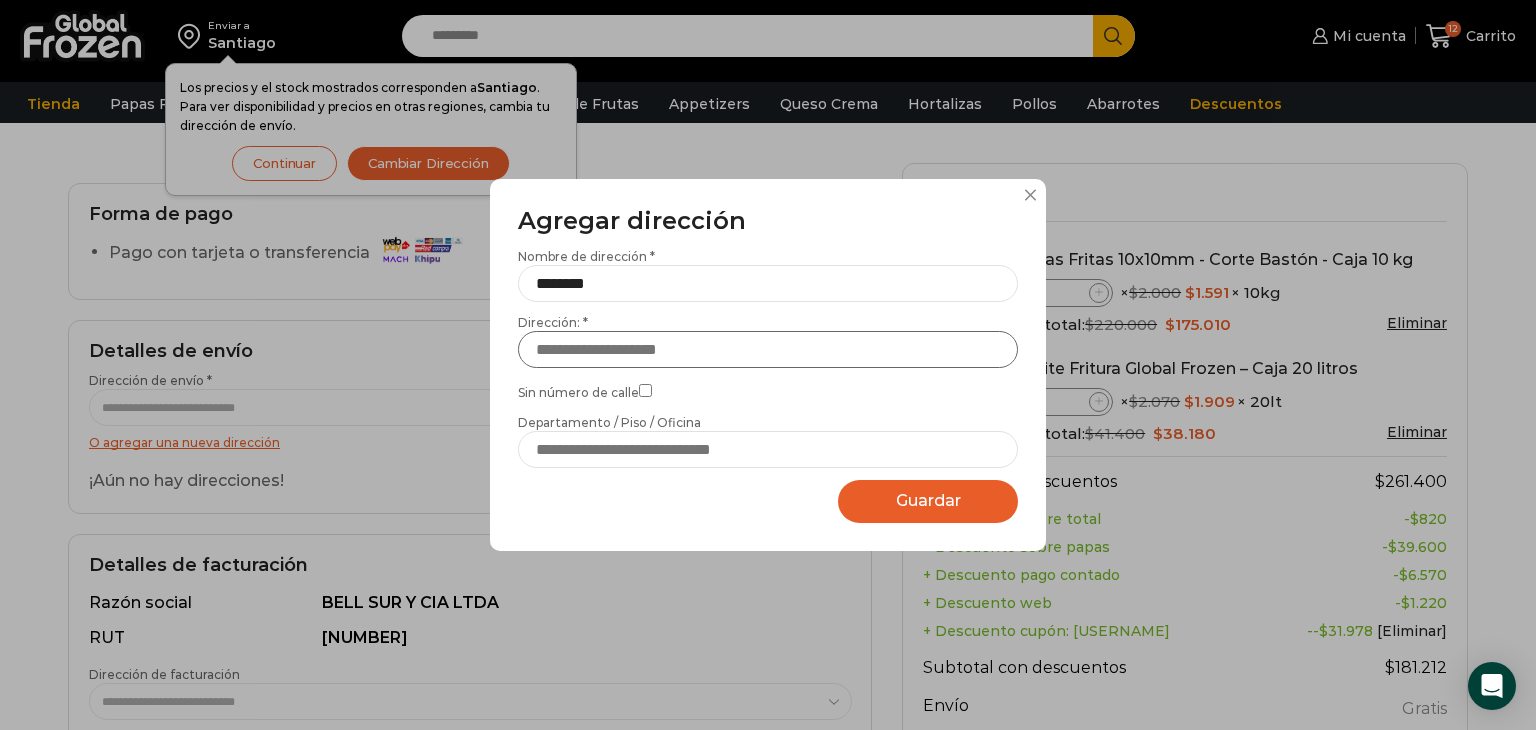 click on "Dirección: *" at bounding box center (768, 349) 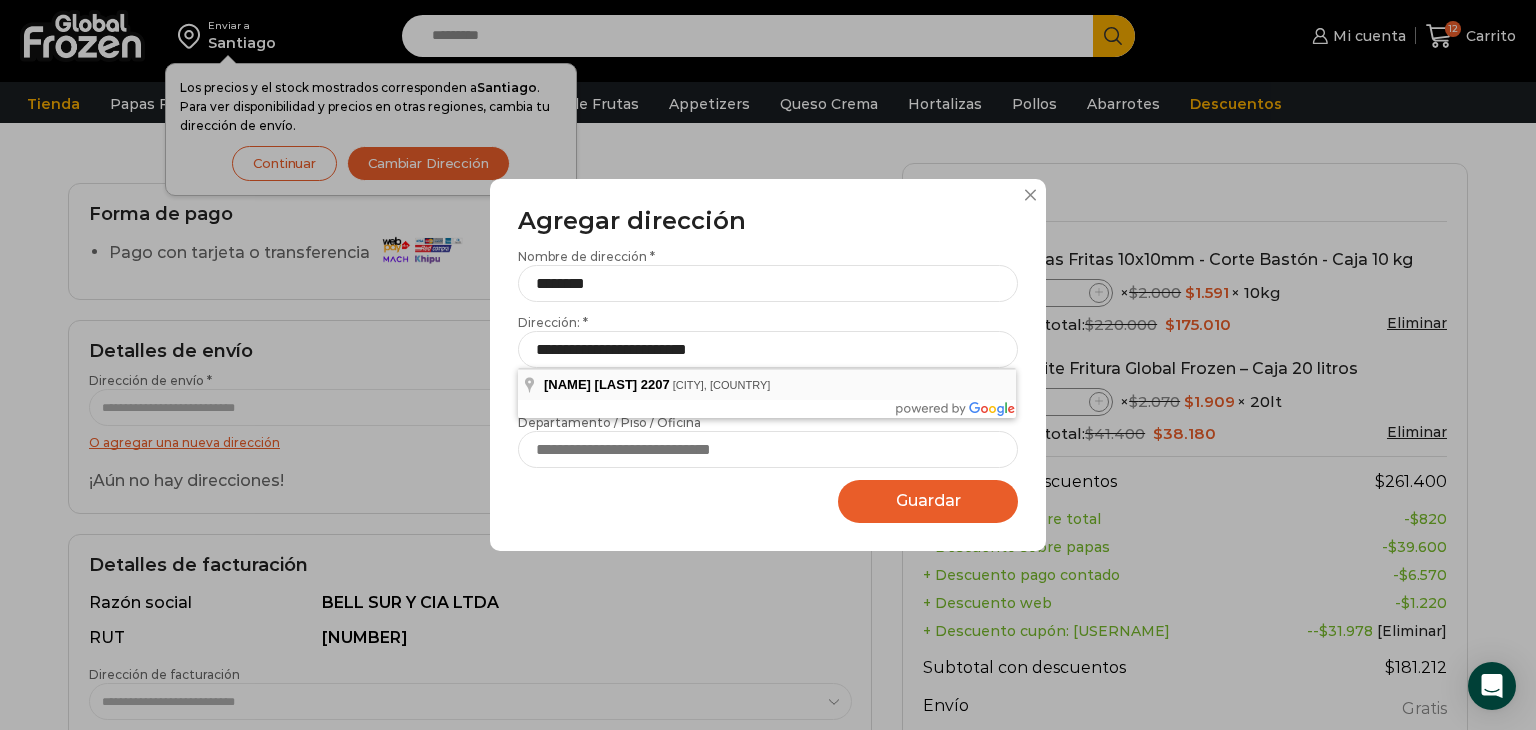 type on "**********" 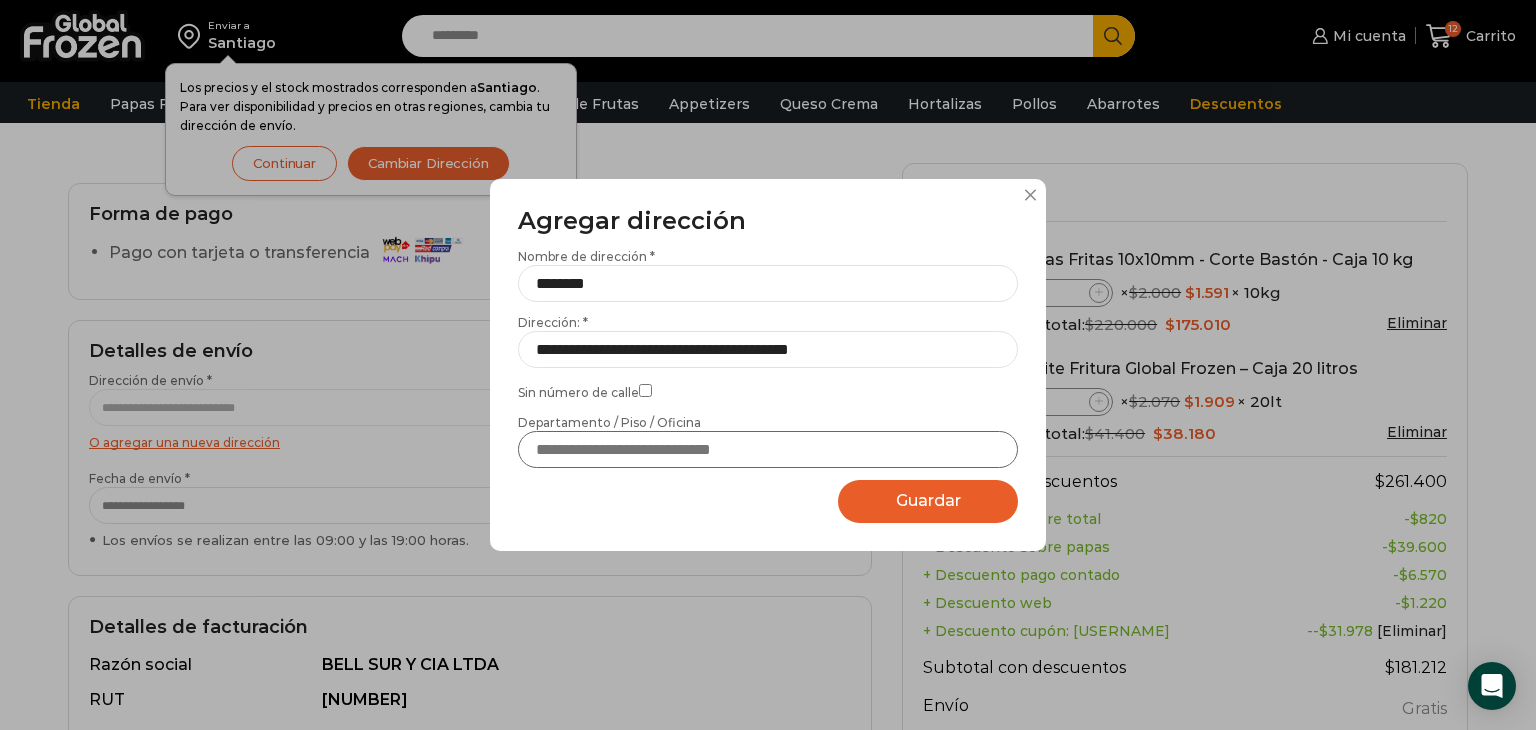 click on "Departamento / Piso / Oficina" at bounding box center (768, 449) 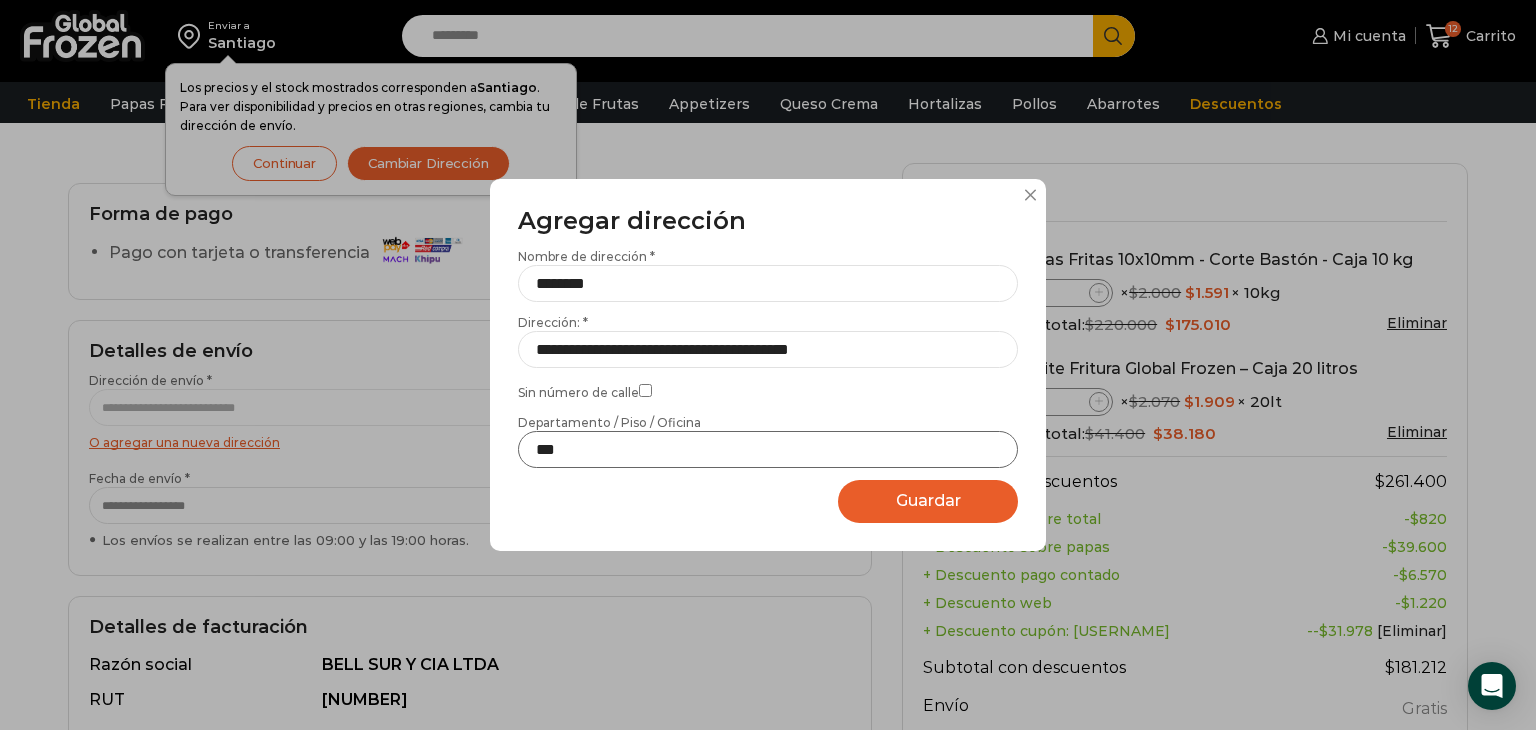 type on "*" 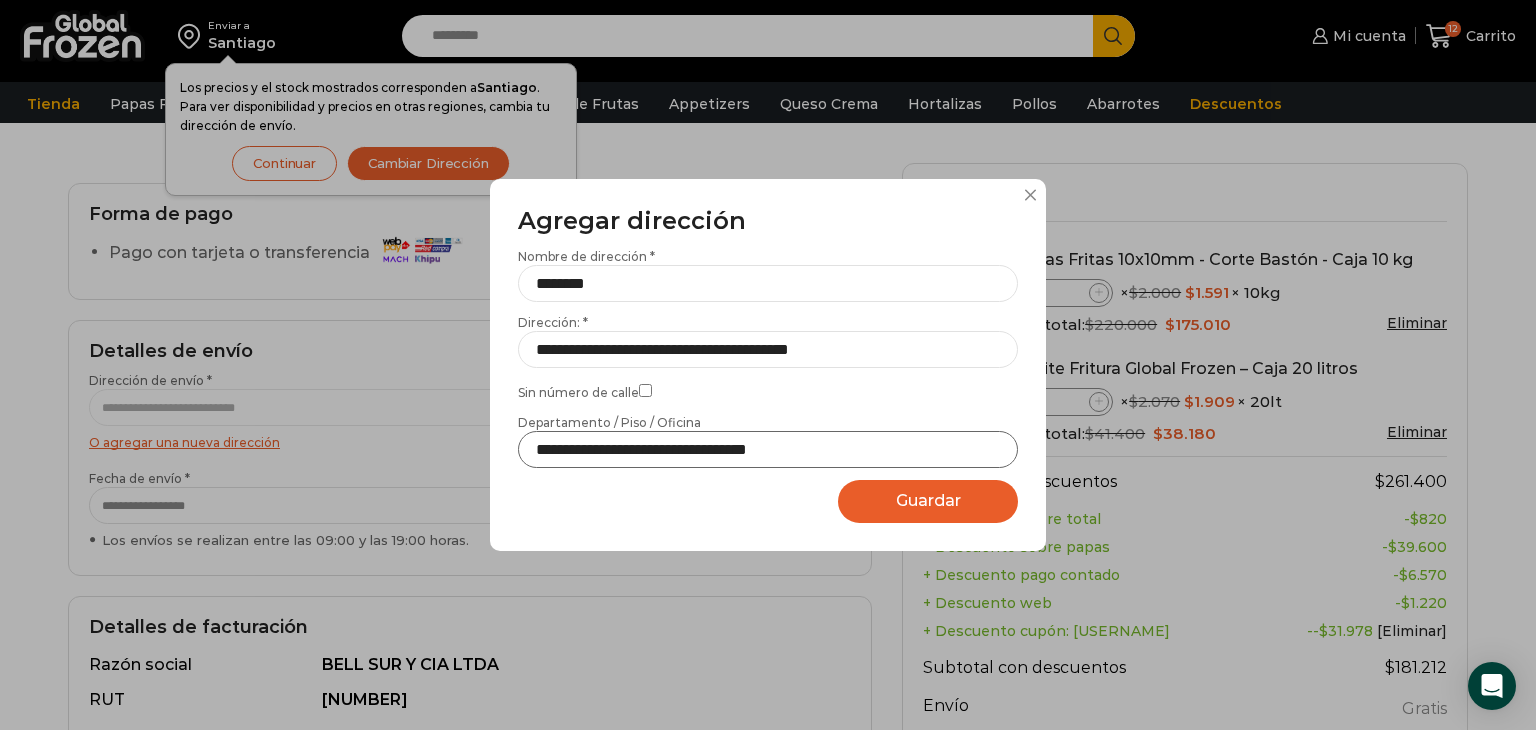type on "**********" 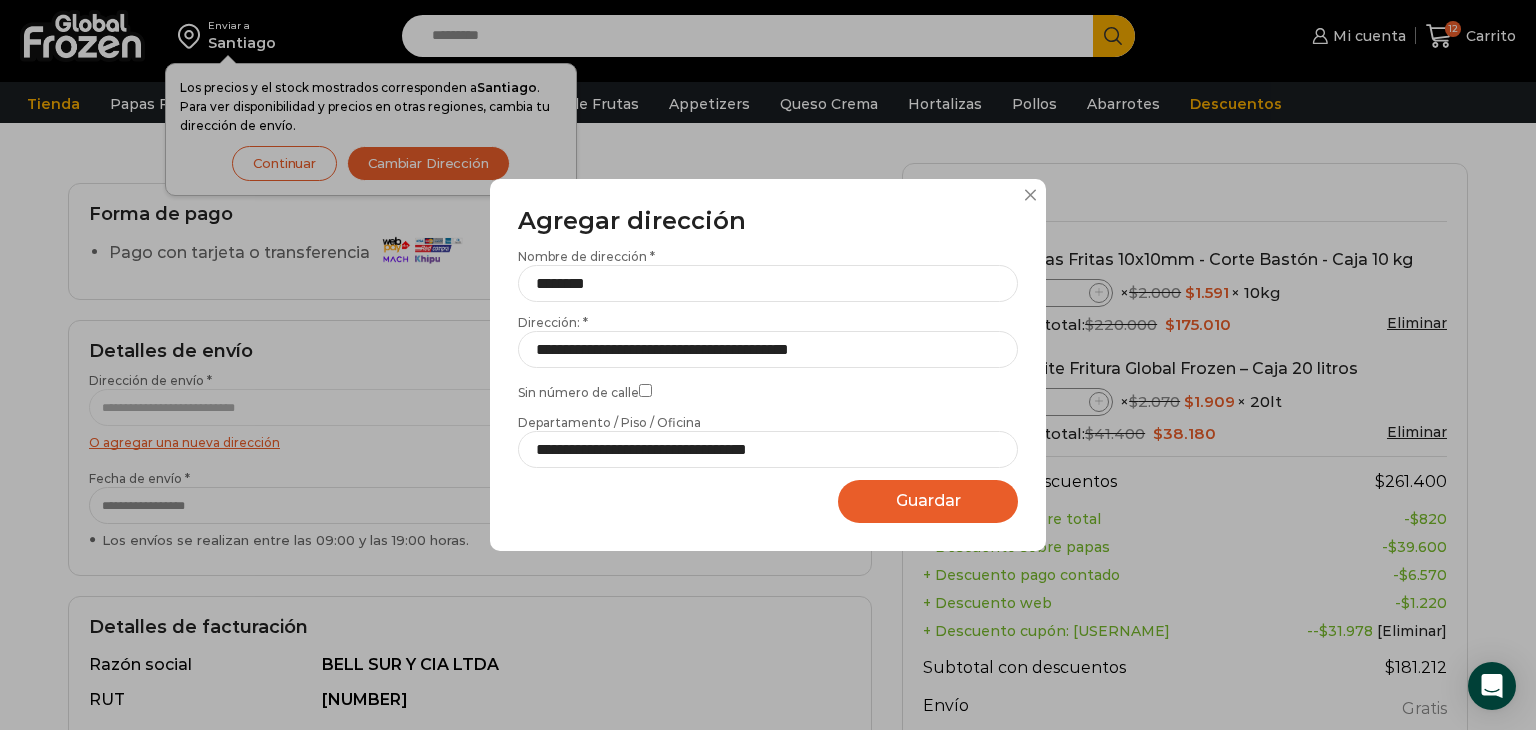 click on "Guardar Guardando..." at bounding box center (928, 501) 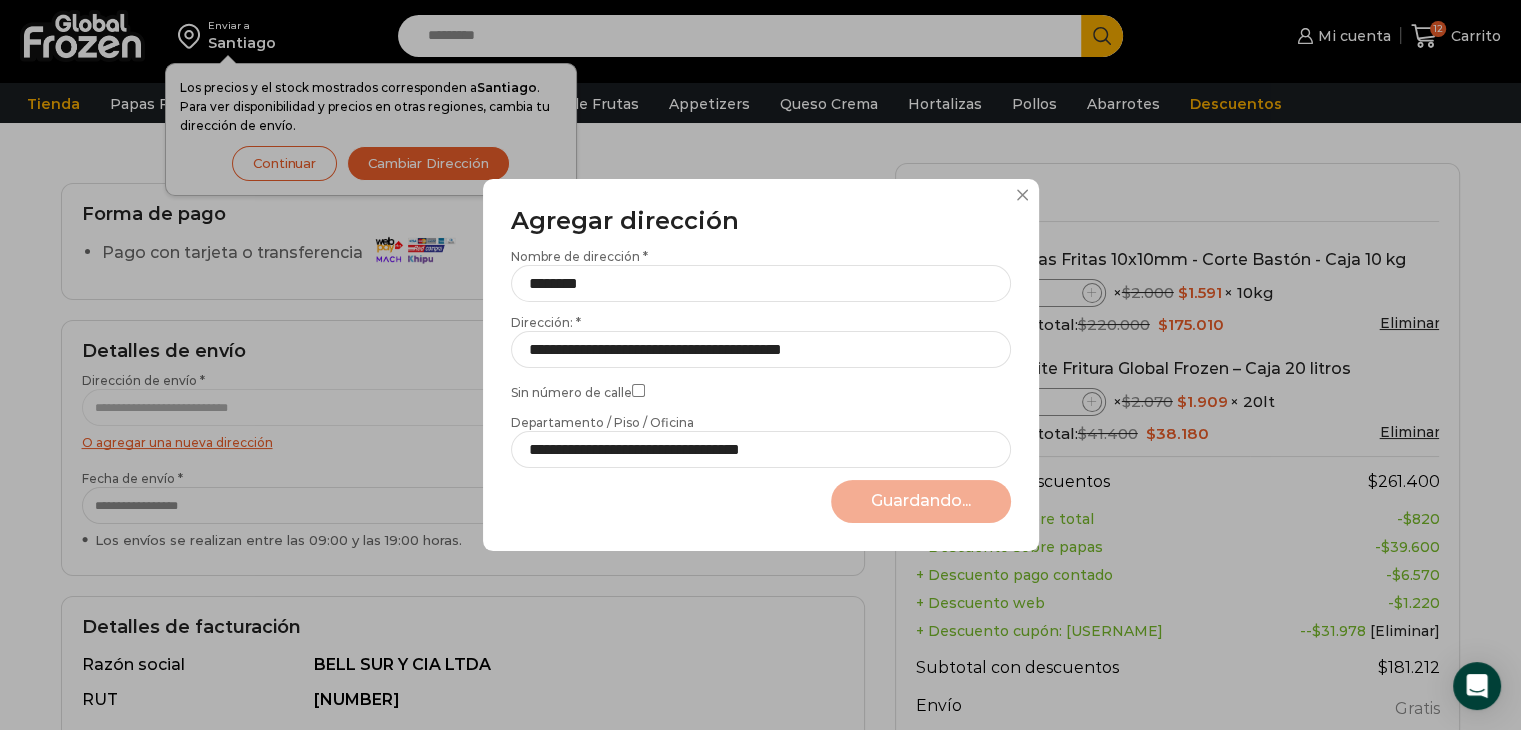 select on "*******" 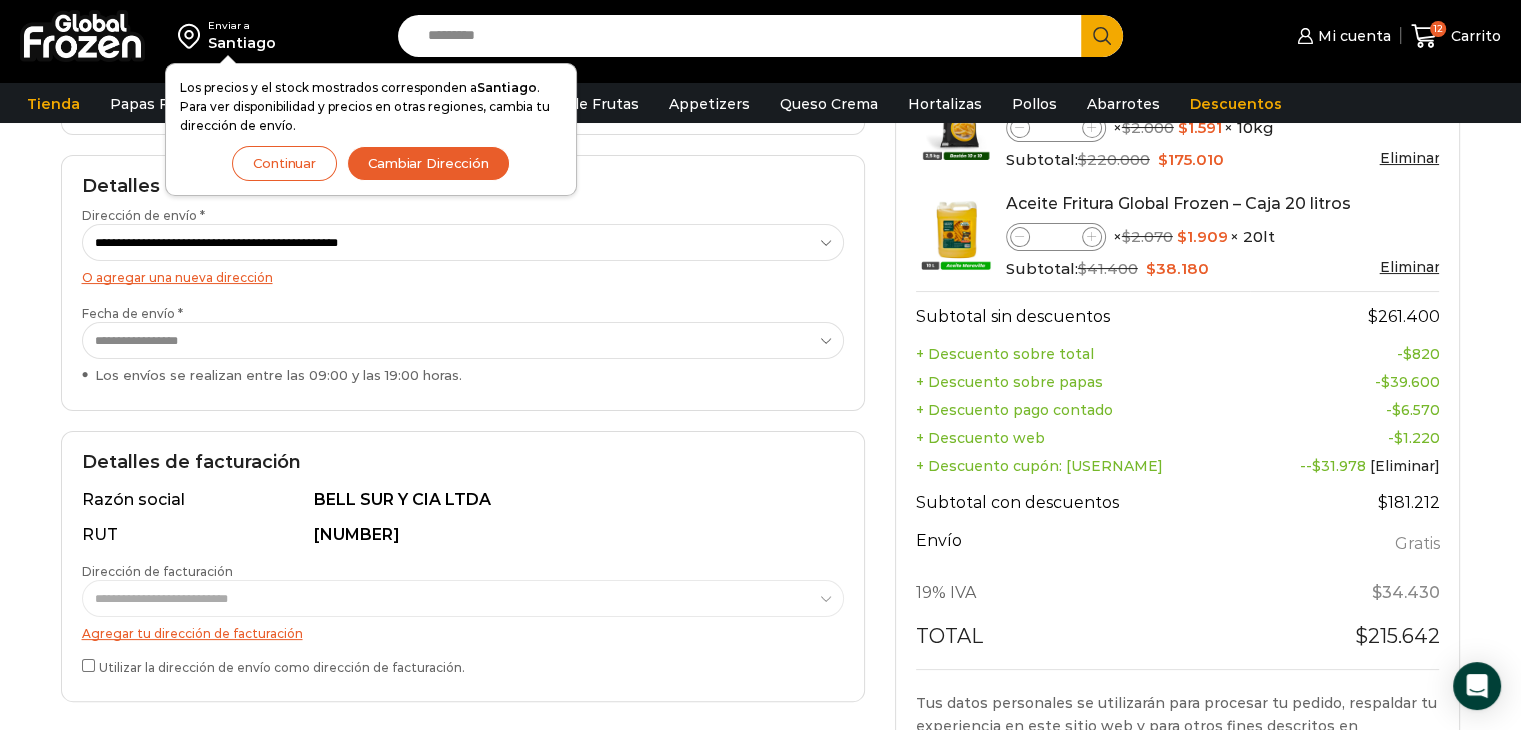 scroll, scrollTop: 300, scrollLeft: 0, axis: vertical 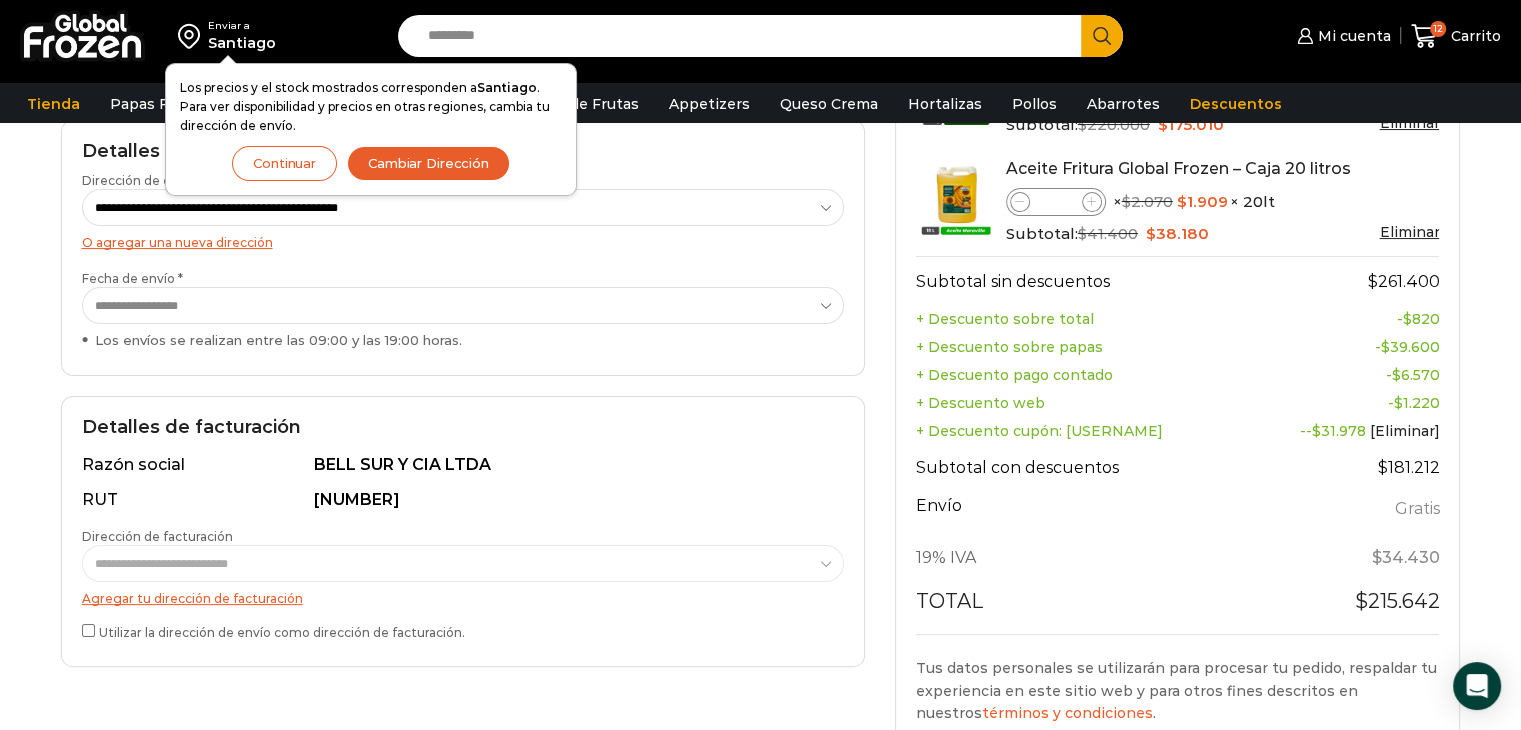 click on "**********" at bounding box center [463, 305] 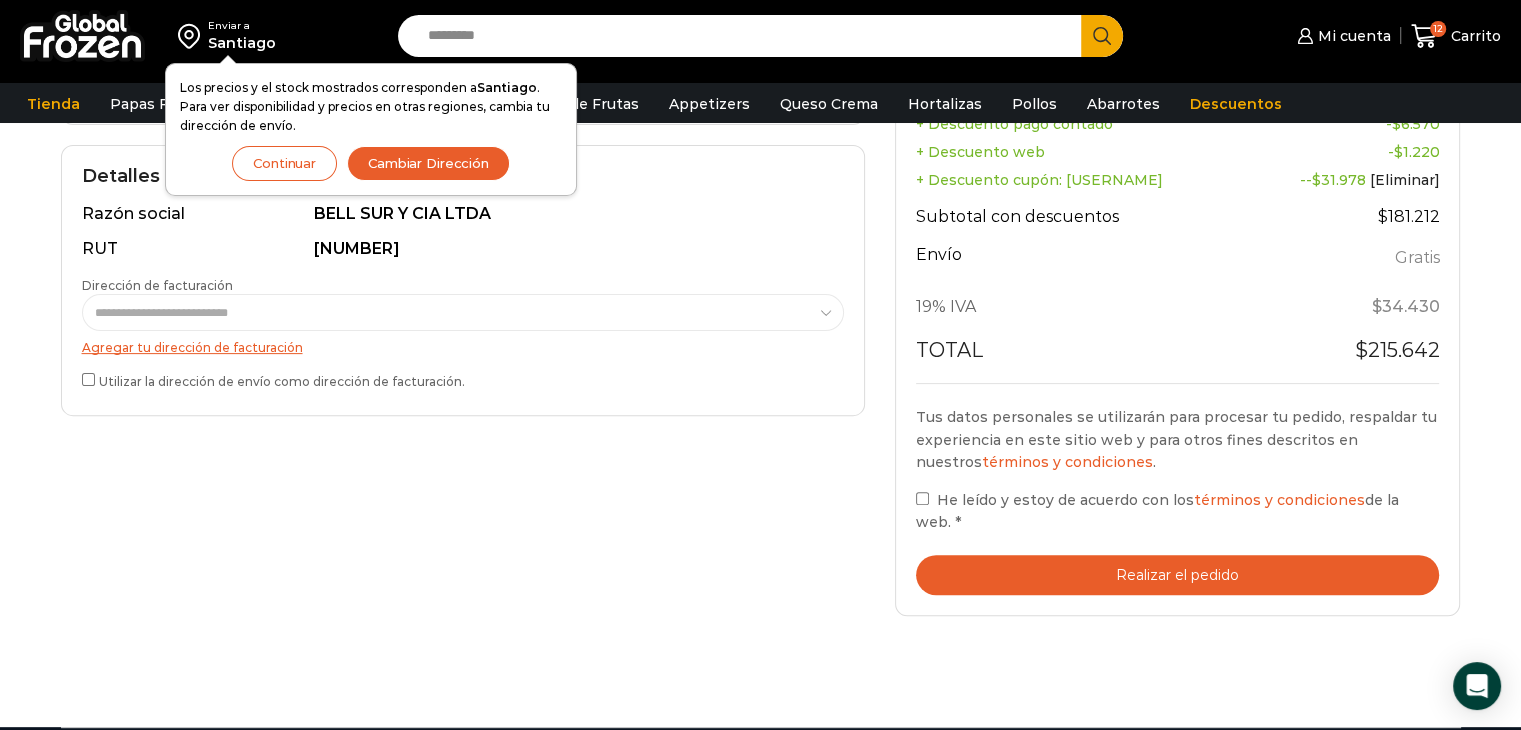 scroll, scrollTop: 300, scrollLeft: 0, axis: vertical 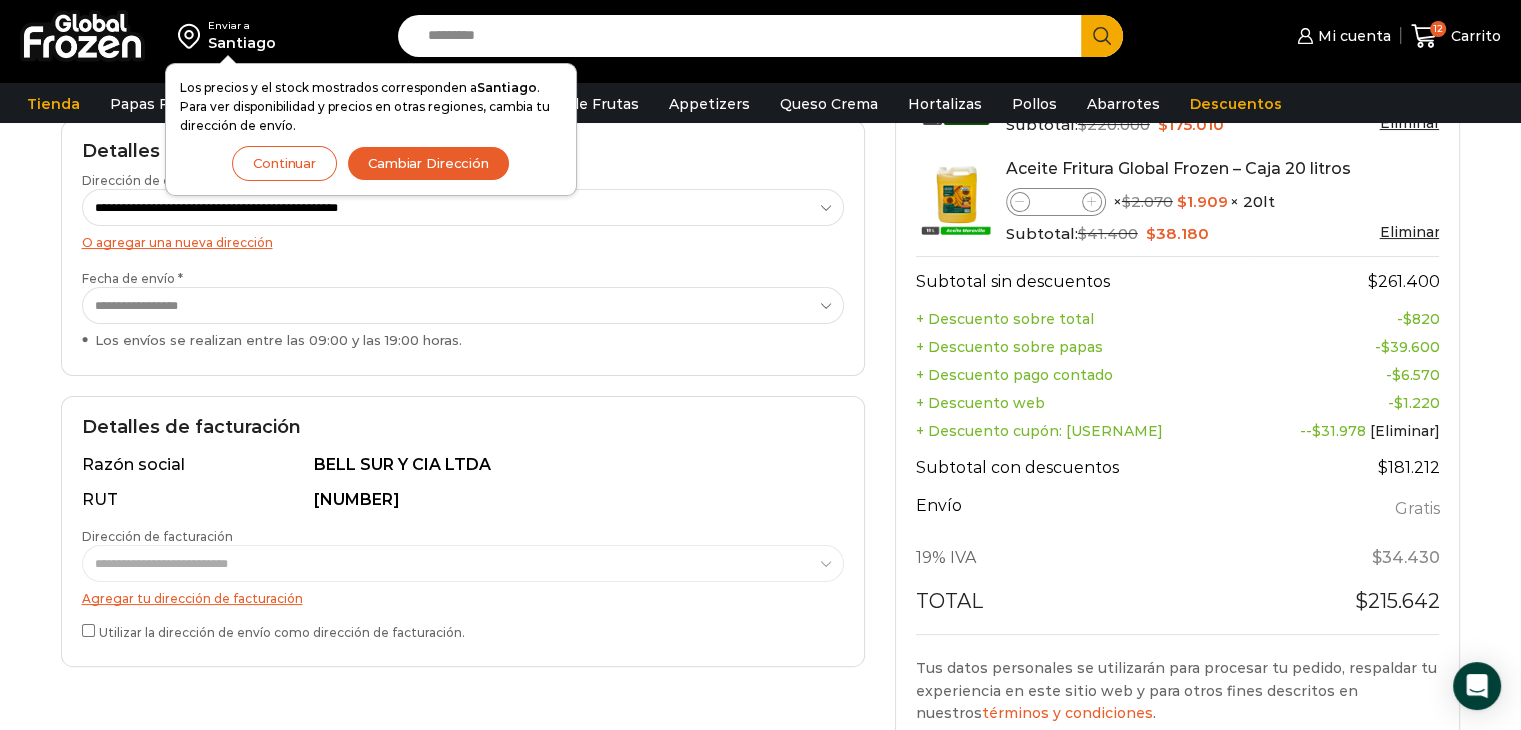 click on "Agregar tu dirección de facturación" at bounding box center (192, 598) 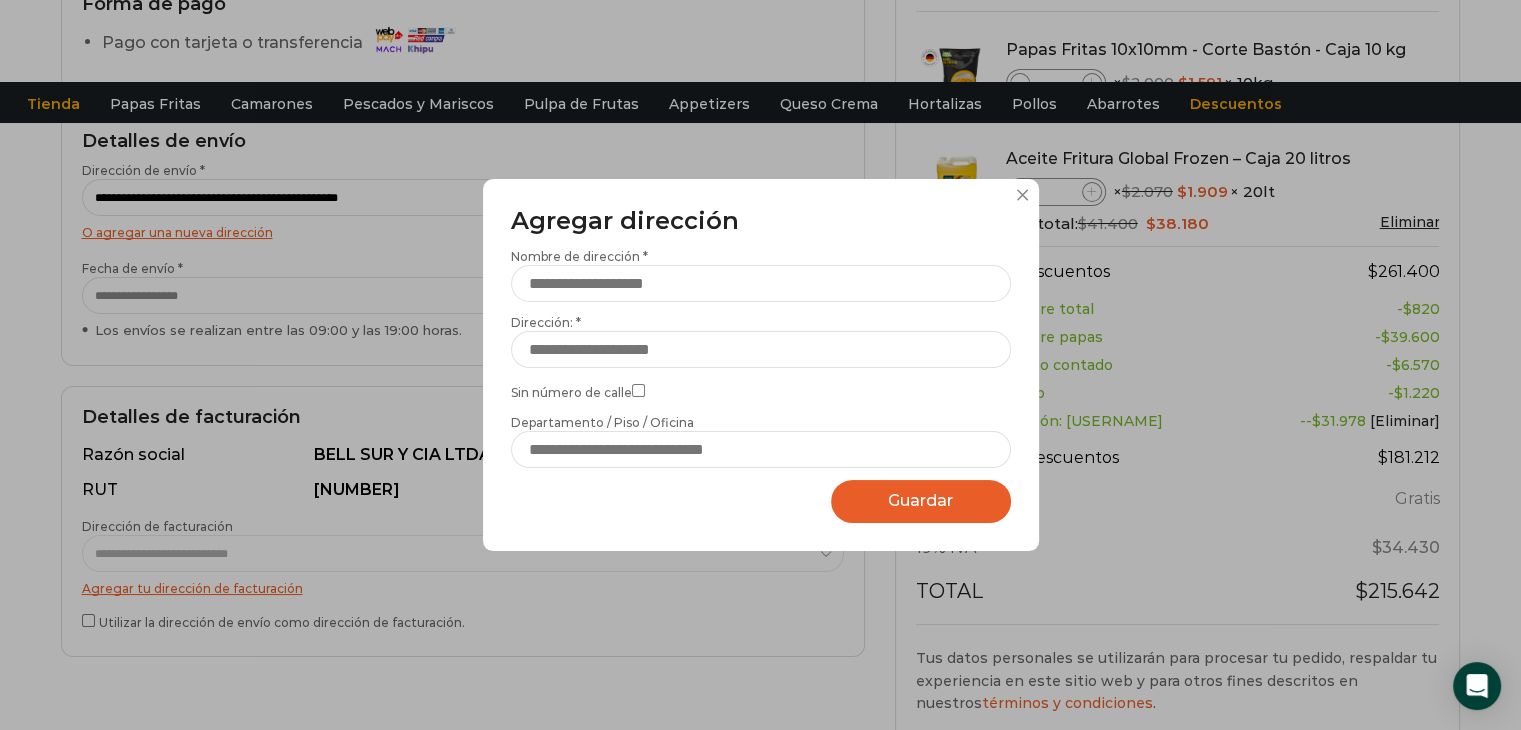 scroll, scrollTop: 0, scrollLeft: 0, axis: both 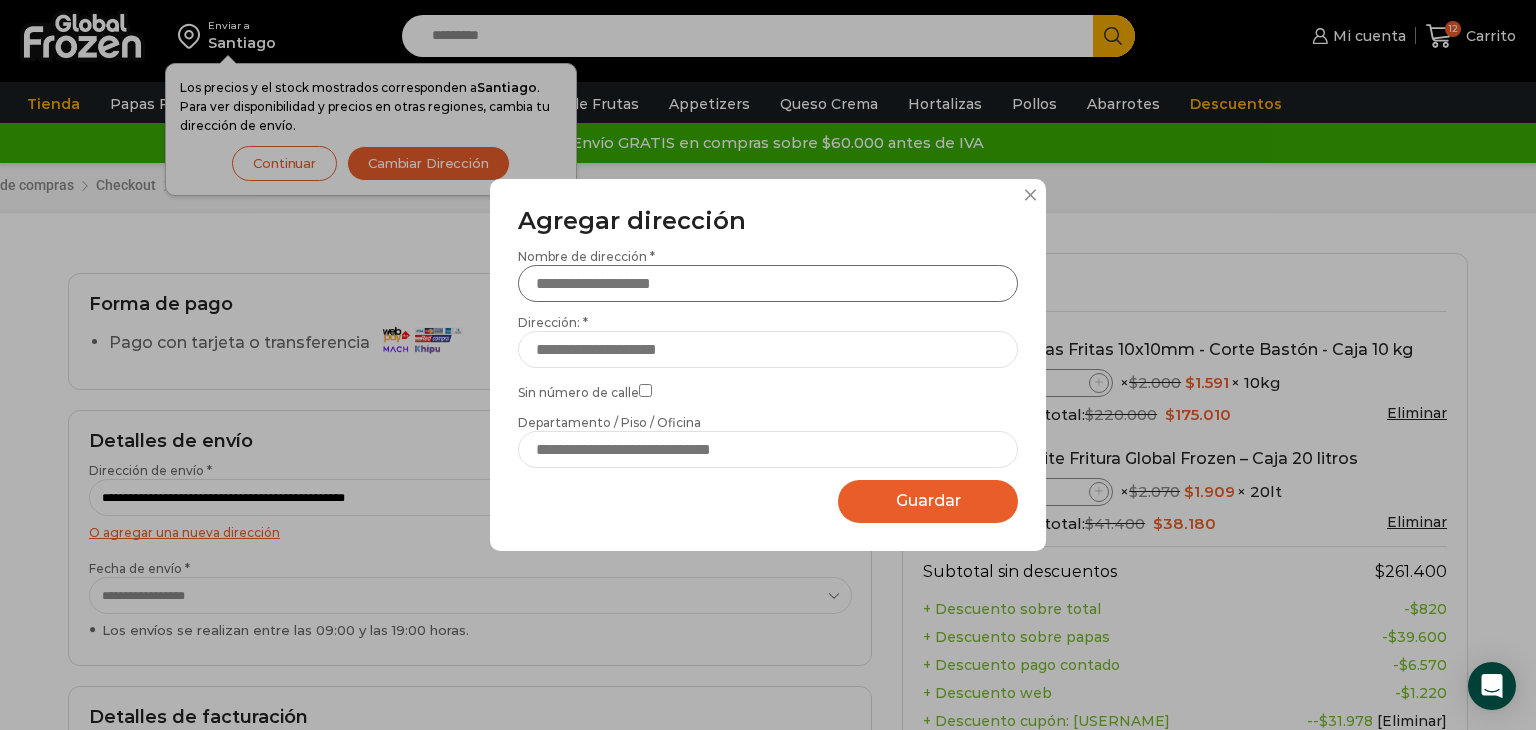 click on "Nombre de dirección *" at bounding box center [768, 283] 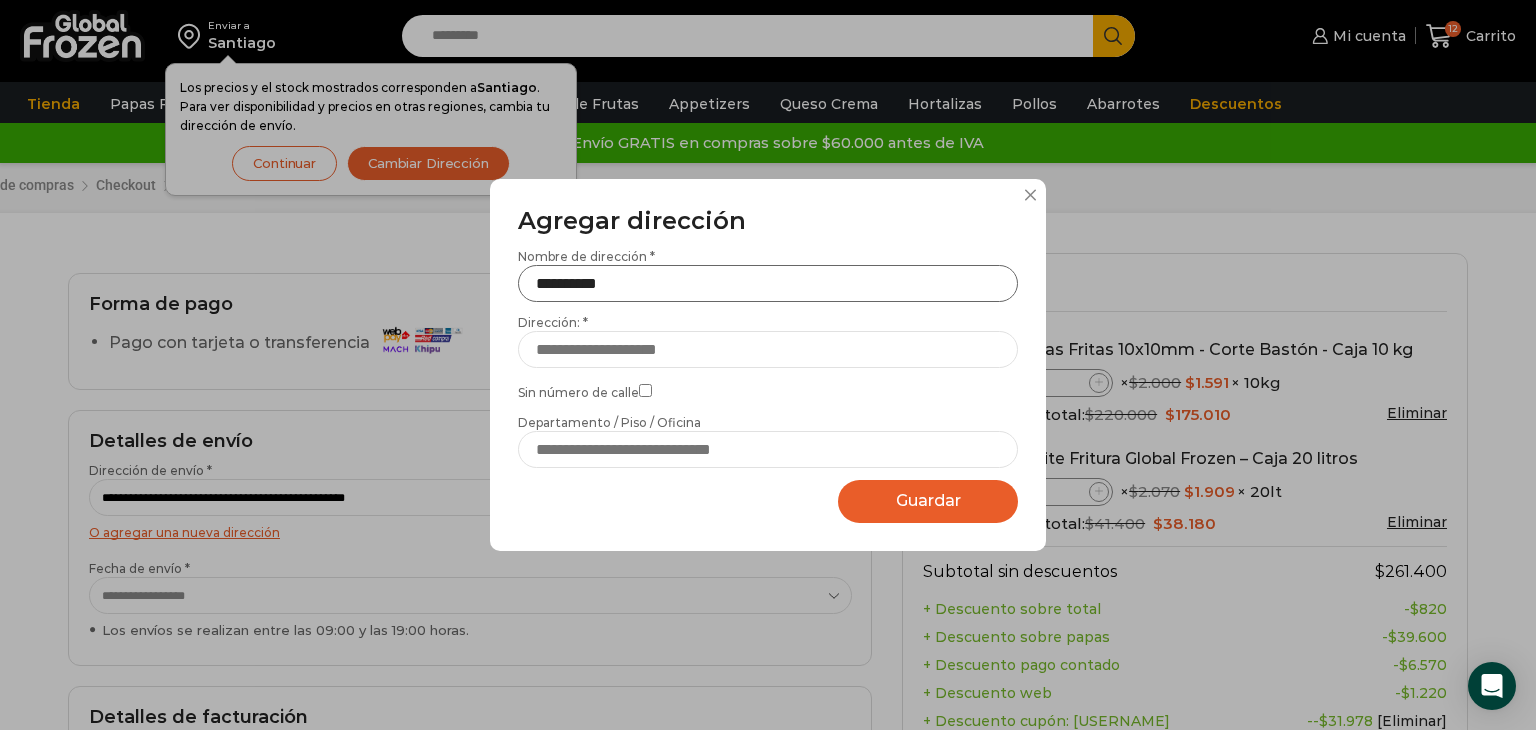 type on "*********" 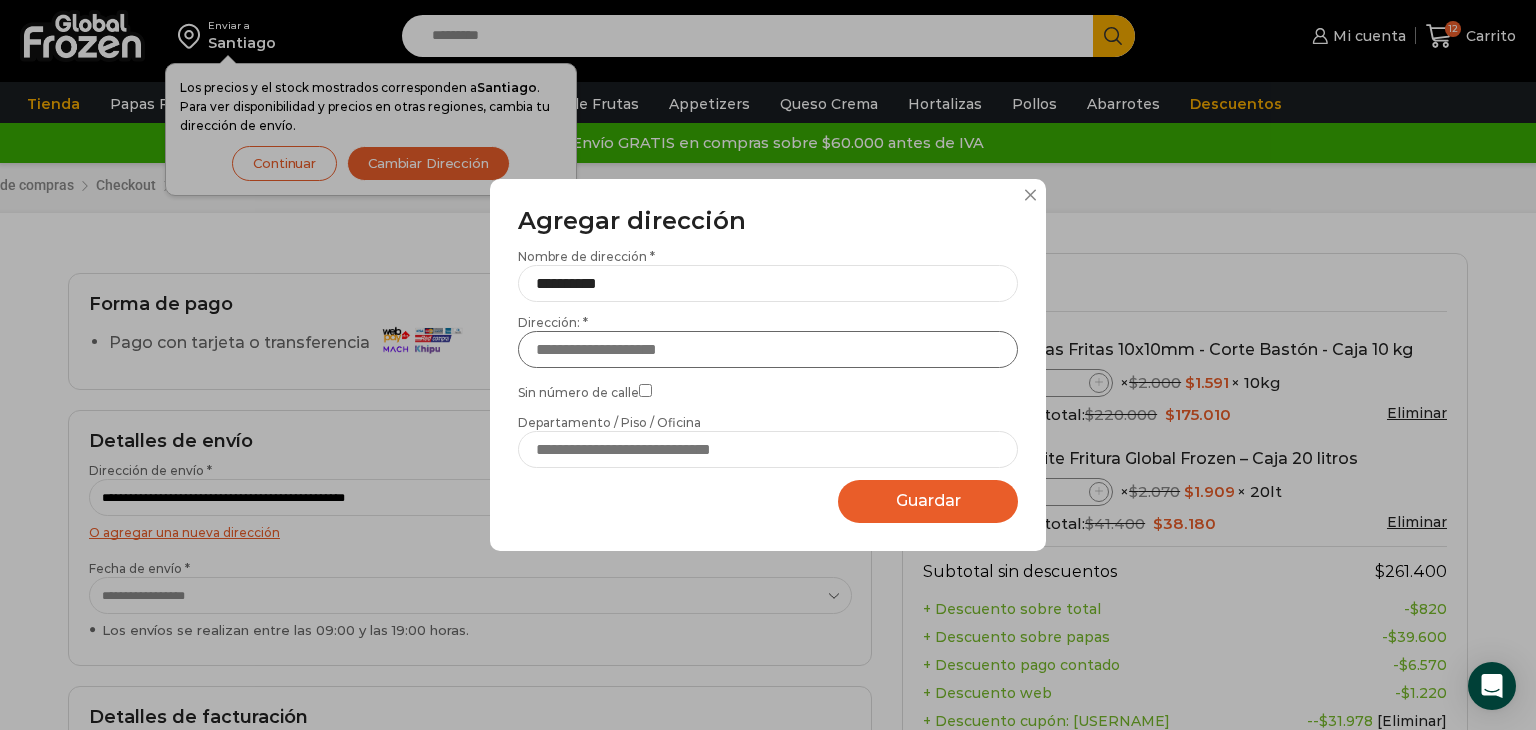 click on "Dirección: *" at bounding box center [768, 349] 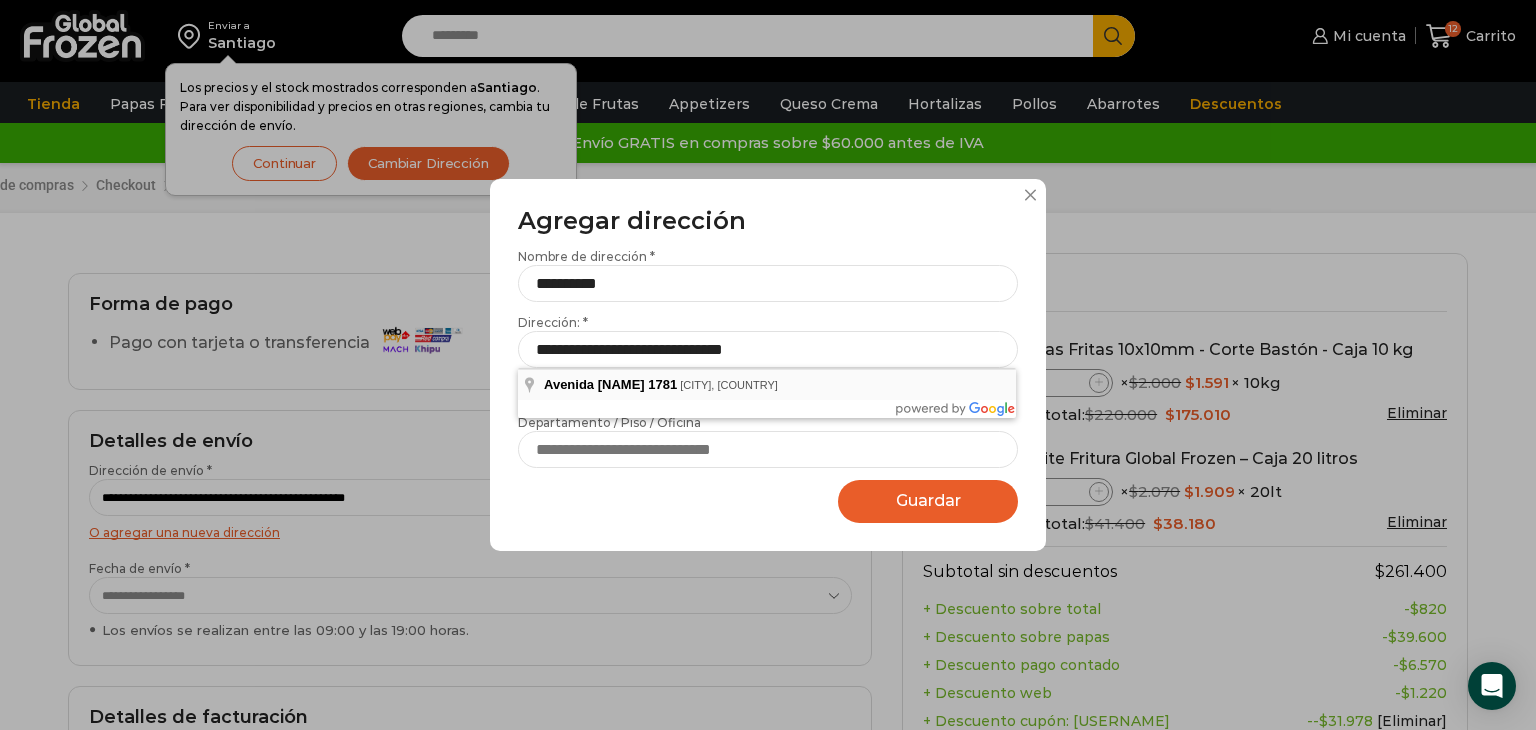 type on "**********" 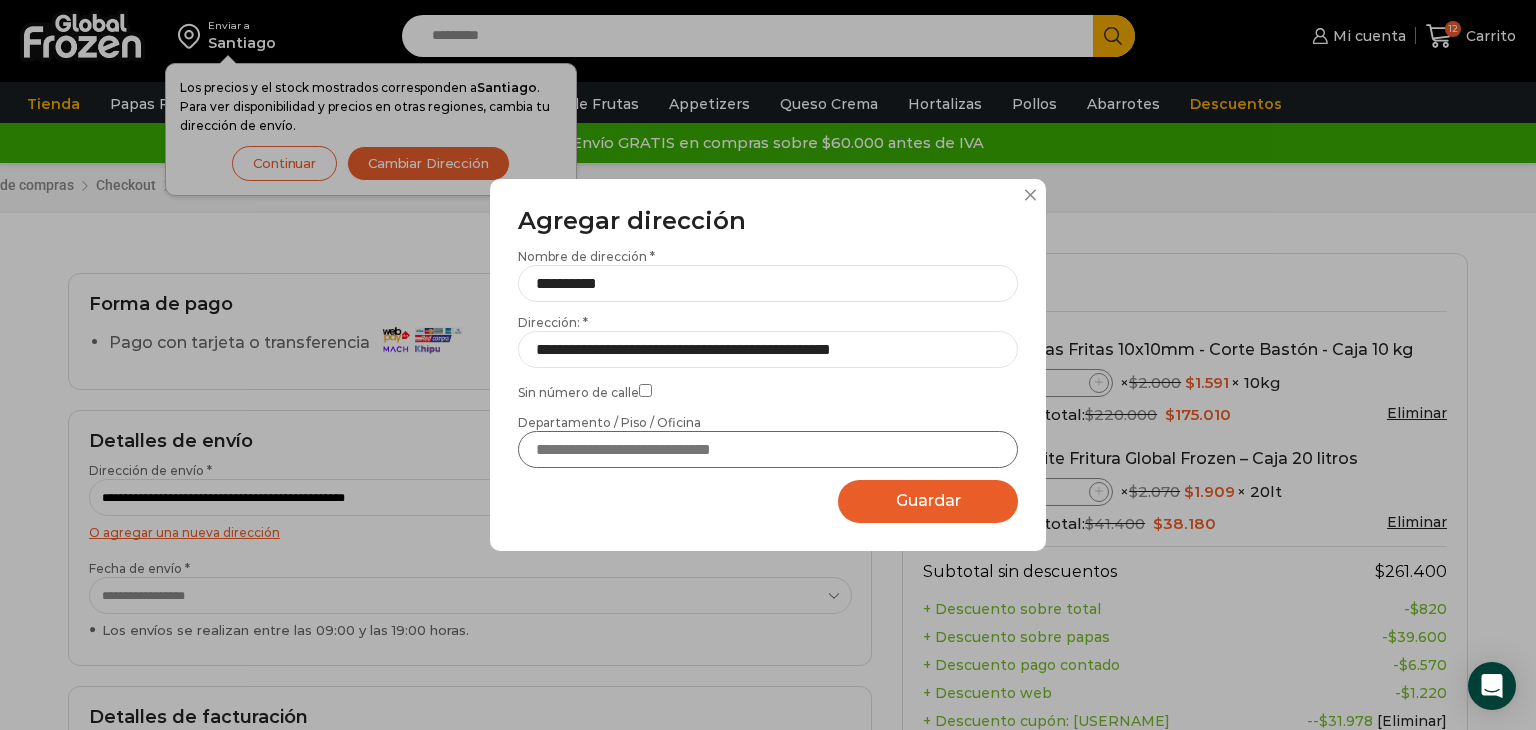 click on "Departamento / Piso / Oficina" at bounding box center [768, 449] 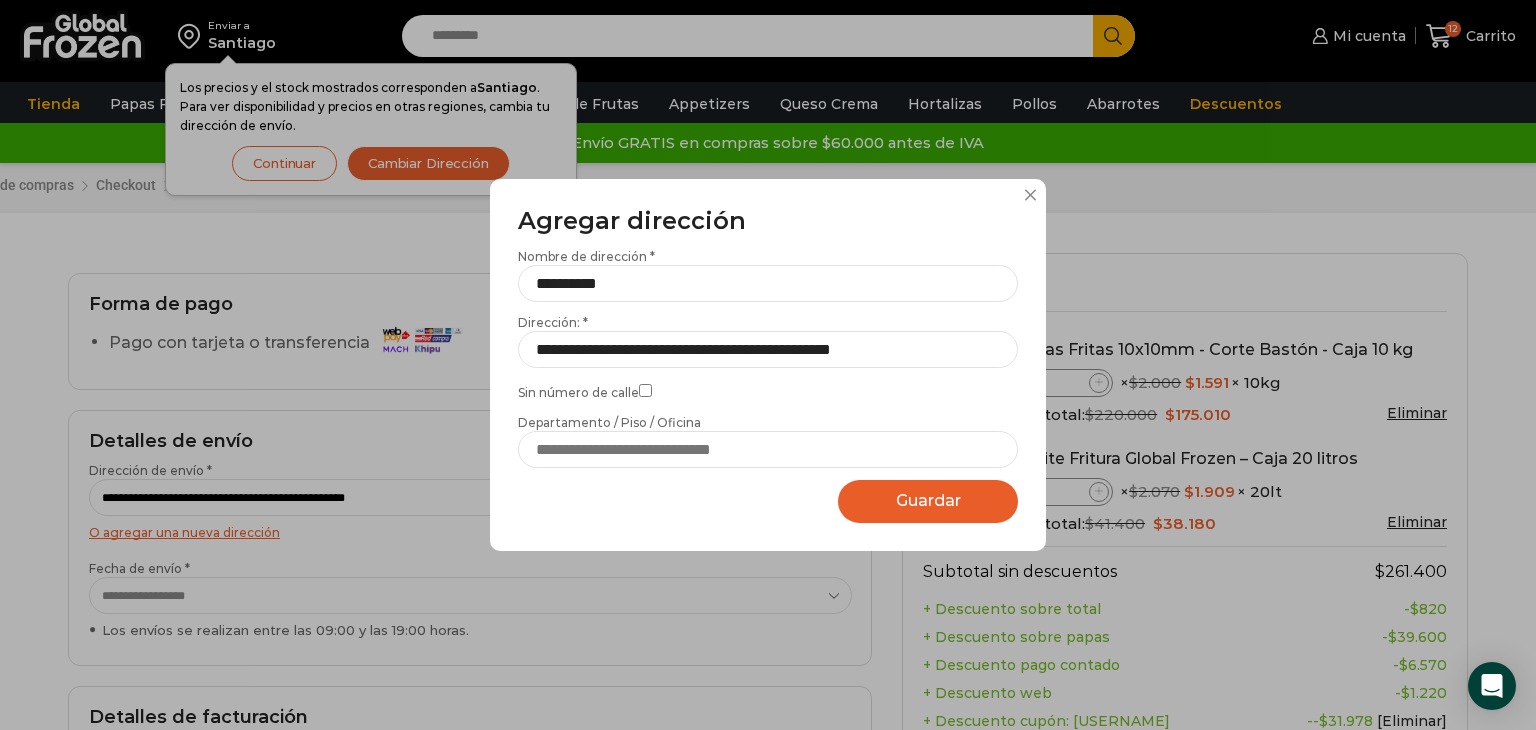 click on "Guardar Guardando..." at bounding box center (928, 501) 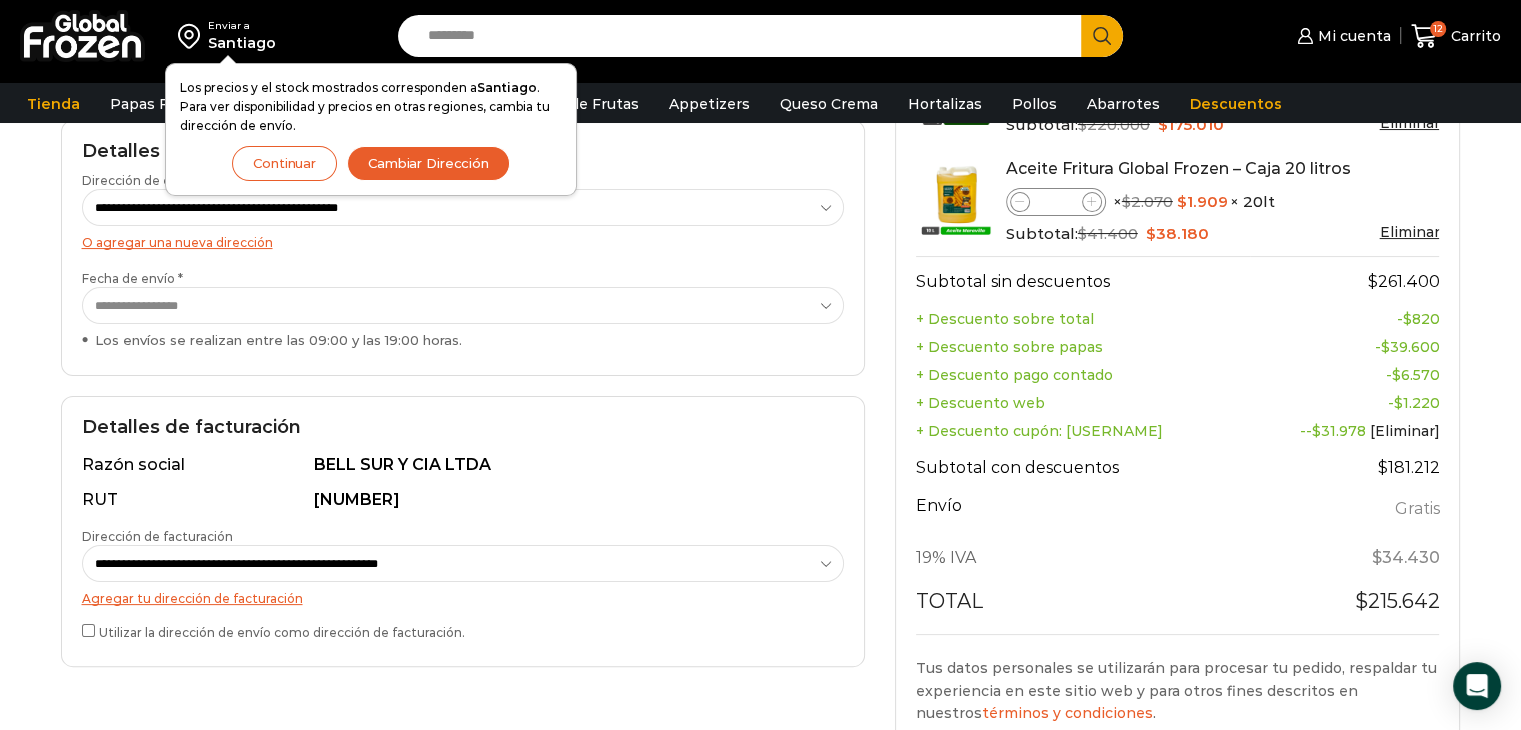 scroll, scrollTop: 400, scrollLeft: 0, axis: vertical 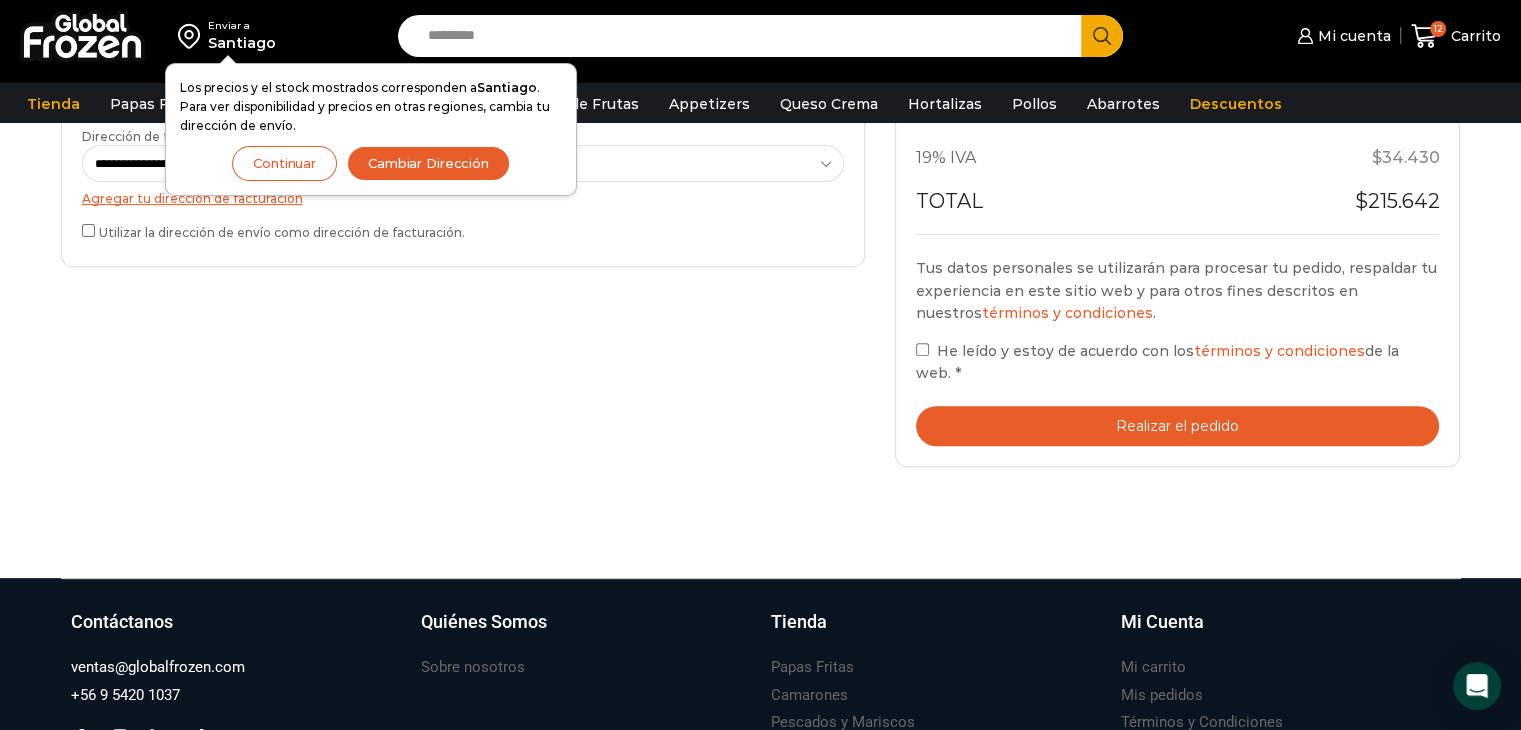 click on "Realizar el pedido" at bounding box center (1178, 426) 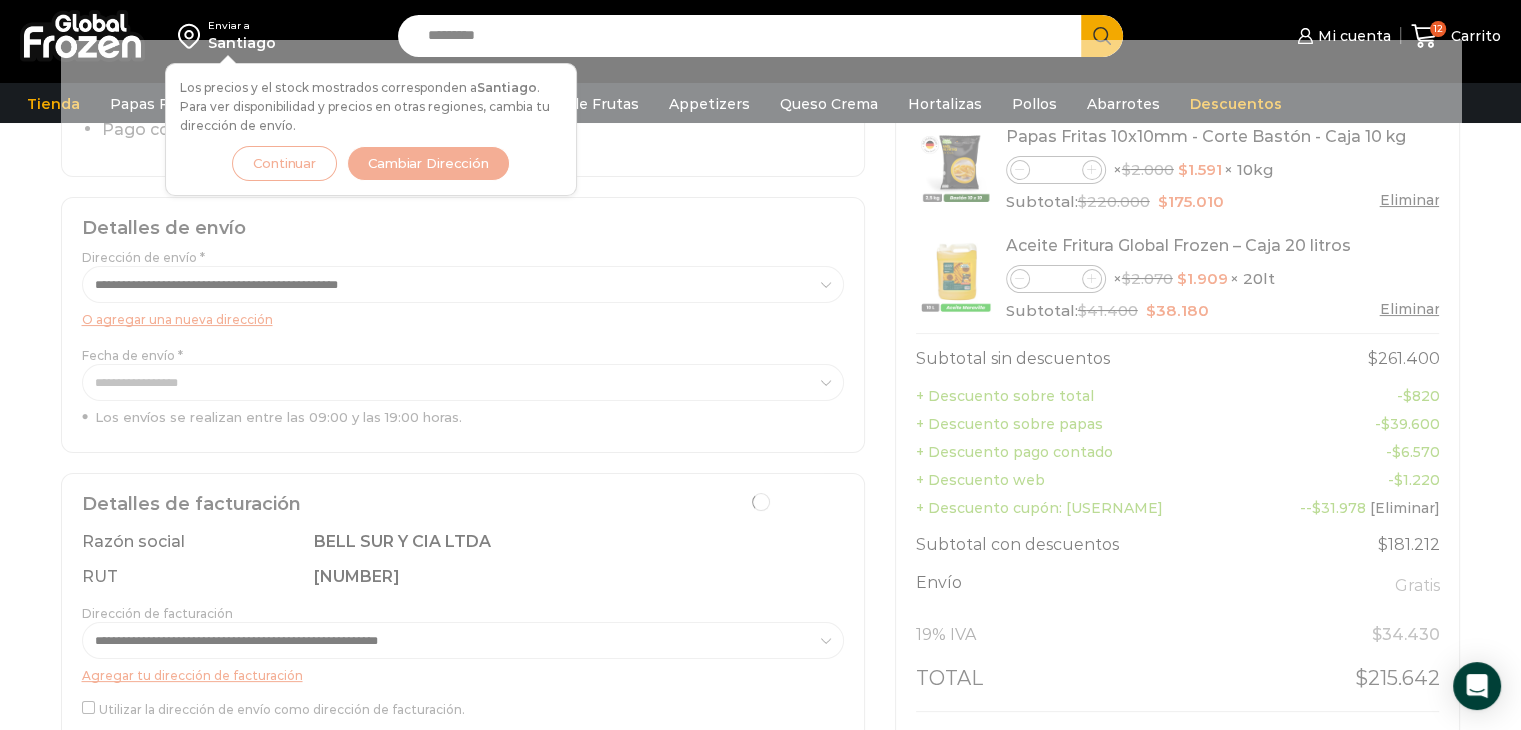 scroll, scrollTop: 200, scrollLeft: 0, axis: vertical 